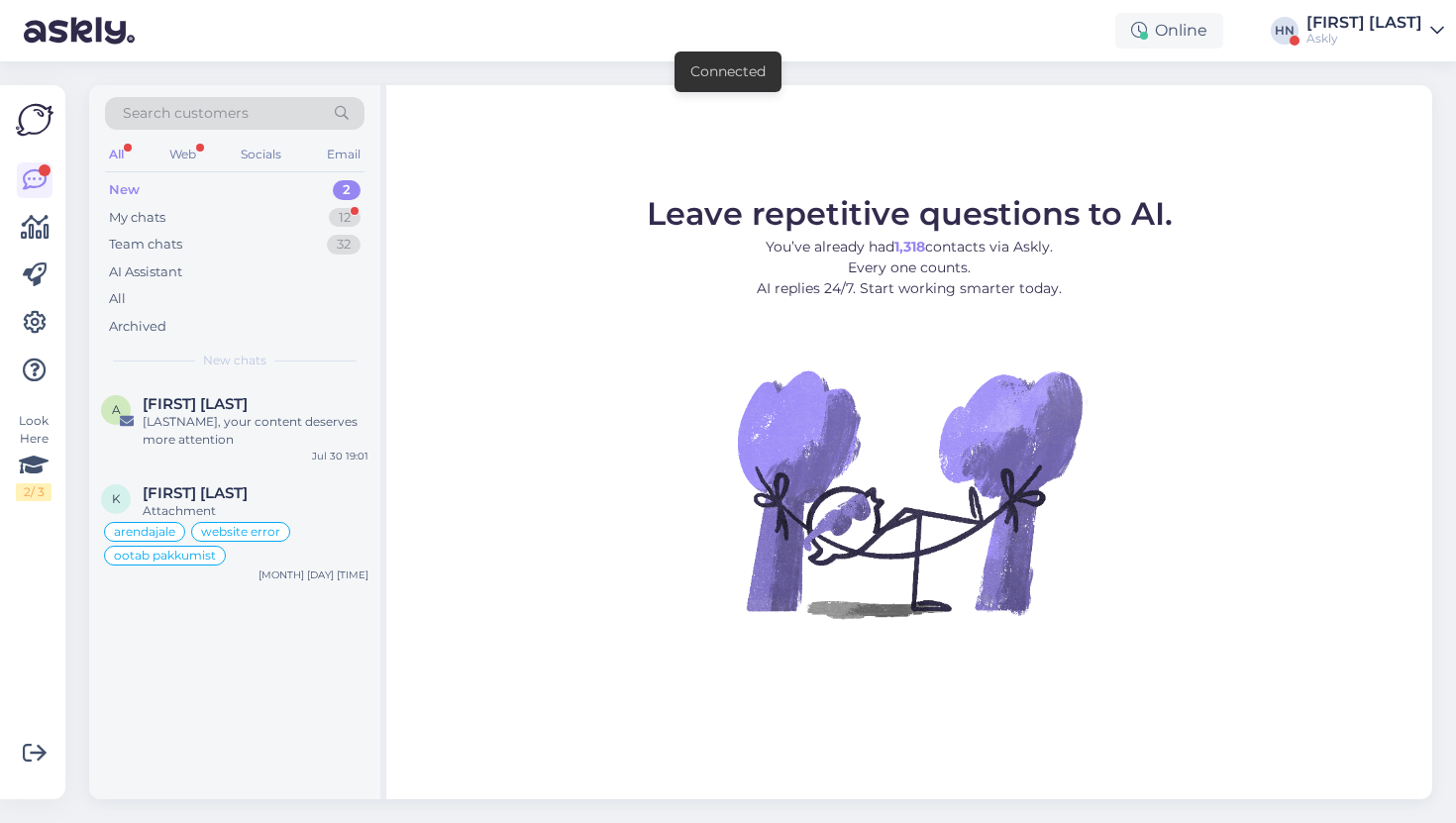 scroll, scrollTop: 0, scrollLeft: 0, axis: both 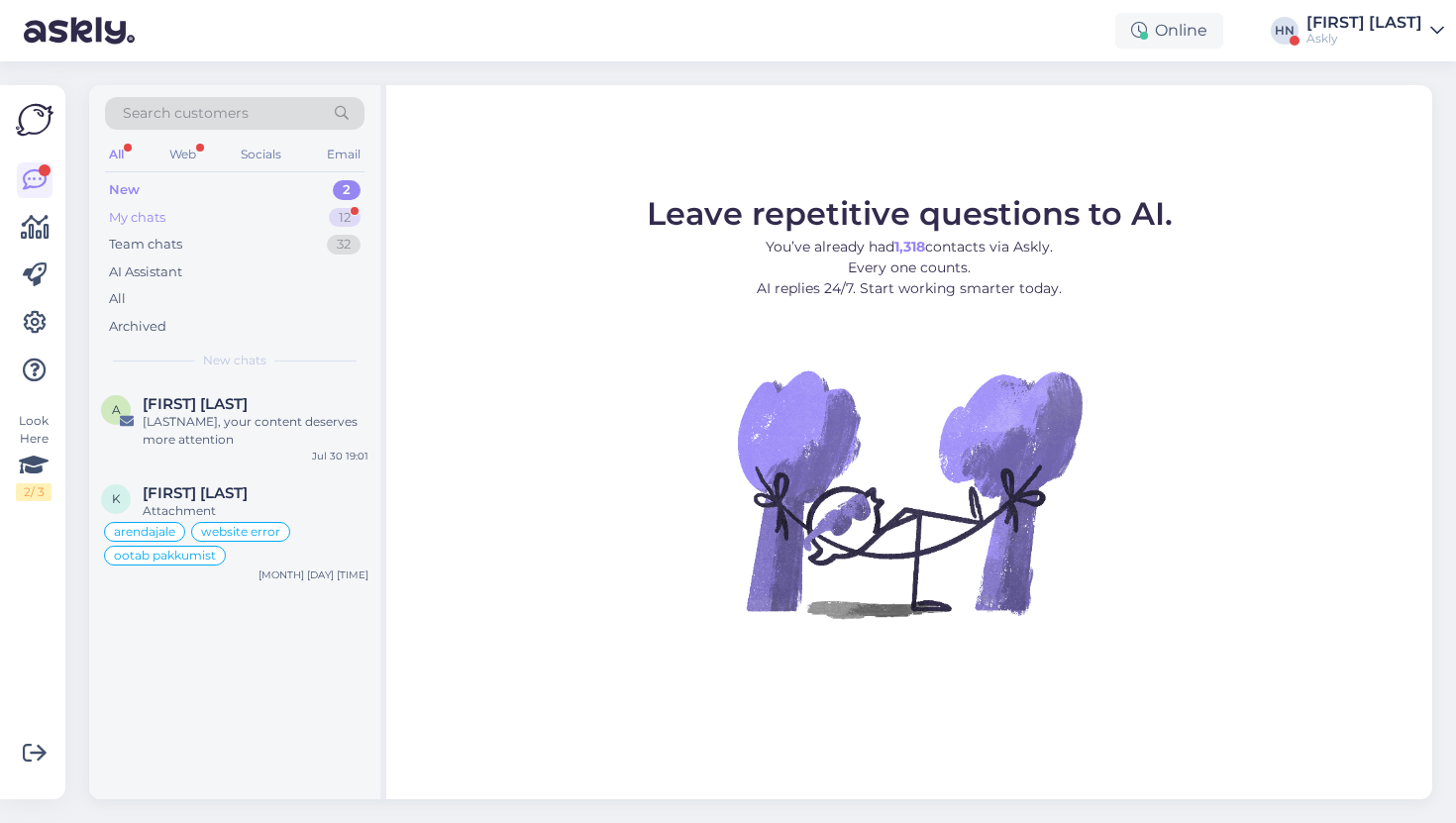 click on "My chats 12" at bounding box center (235, 218) 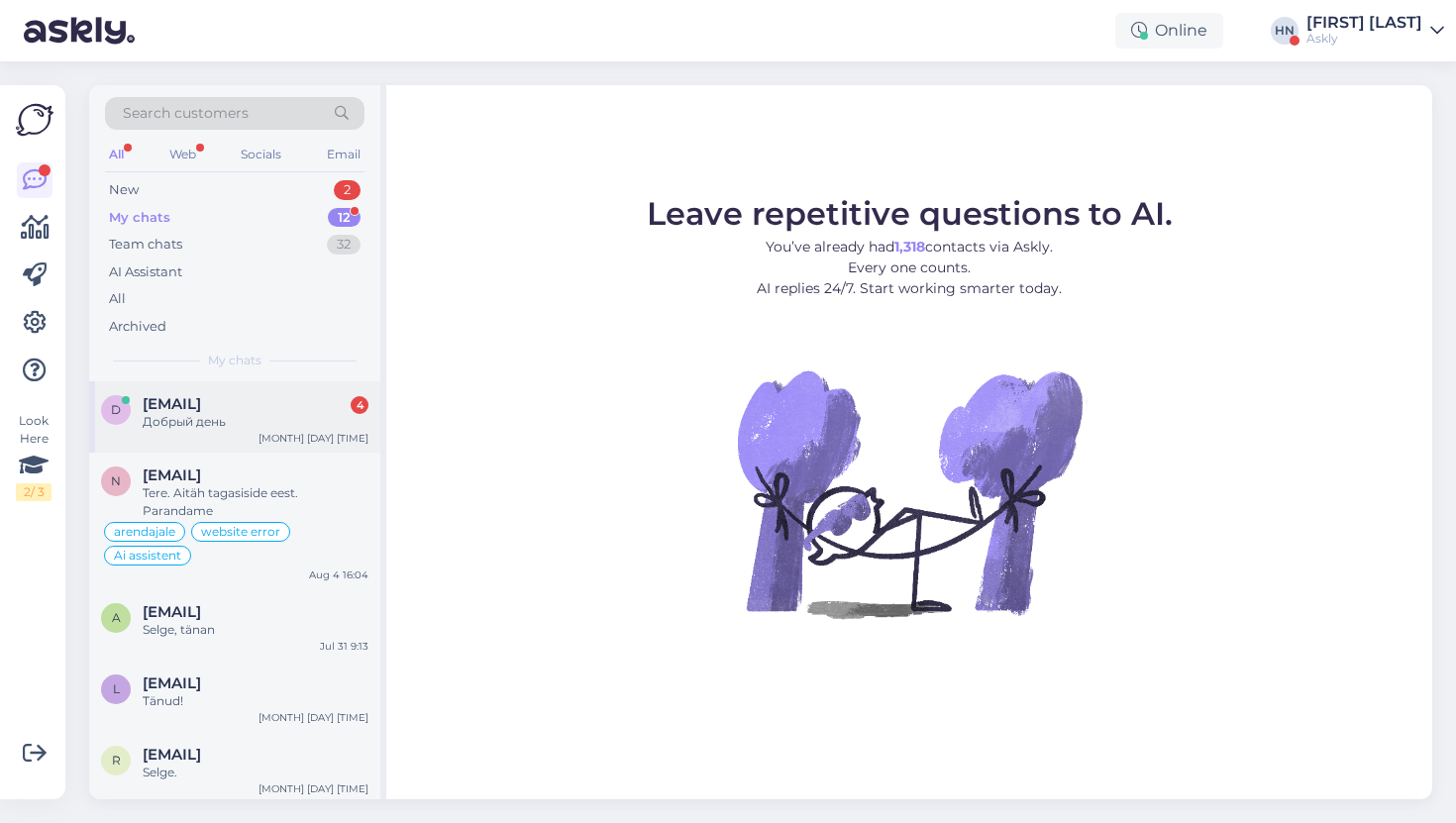 click on "[FIRST]@[DOMAIN] [PHONE] [GREETING] [MONTH] [DAY] [TIME]" at bounding box center [235, 417] 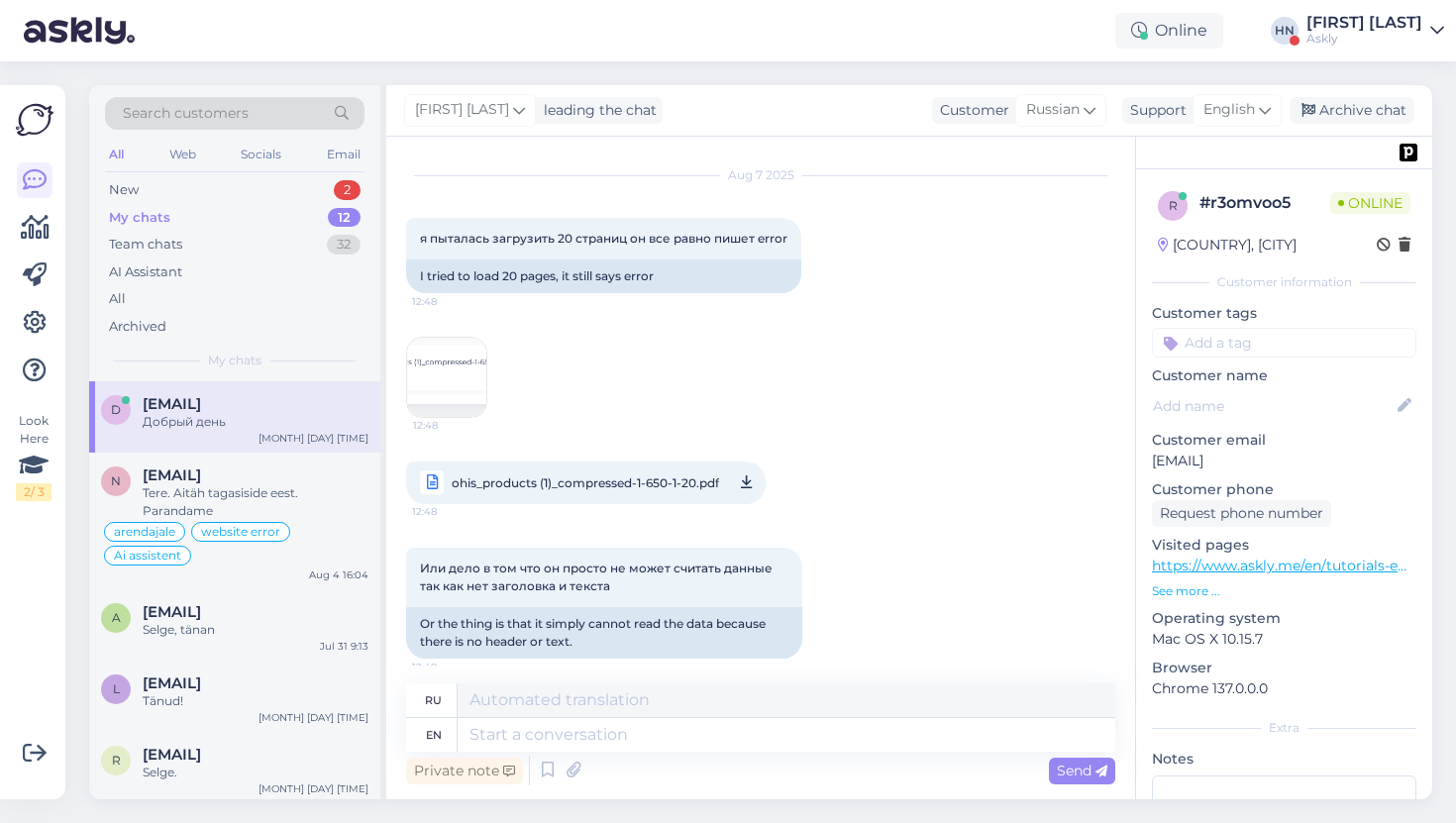 scroll, scrollTop: 7931, scrollLeft: 0, axis: vertical 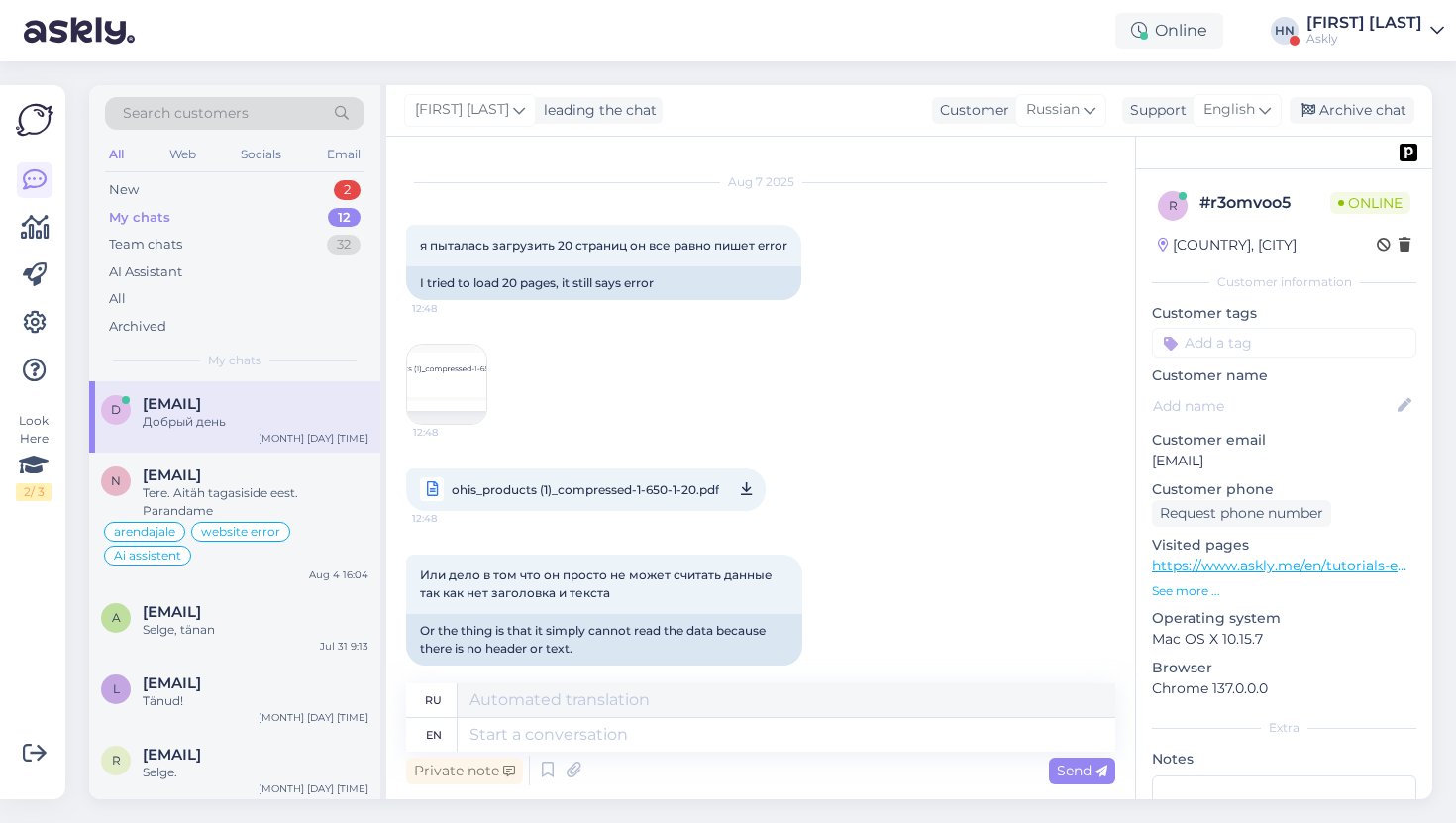 click at bounding box center (447, 384) 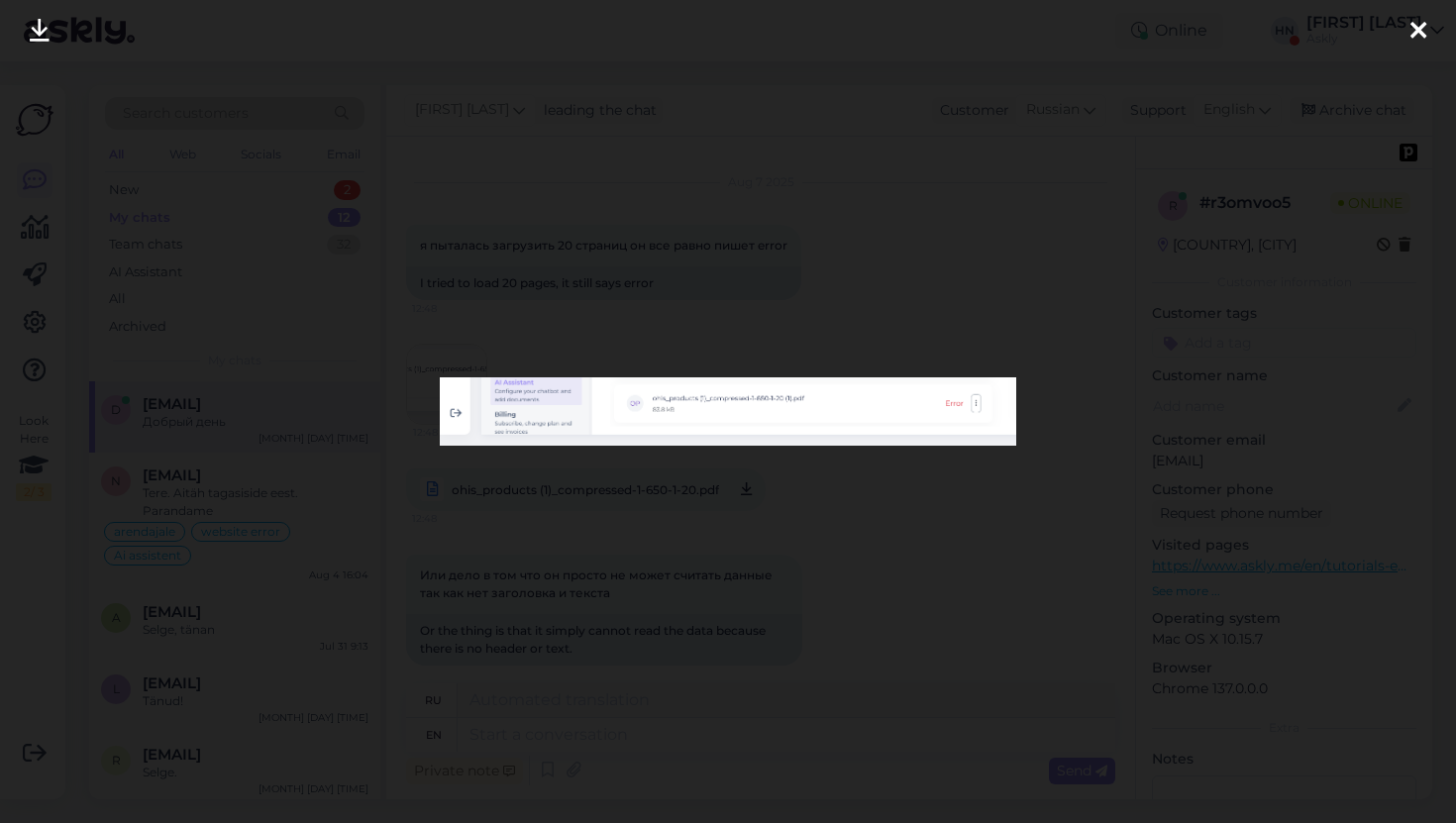 click at bounding box center [728, 411] 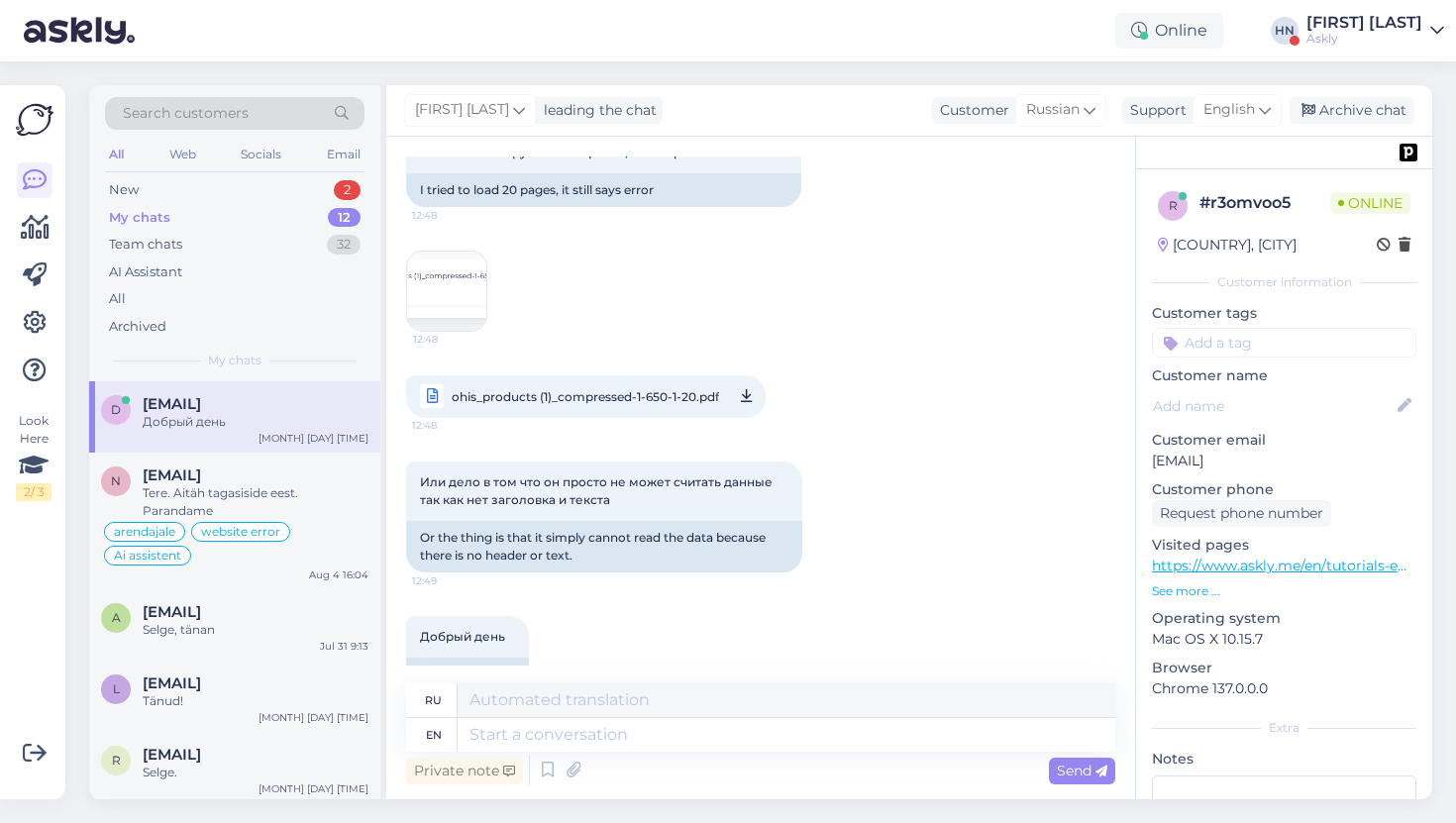 scroll, scrollTop: 8028, scrollLeft: 0, axis: vertical 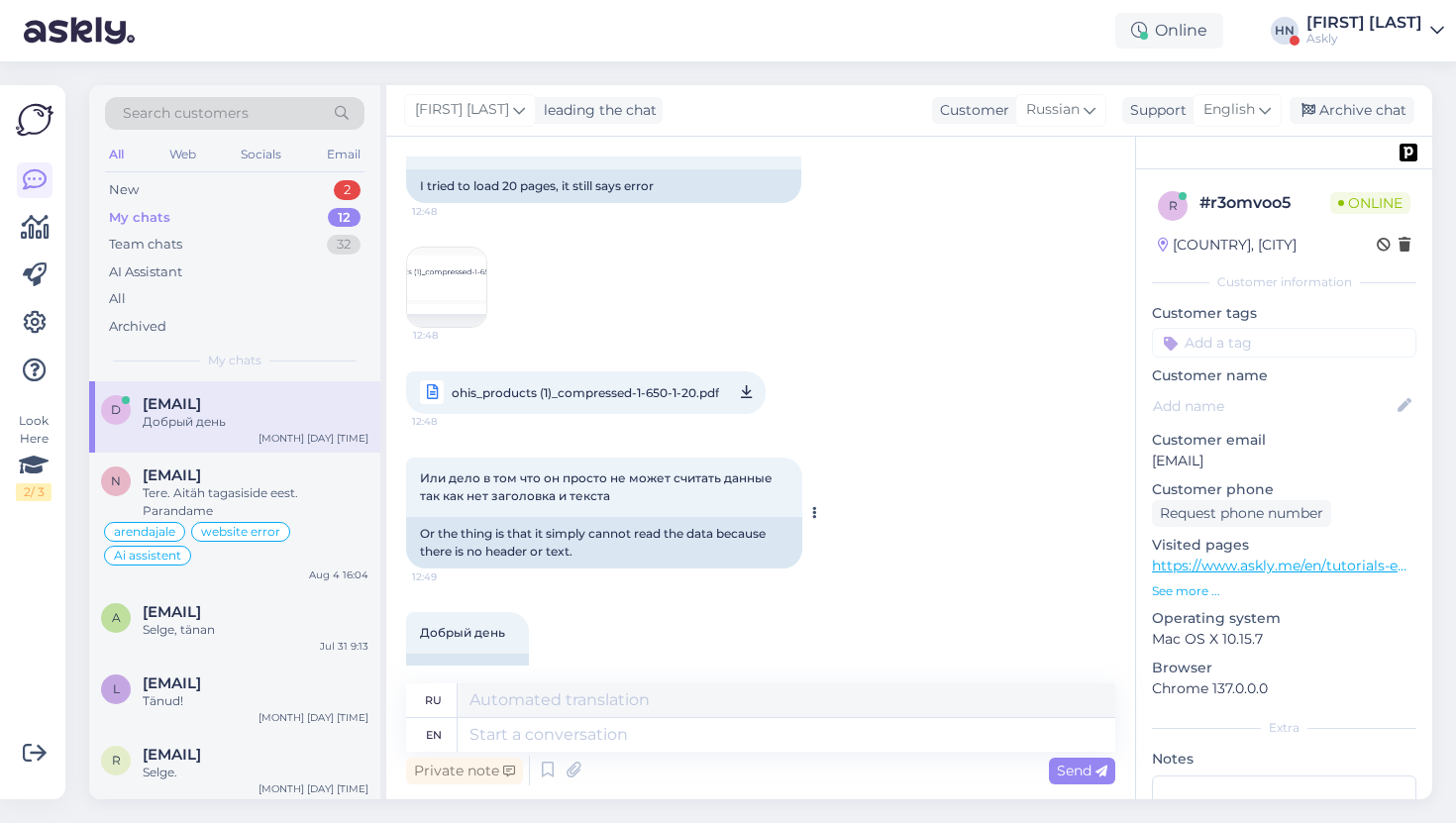 click on "Or the thing is that it simply cannot read the data because there is no header or text." at bounding box center [604, 543] 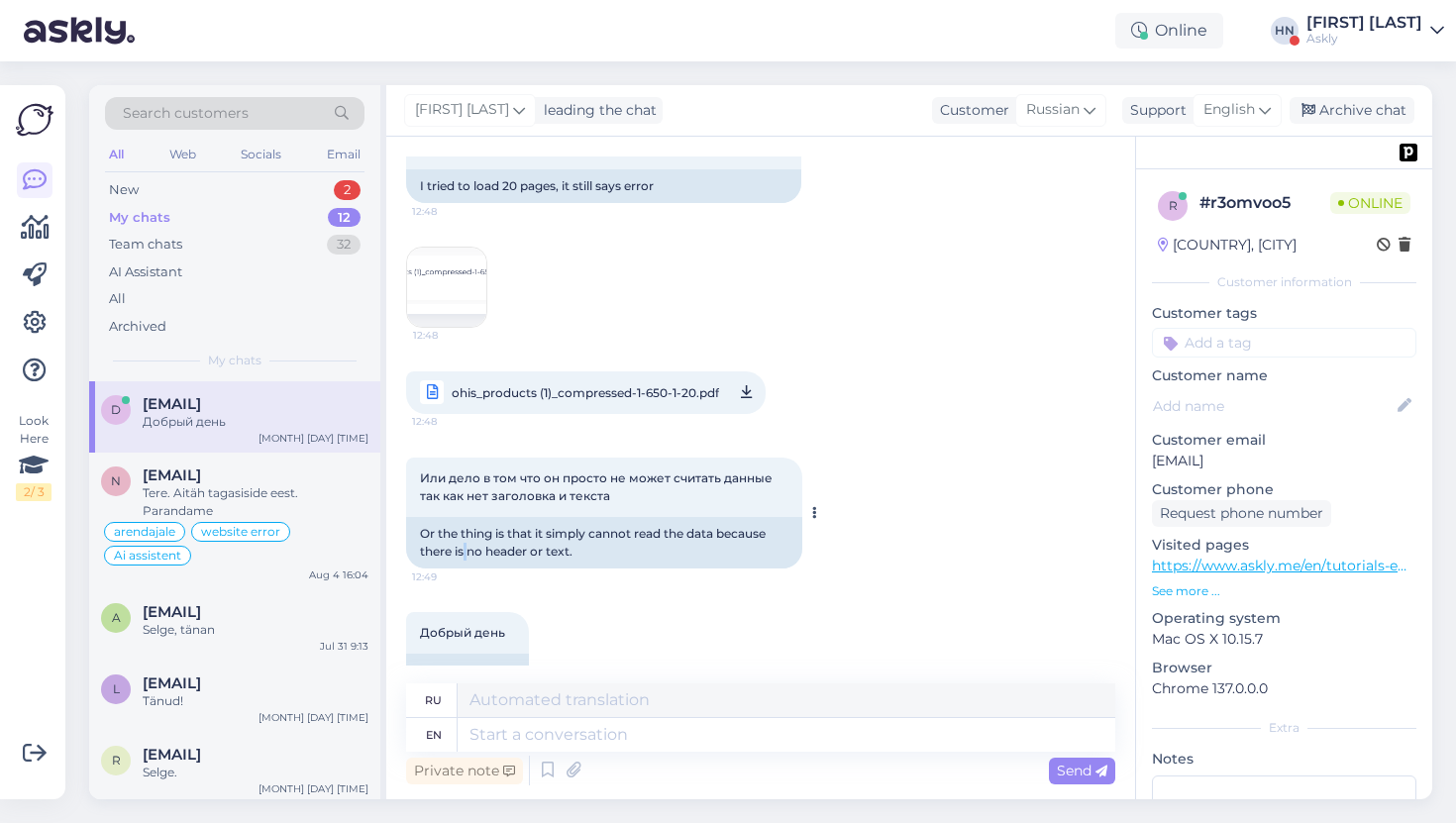click on "Or the thing is that it simply cannot read the data because there is no header or text." at bounding box center (604, 543) 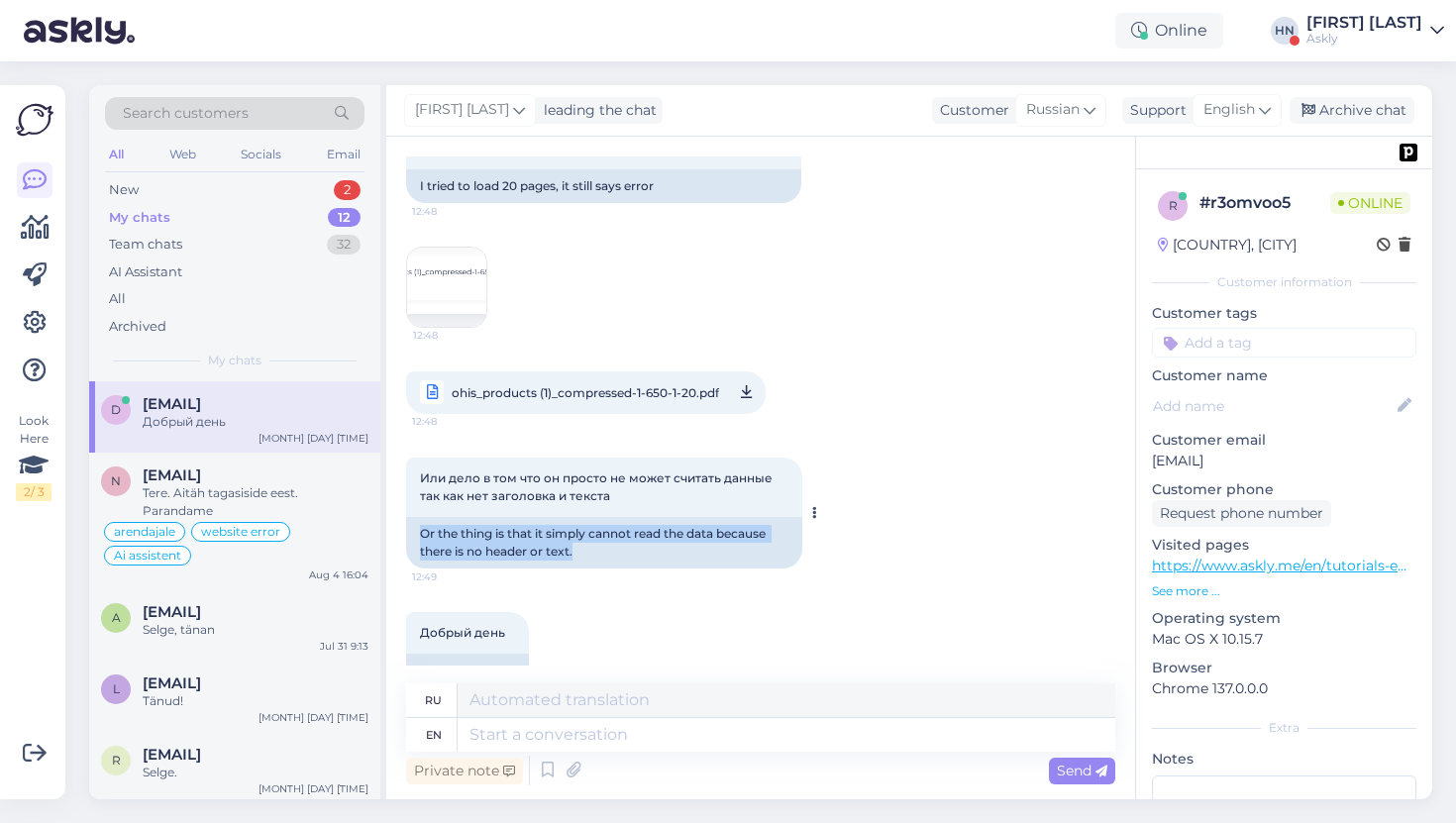 click on "Or the thing is that it simply cannot read the data because there is no header or text." at bounding box center (604, 543) 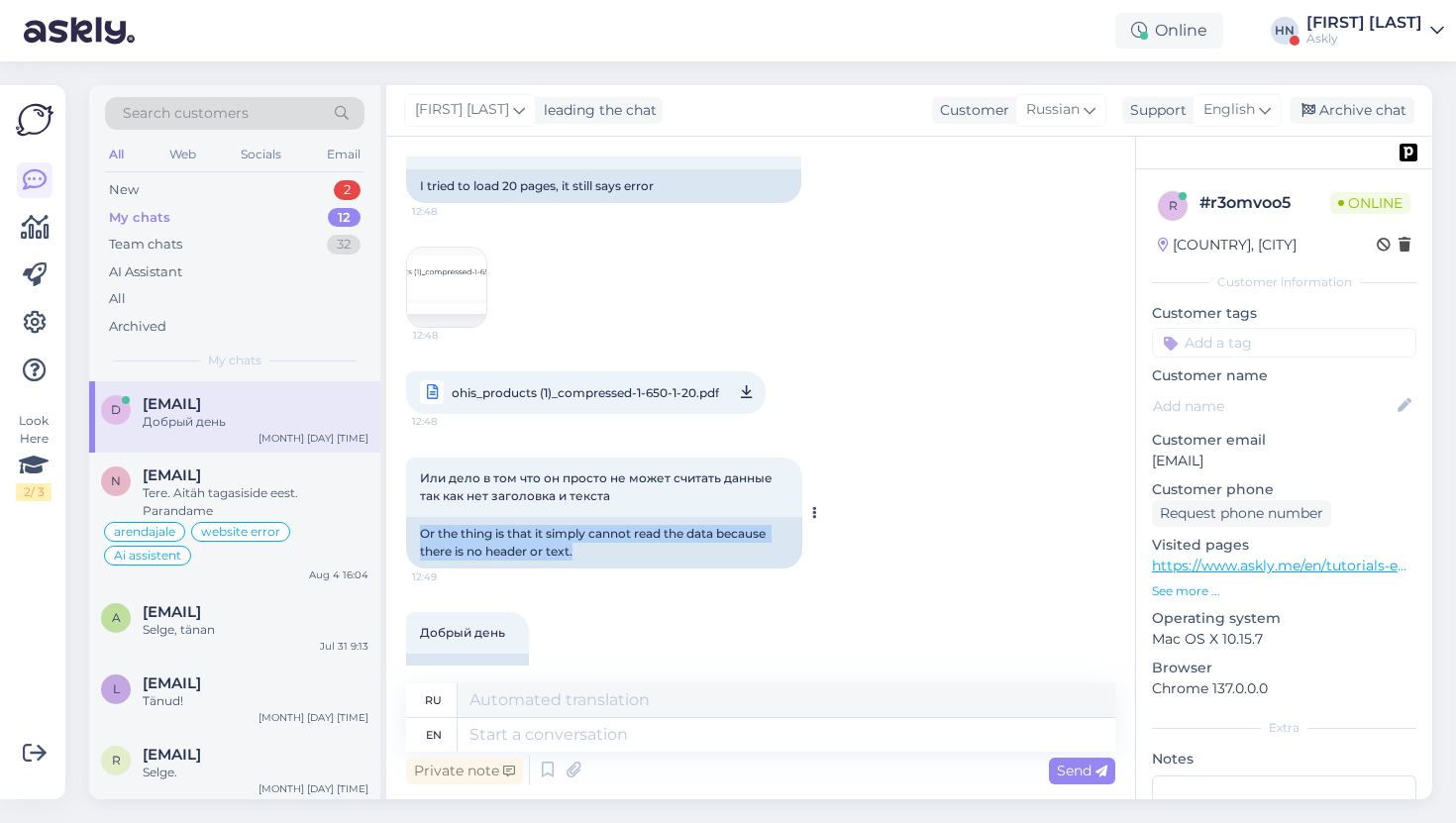 click on "Or the thing is that it simply cannot read the data because there is no header or text." at bounding box center (604, 543) 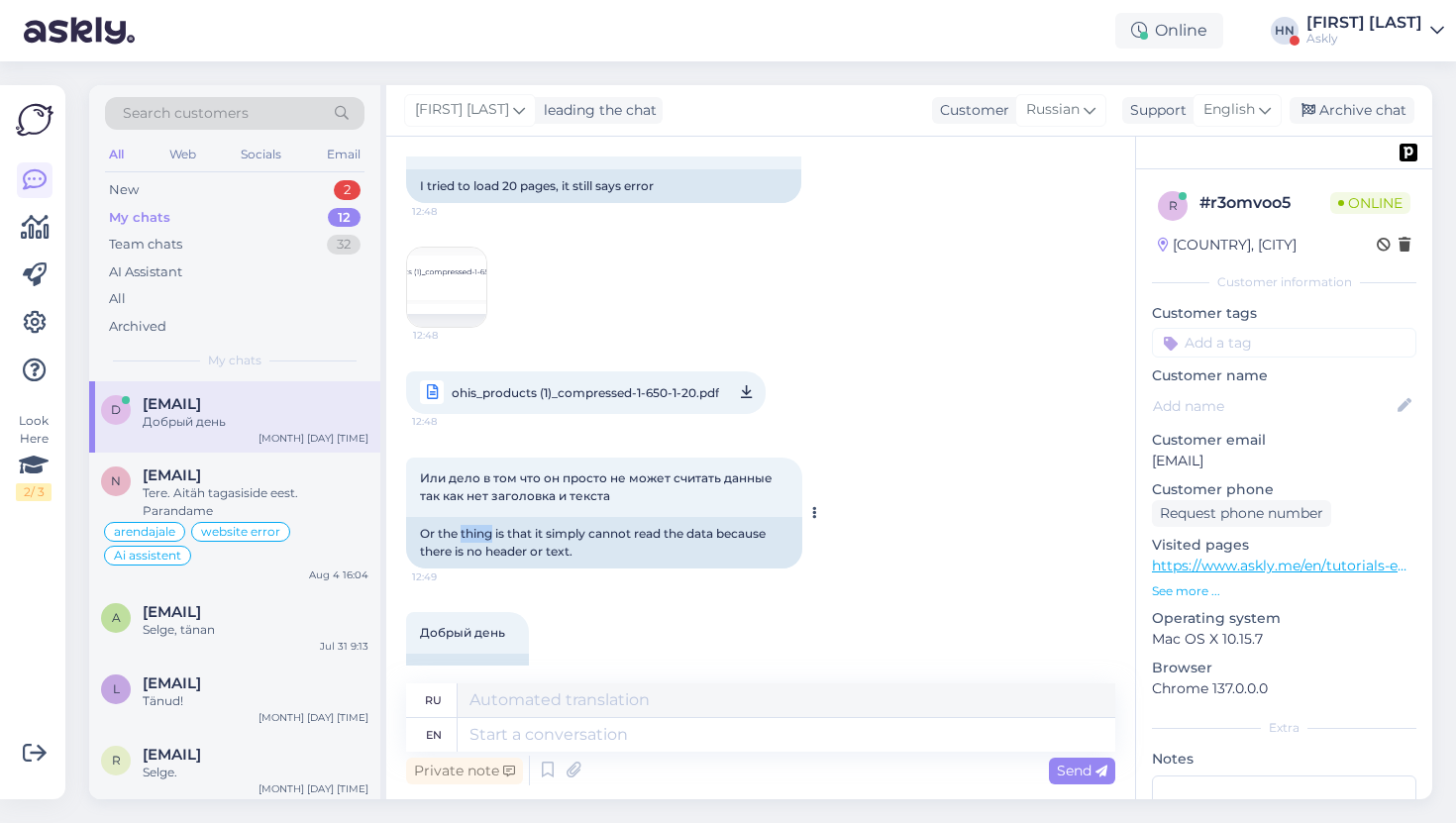 click on "Or the thing is that it simply cannot read the data because there is no header or text." at bounding box center [604, 543] 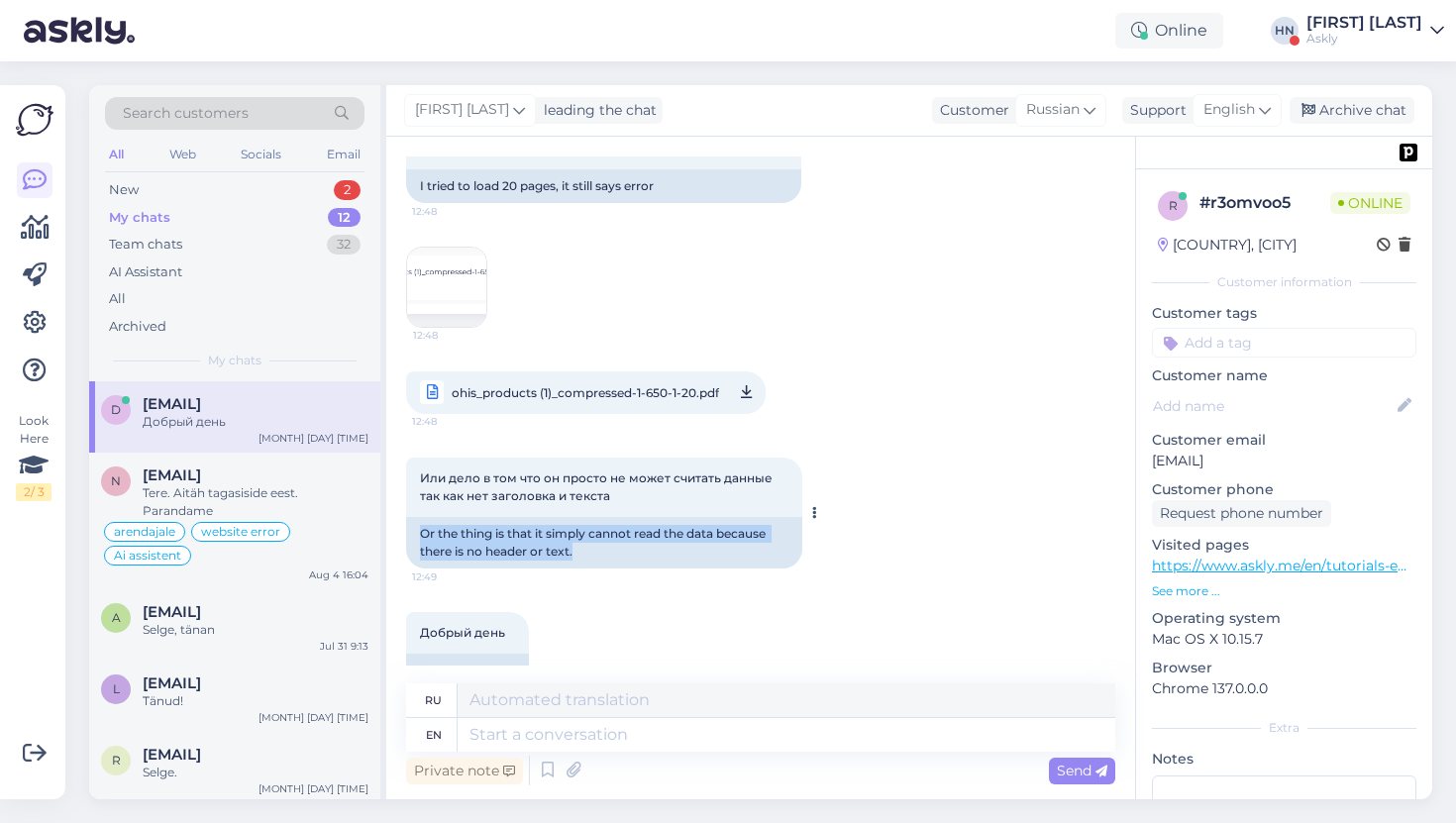 click on "Or the thing is that it simply cannot read the data because there is no header or text." at bounding box center (604, 543) 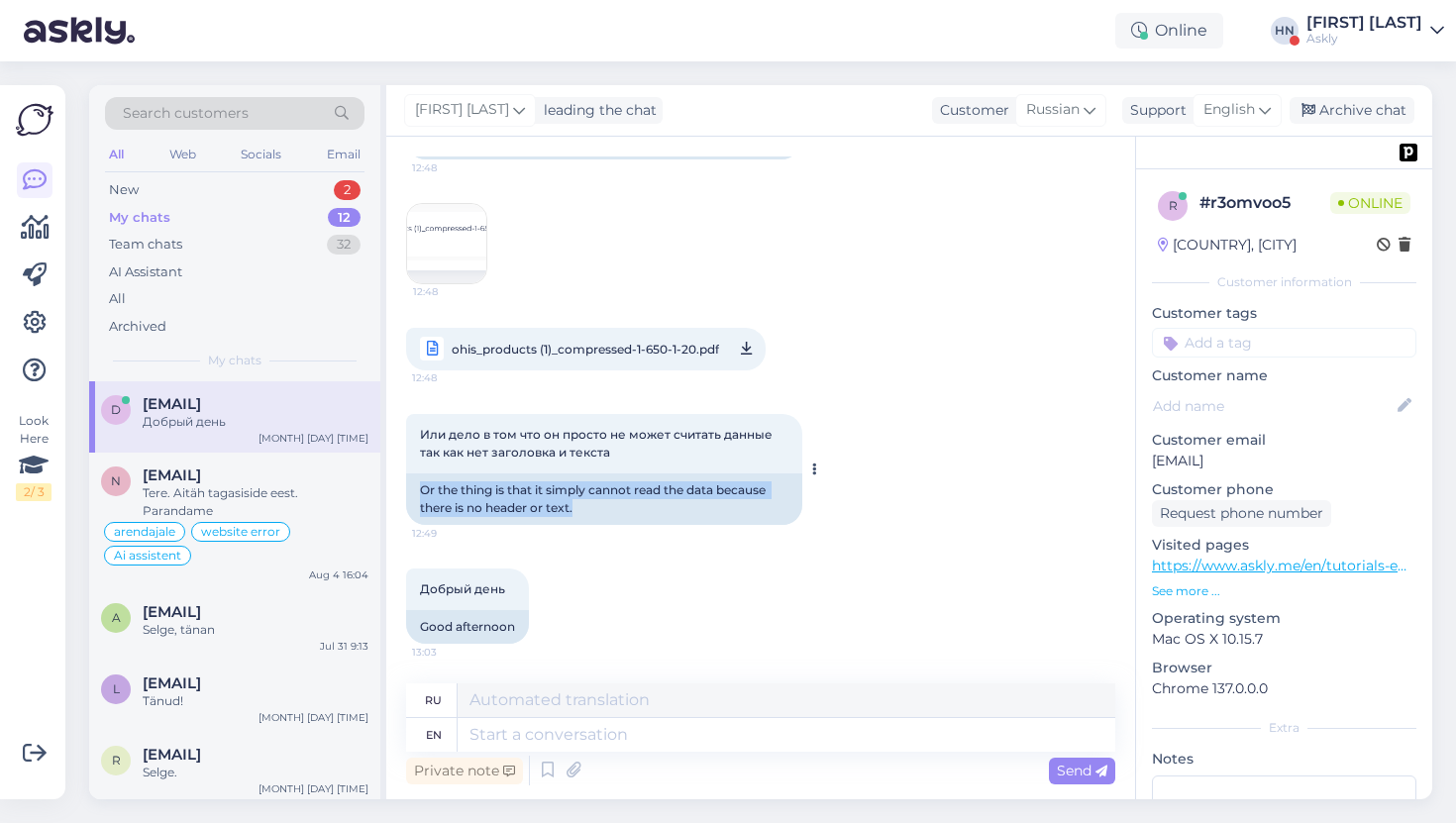 scroll, scrollTop: 8107, scrollLeft: 0, axis: vertical 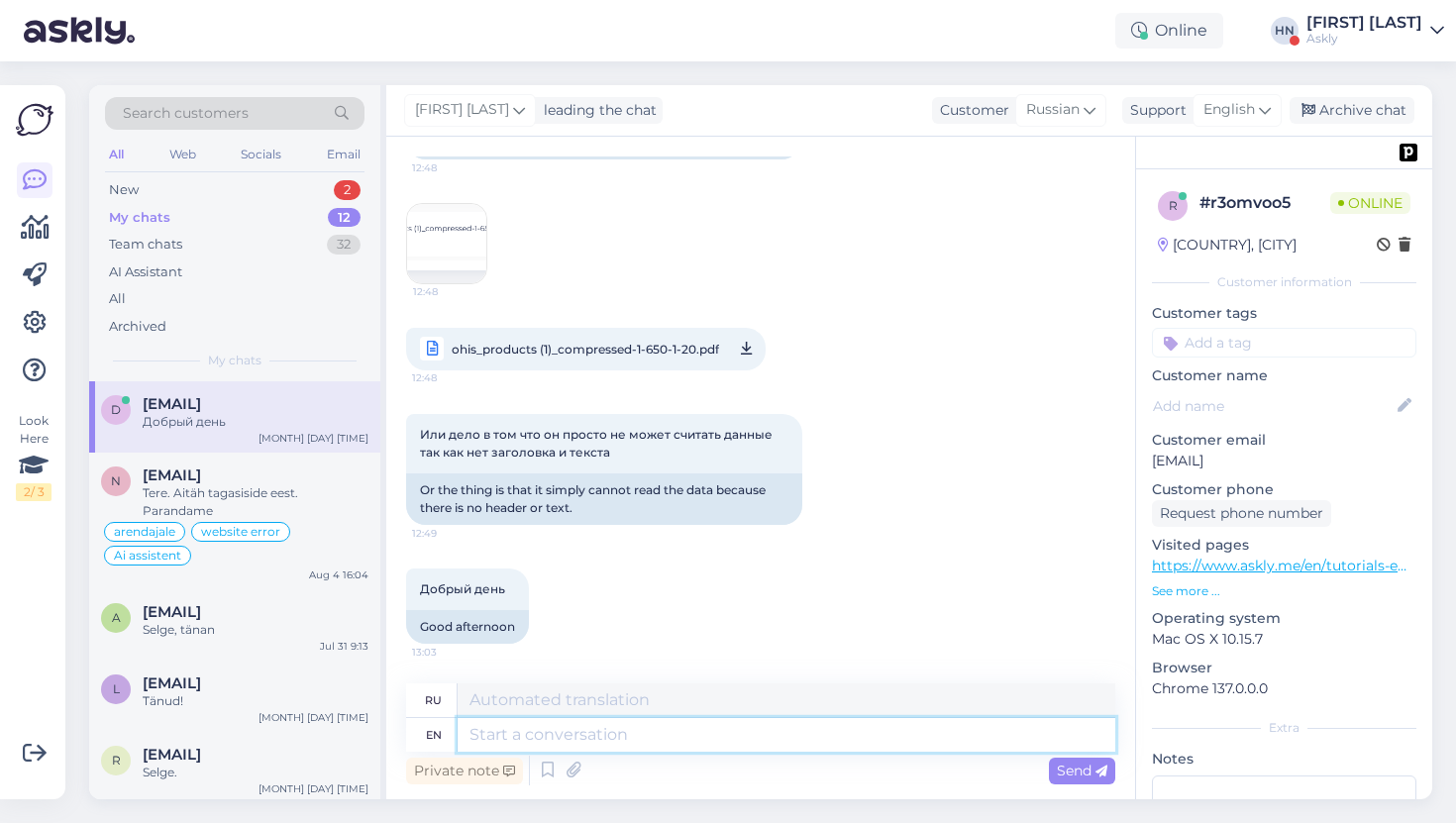 click at bounding box center (786, 735) 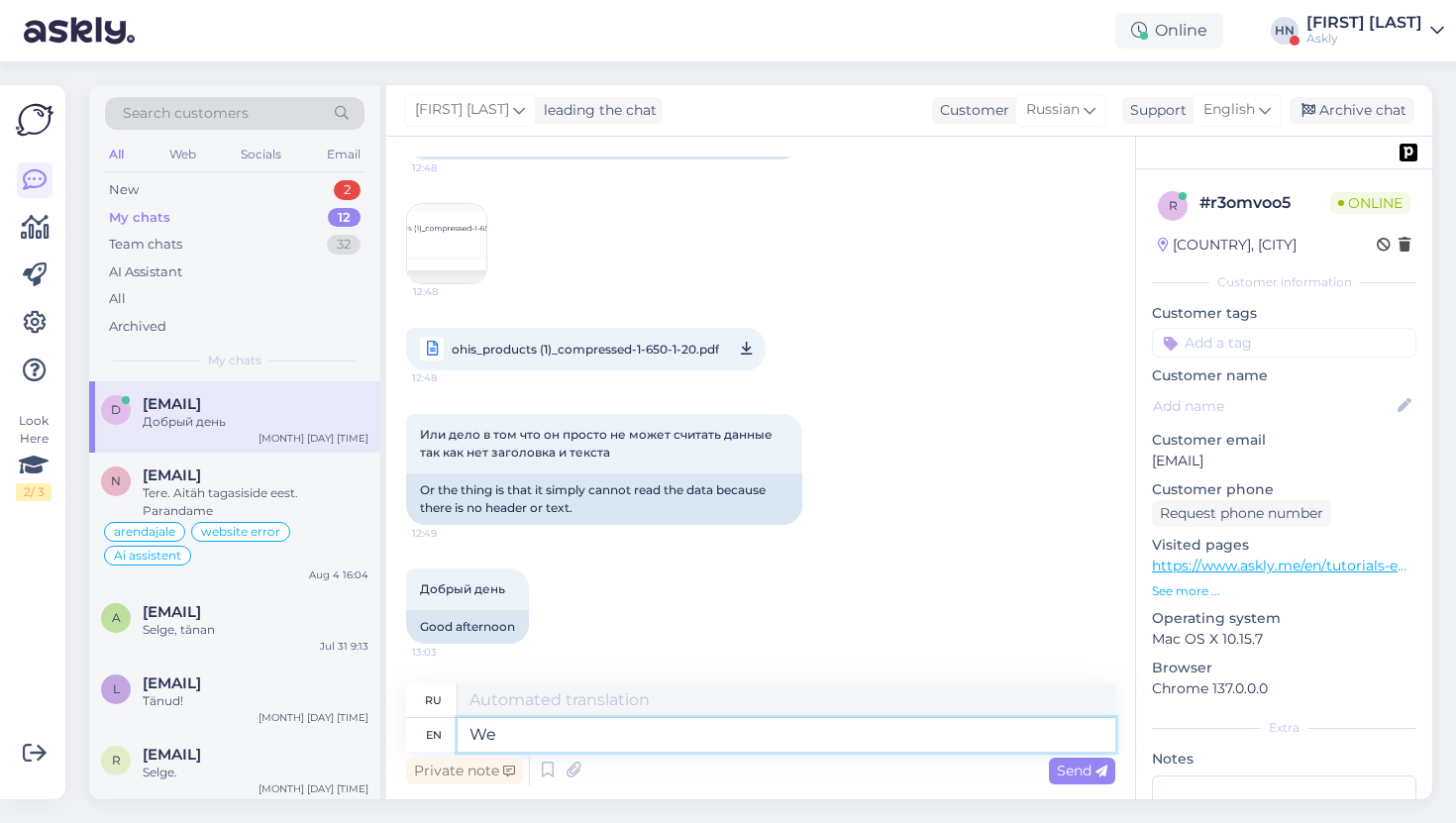 type on "We" 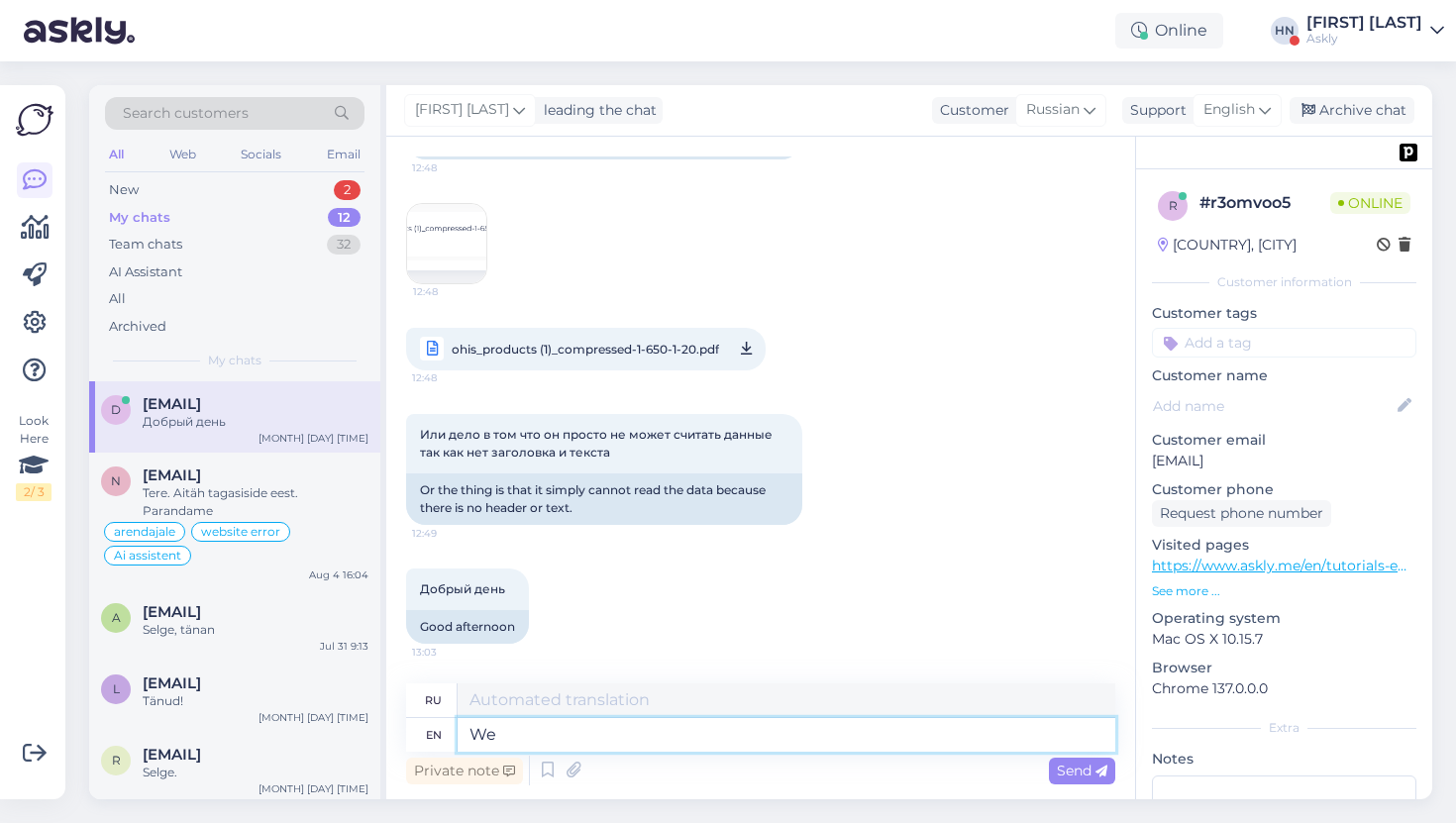 type on "Мы" 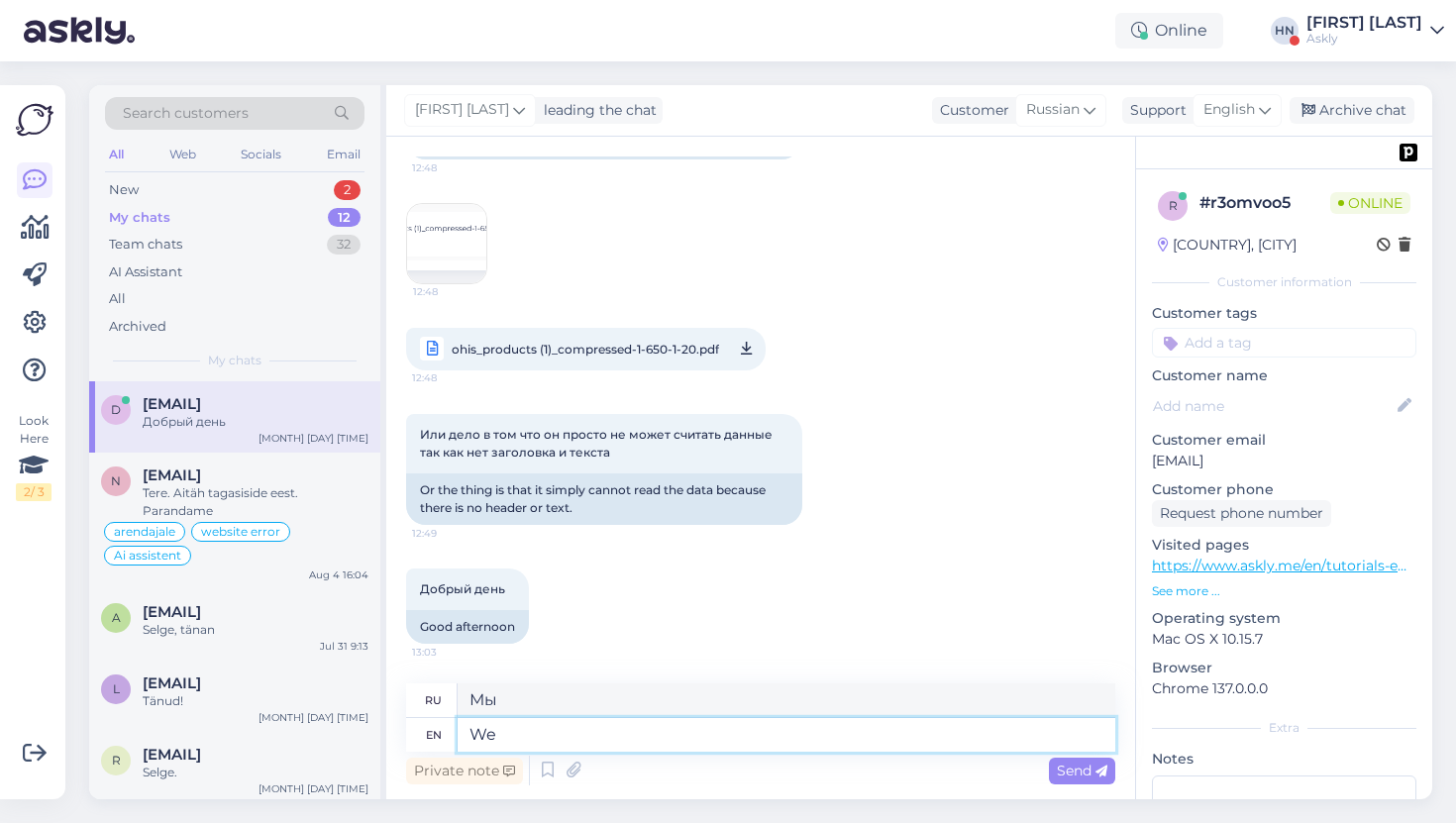 type on "W" 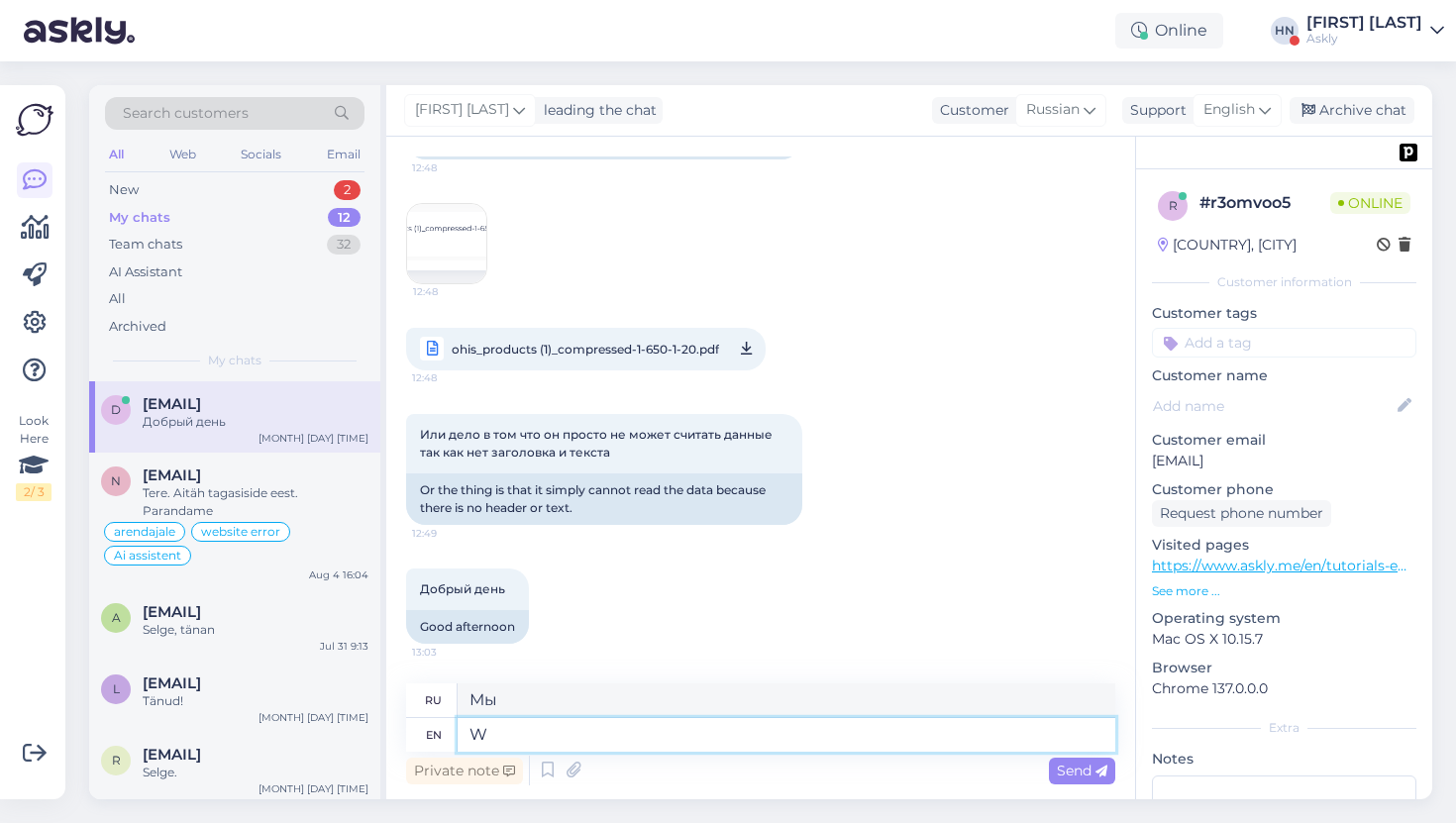 type 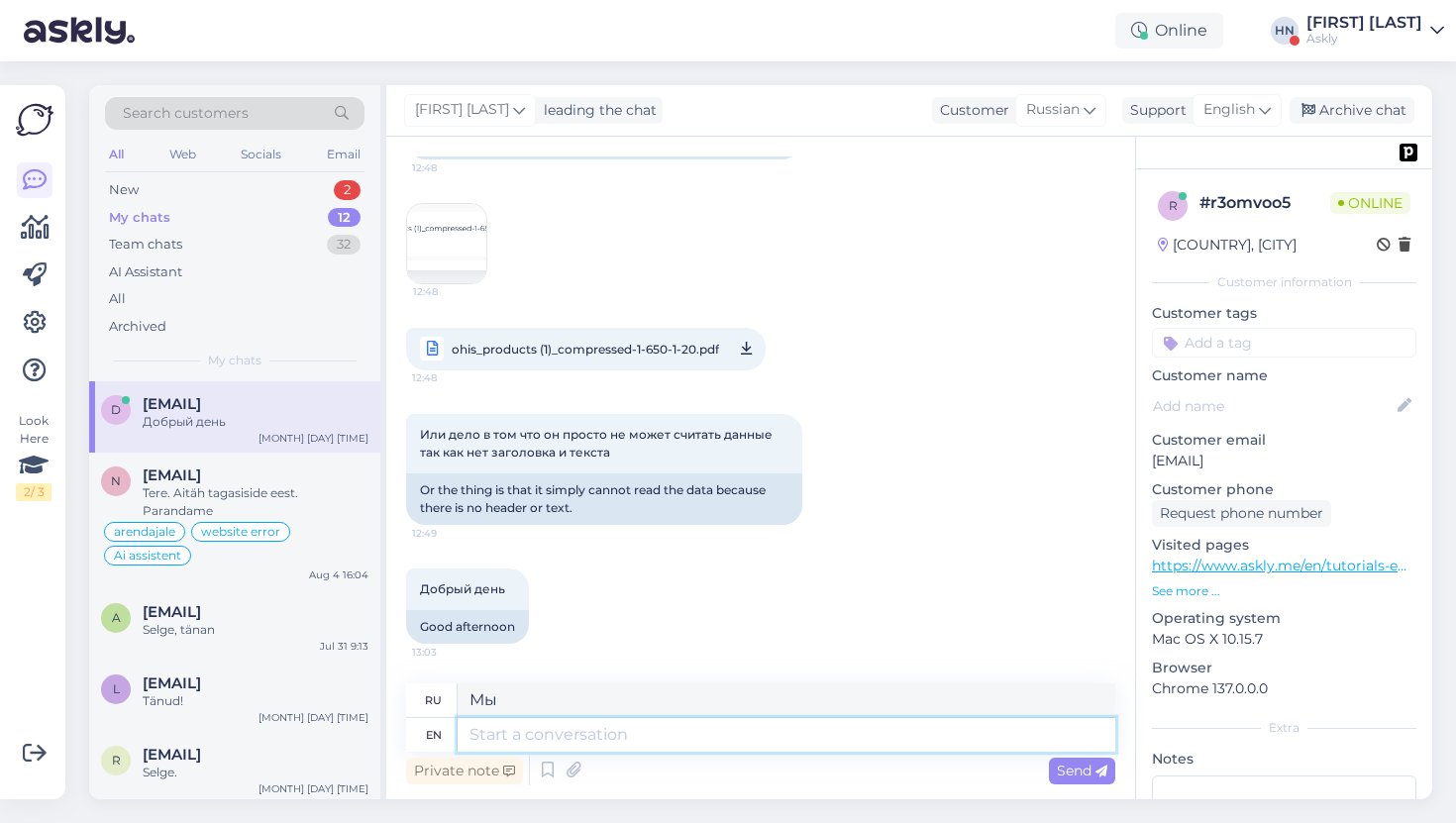 type 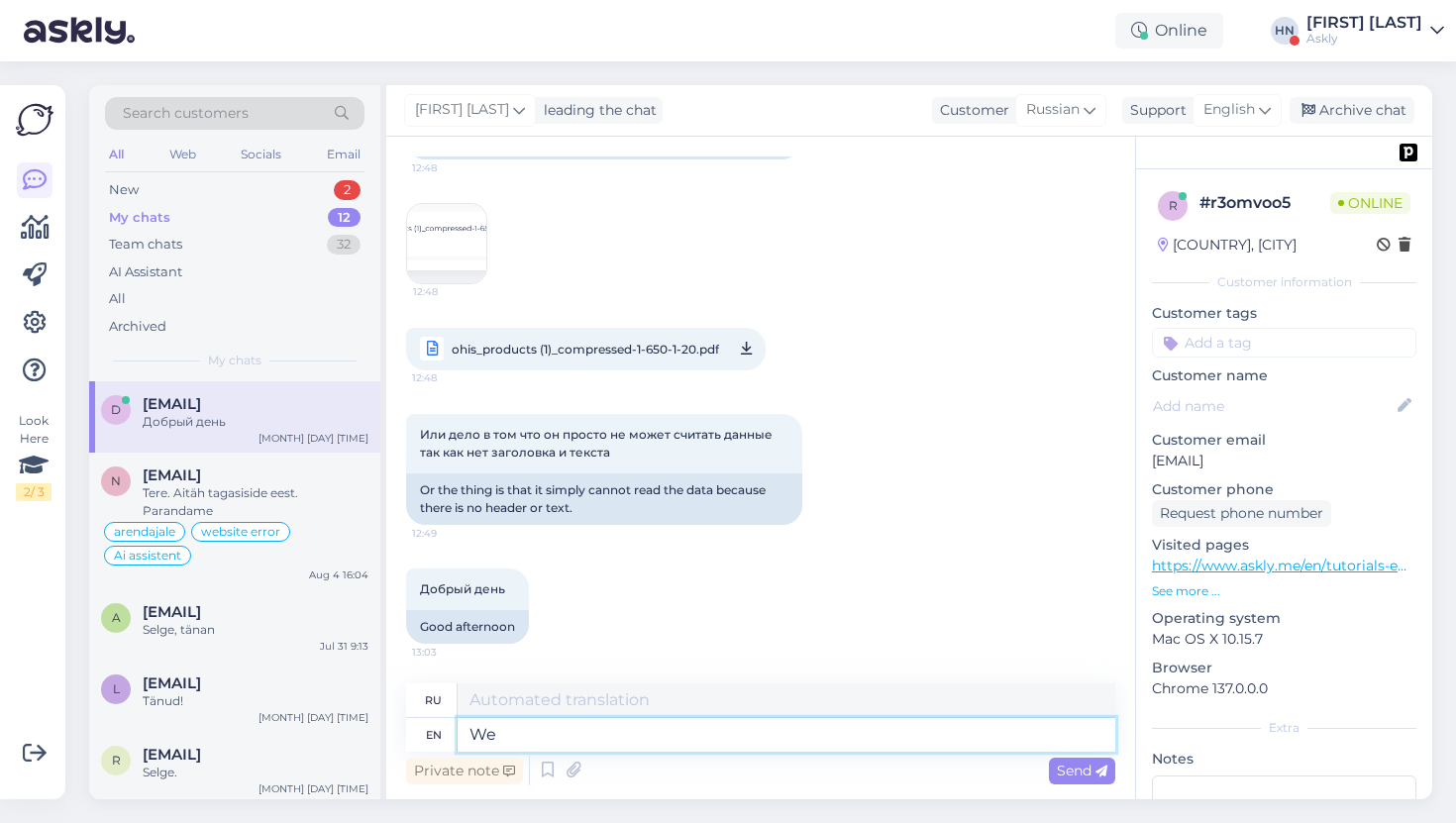 type on "We" 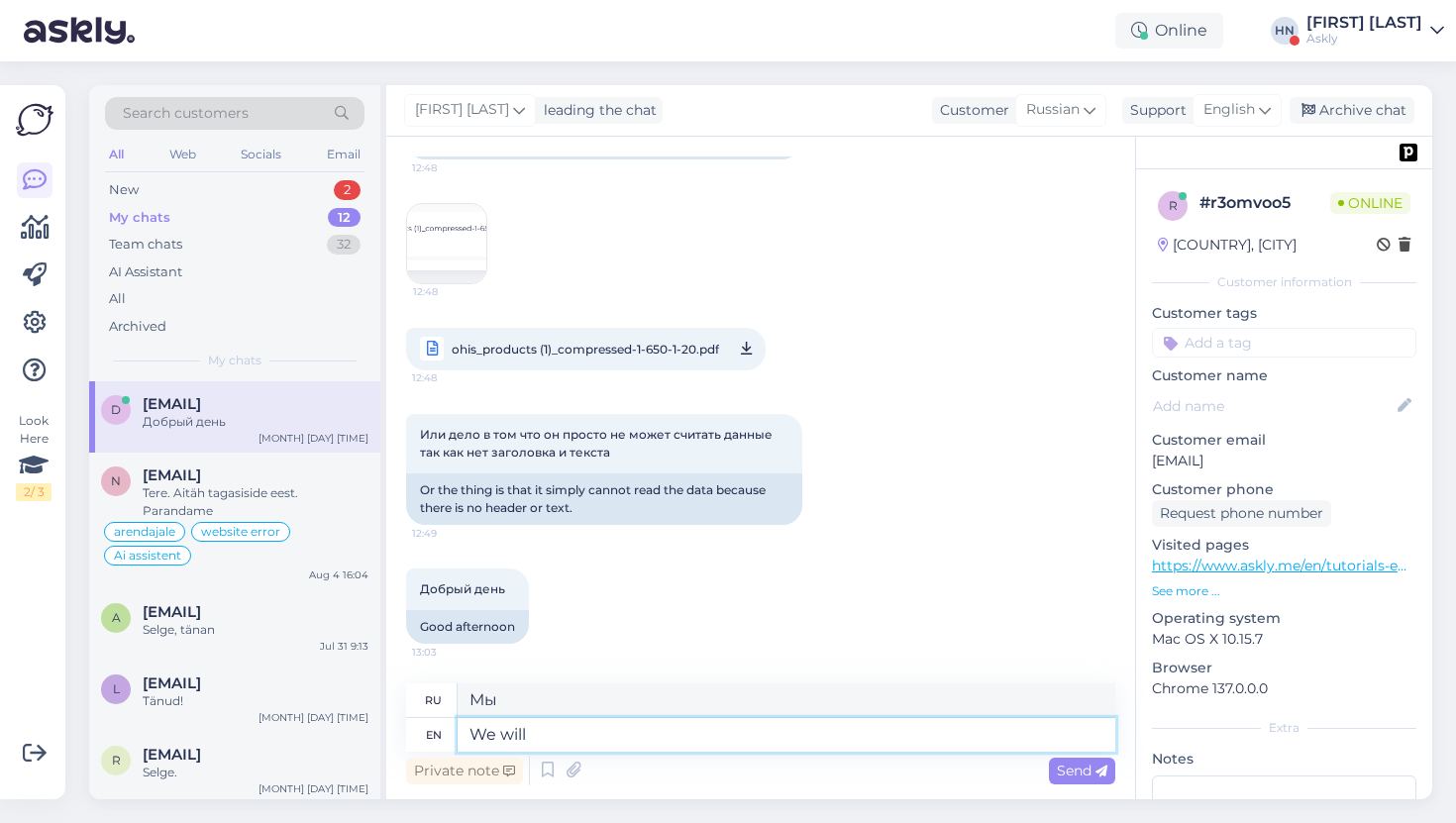 type on "We will" 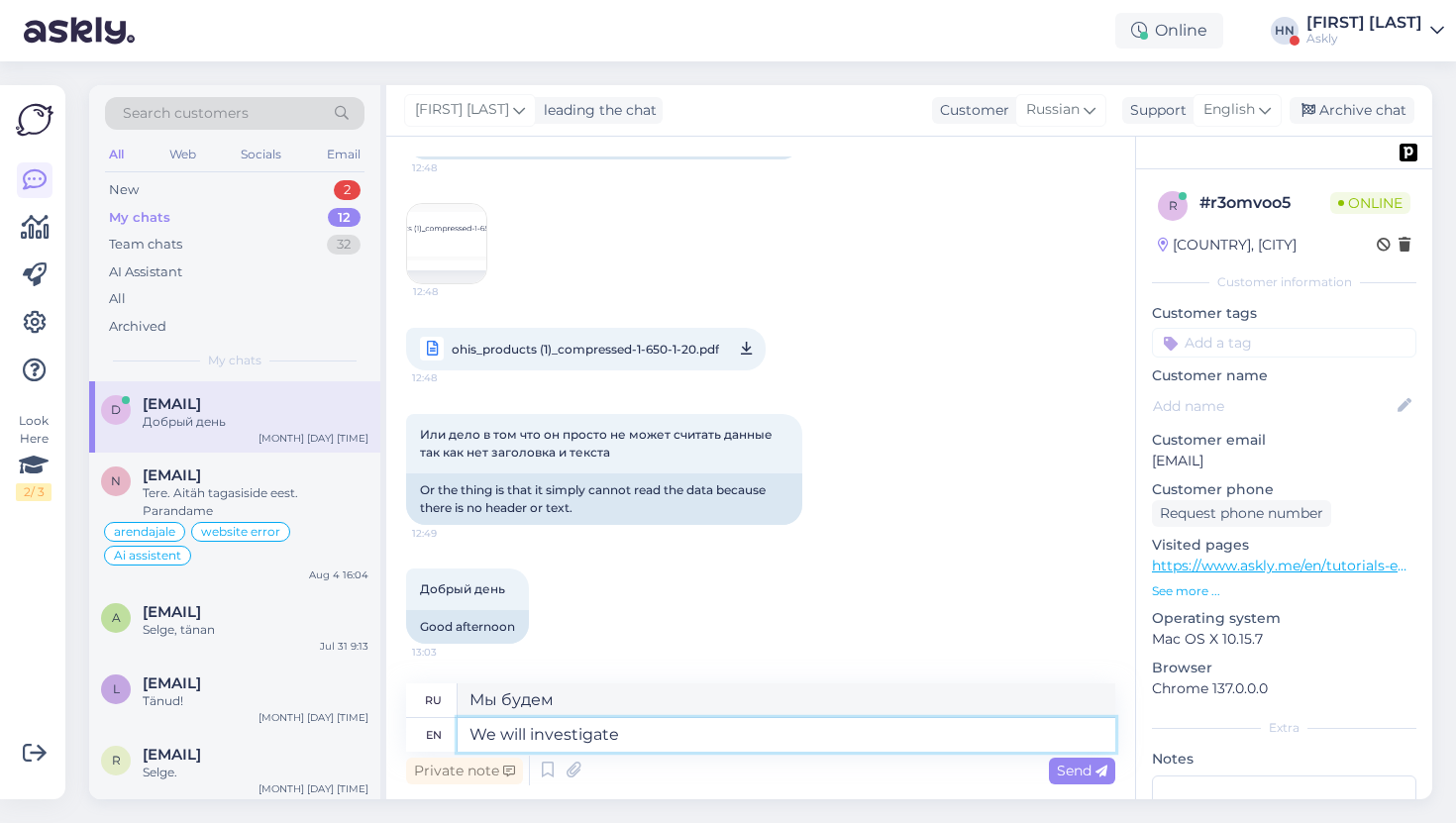 type on "We will investigate i" 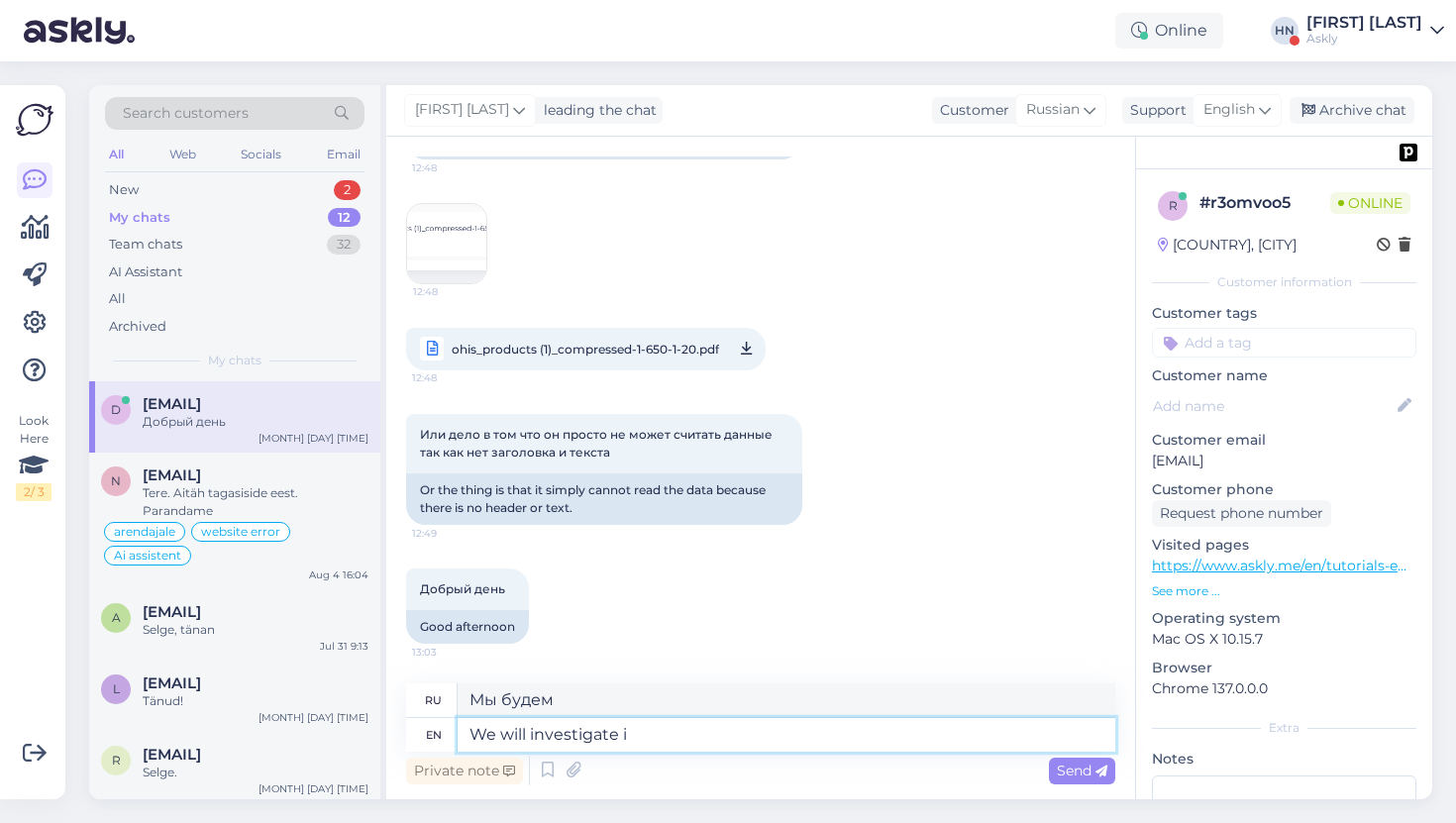 type on "Мы проведем расследование." 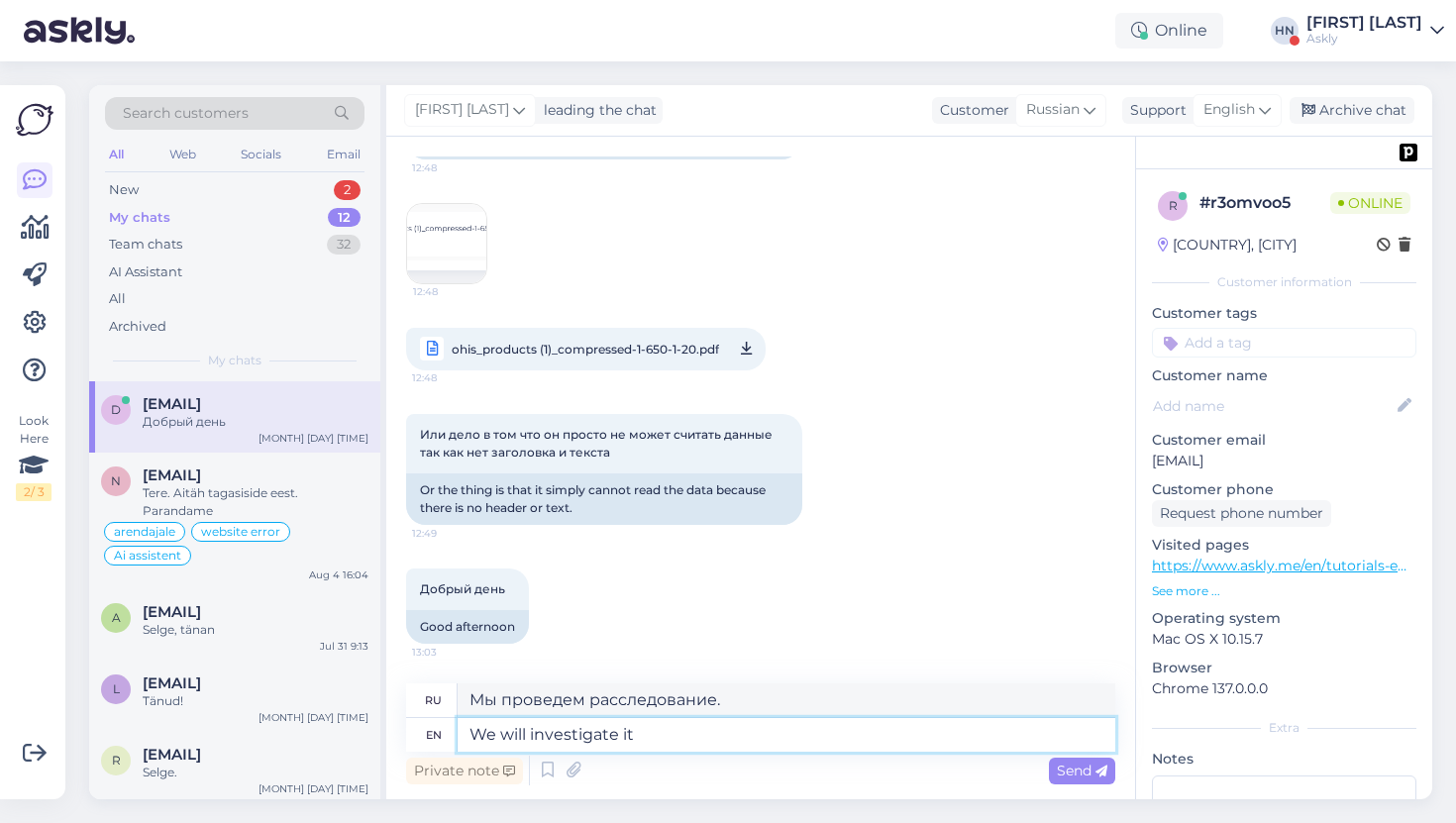 type on "We will investigate it" 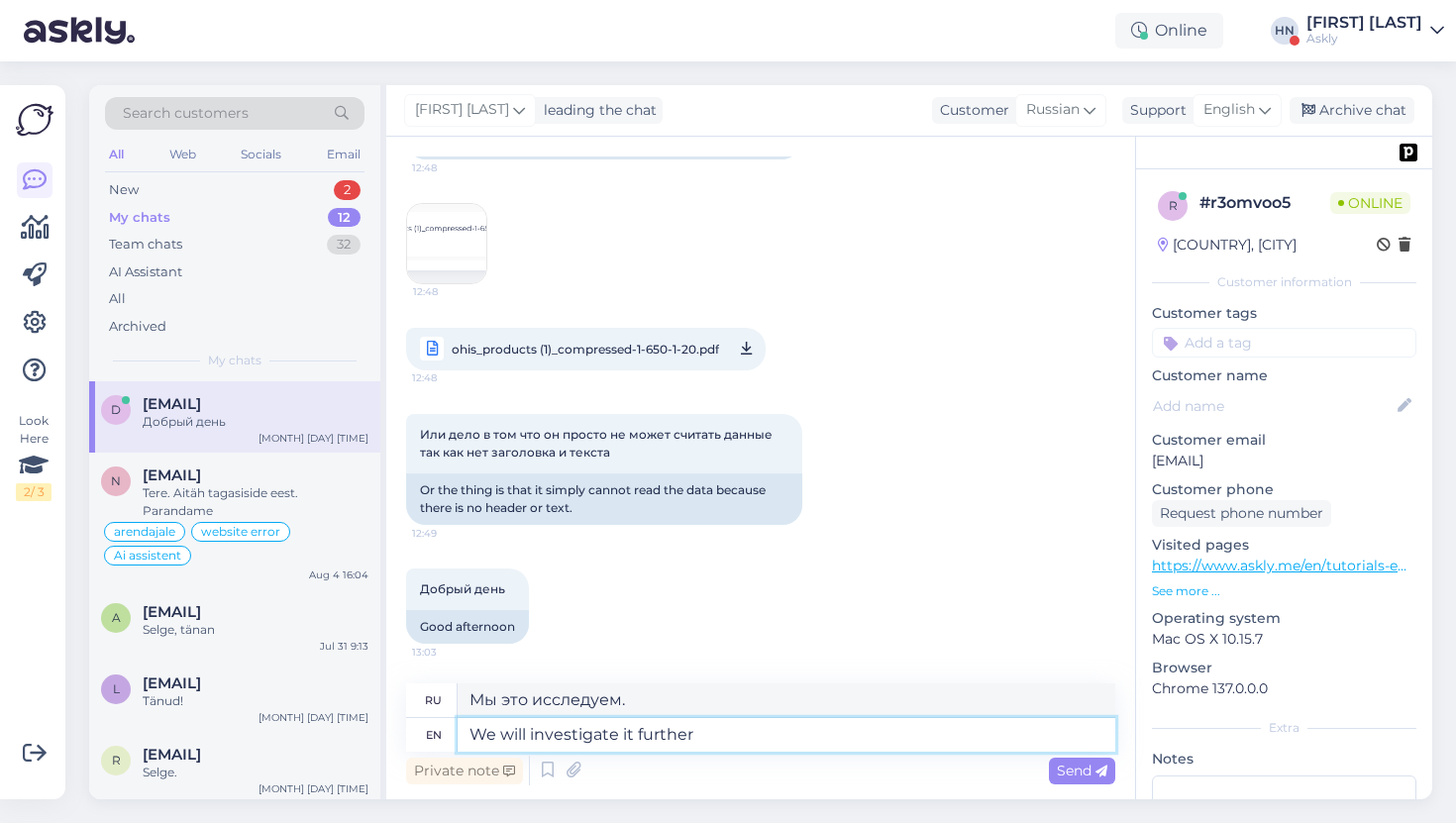type on "We will investigate it further" 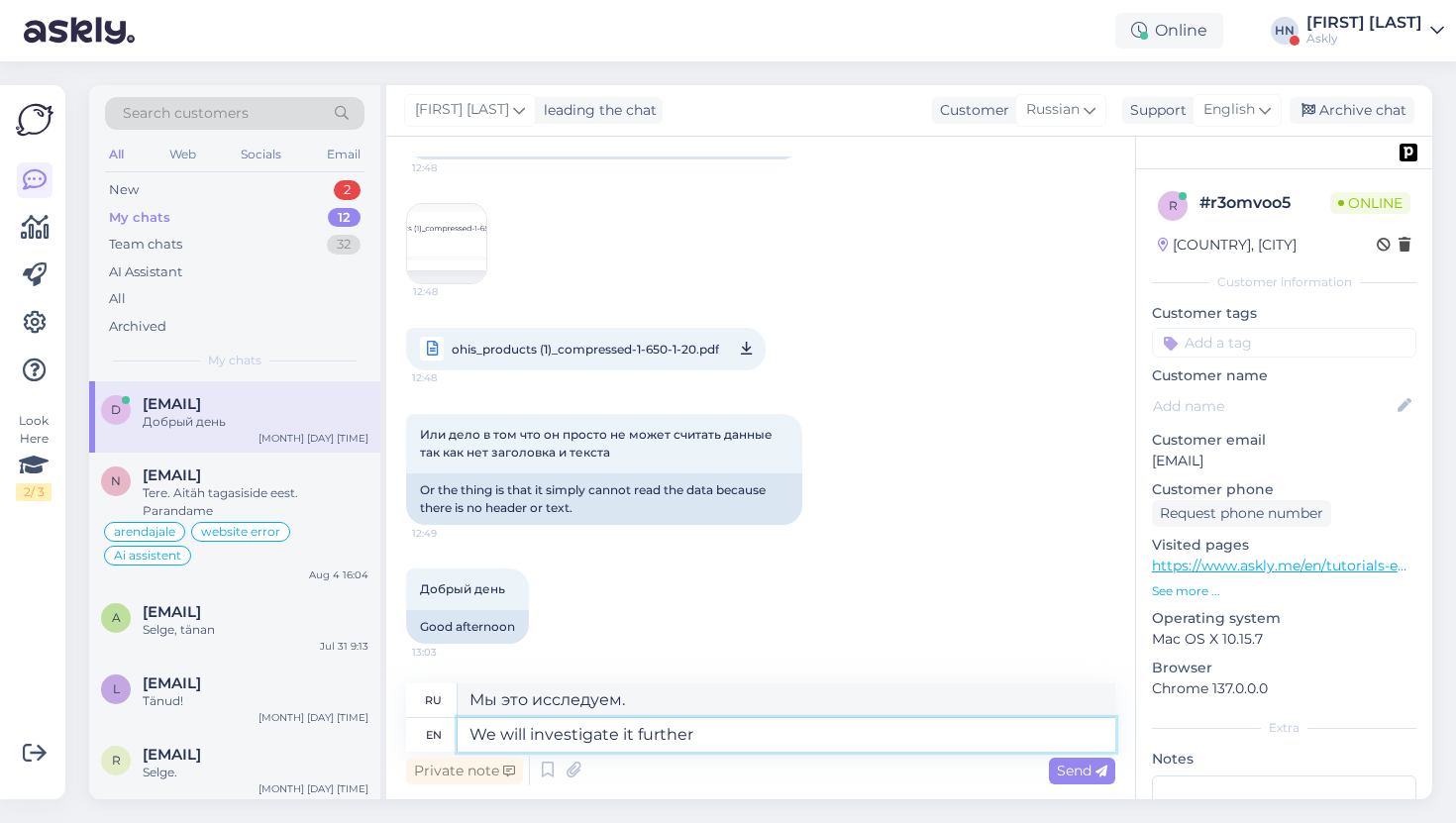 type on "Мы будем исследовать это дальше." 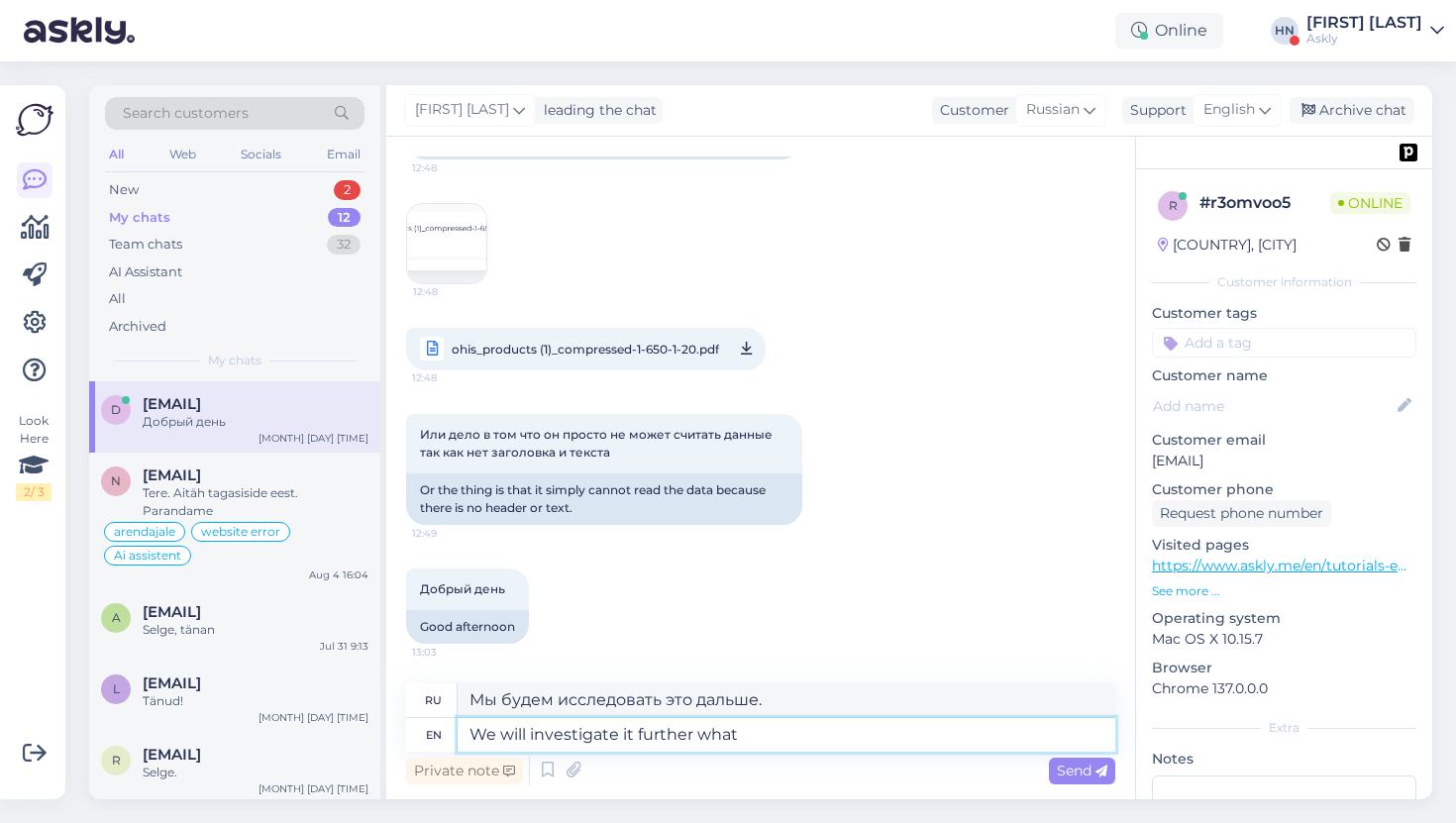 type on "We will investigate it further what" 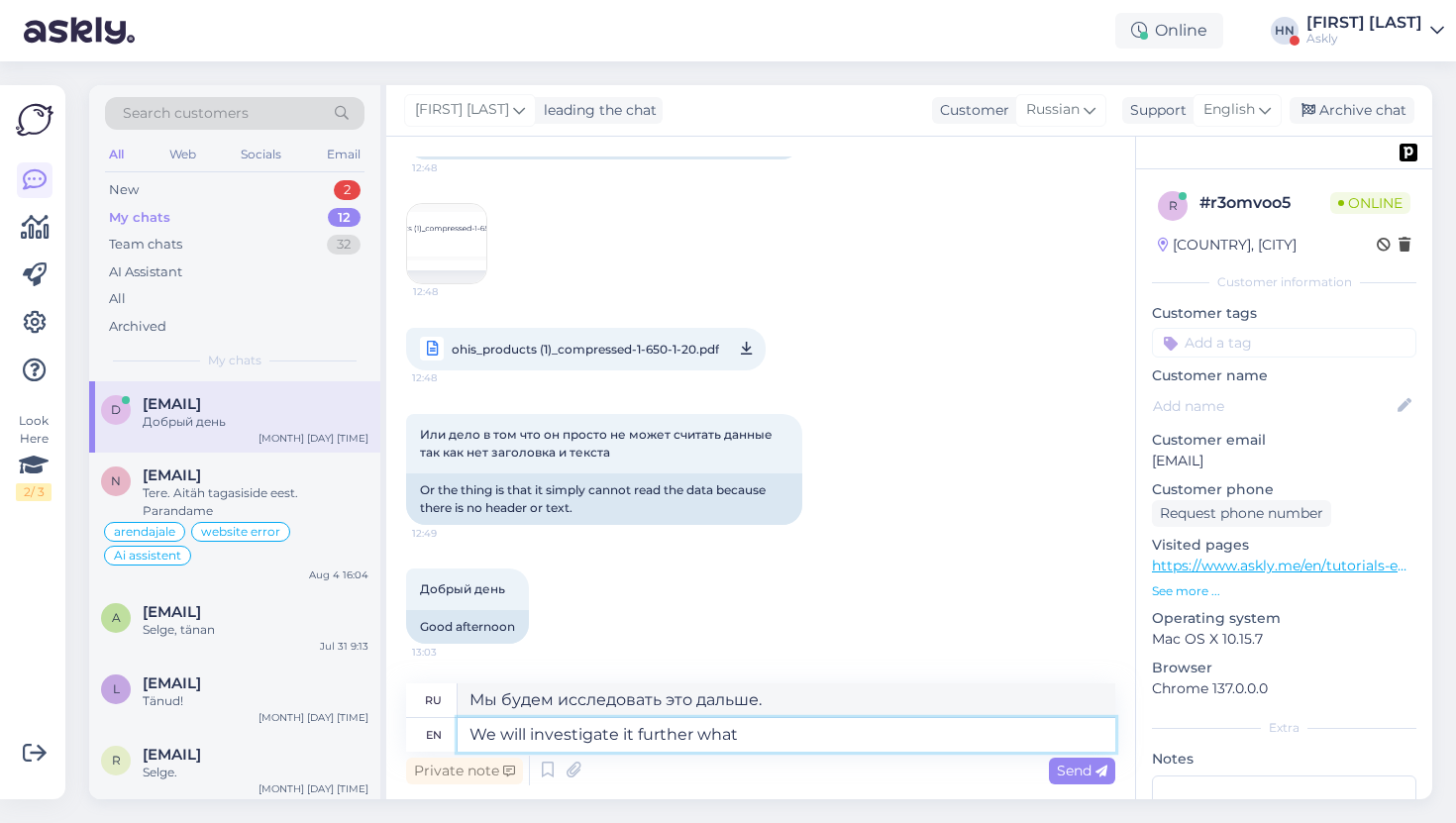 type on "Мы будем исследовать это дальше, что" 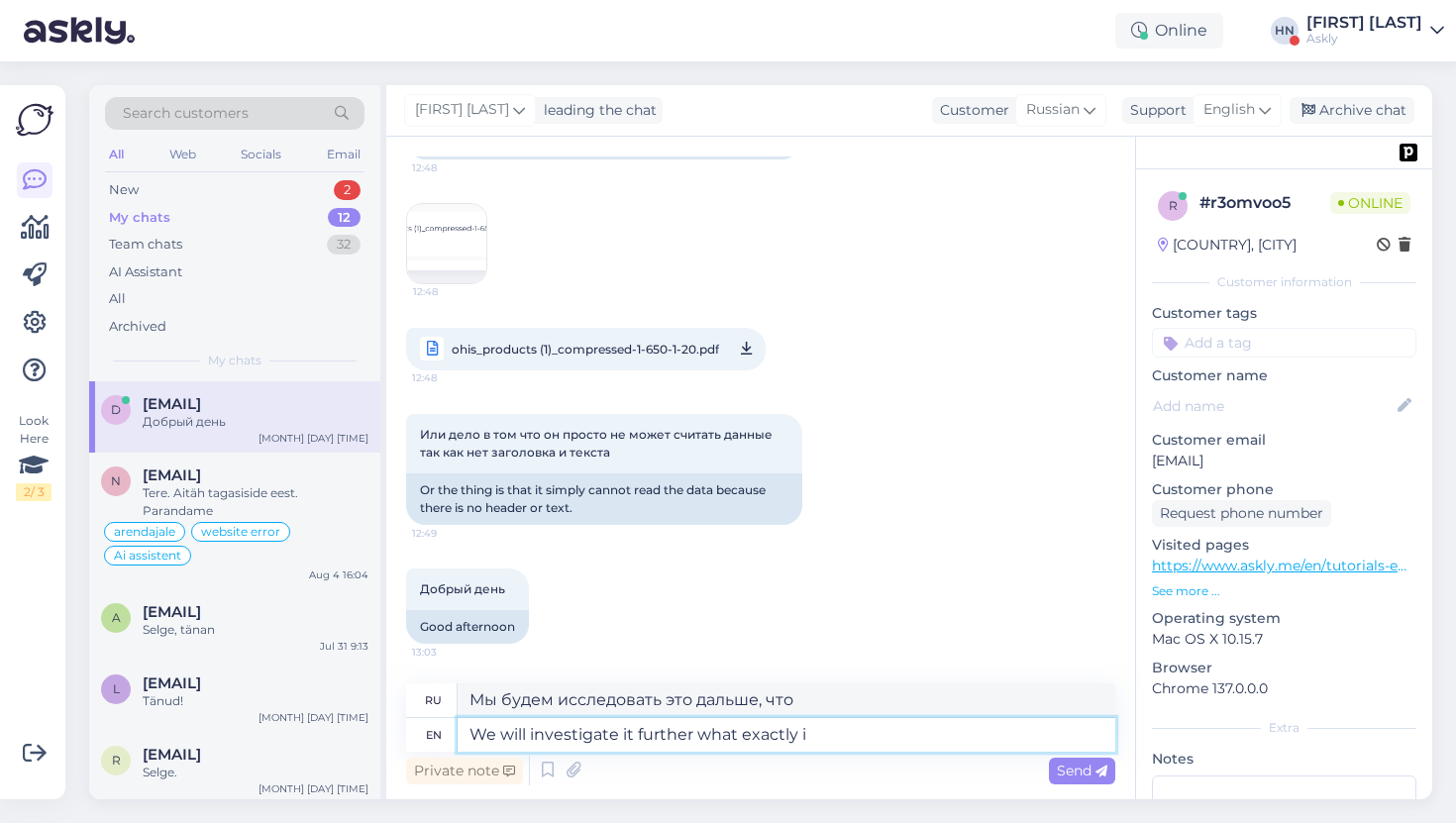 type on "We will investigate it further what exactly is" 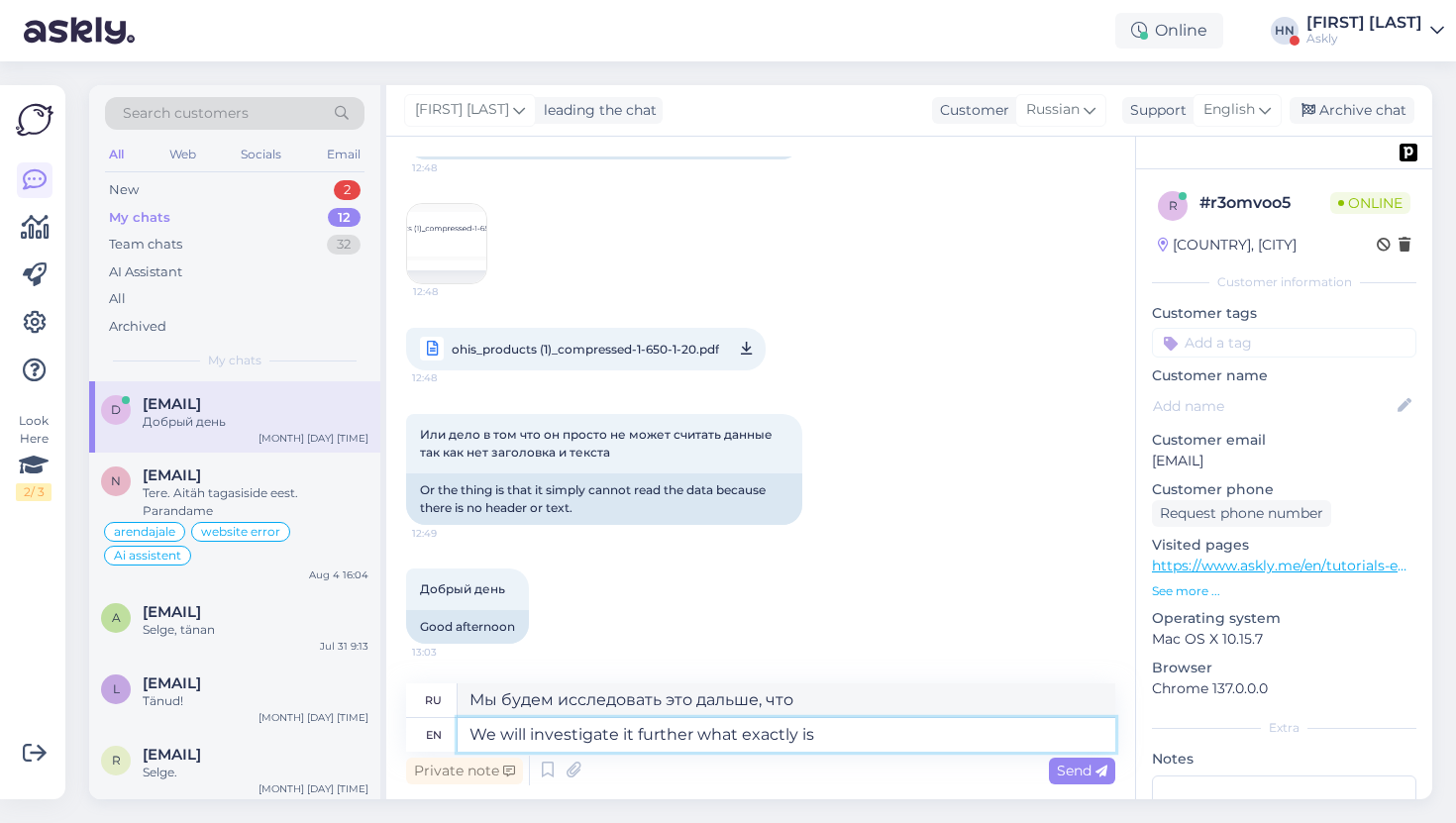 type on "Мы будем исследовать дальше, что именно" 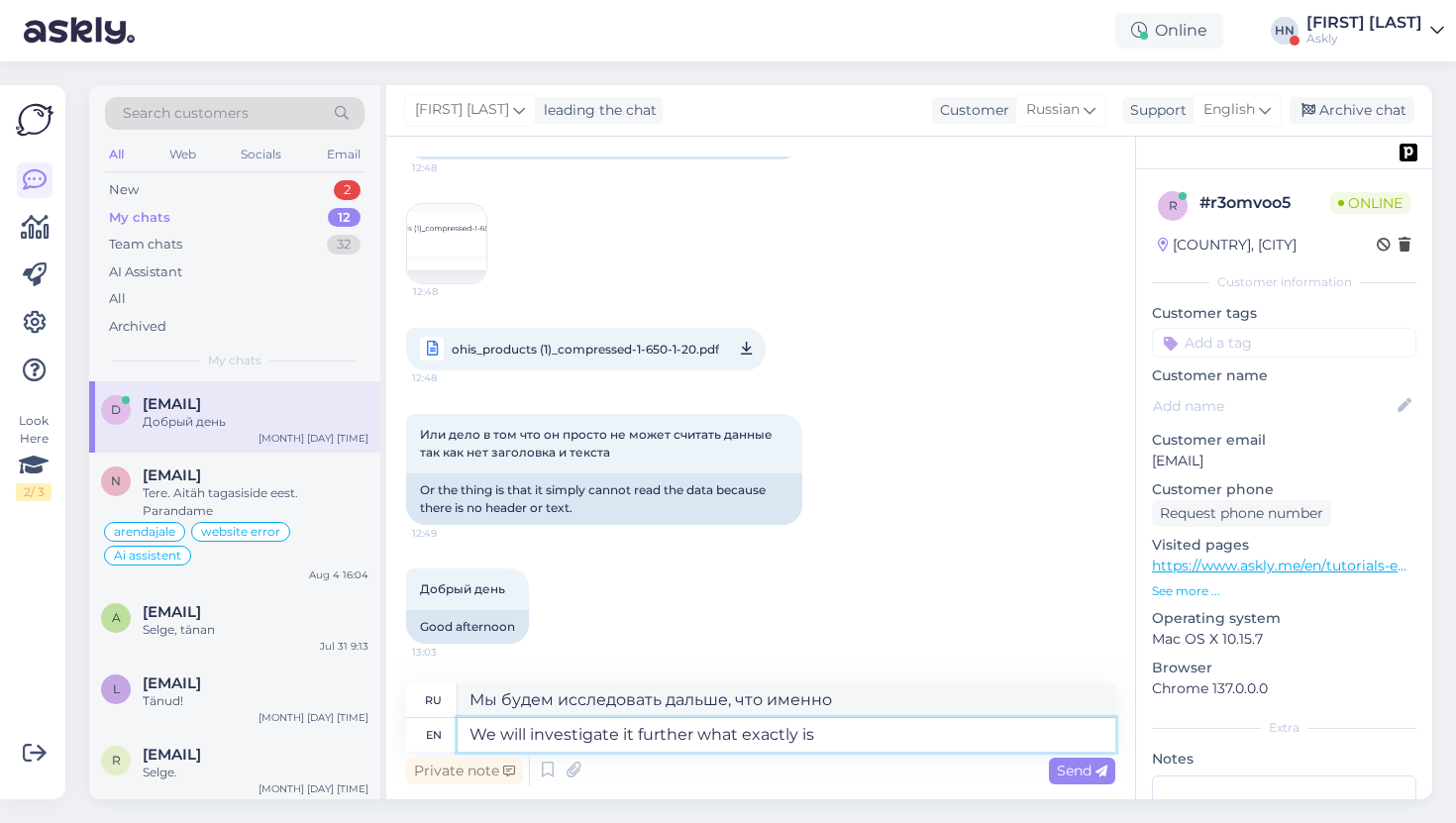 type on "We will investigate it further what exactly is t" 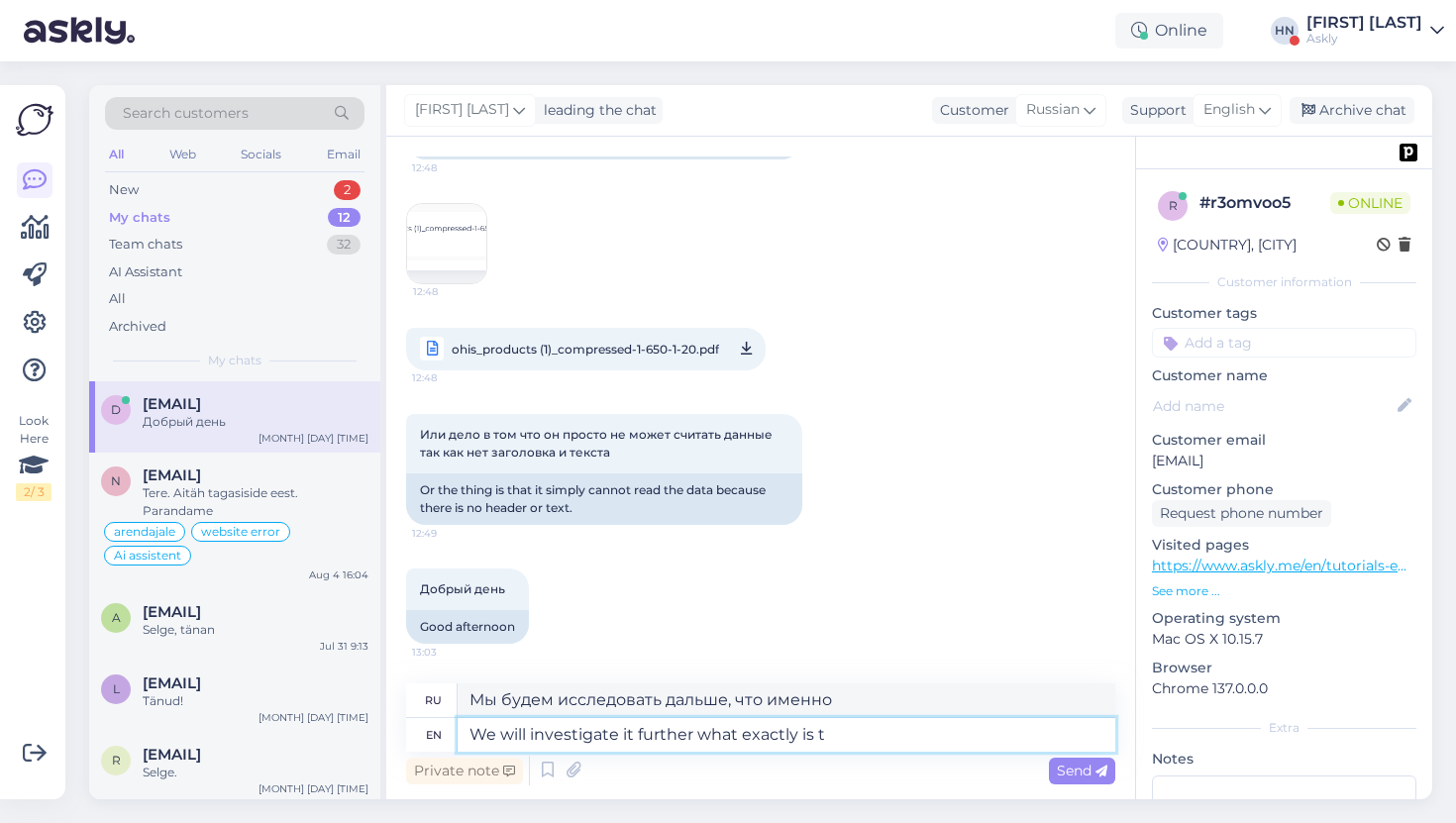 type on "Мы будем исследовать это дальше, что именно" 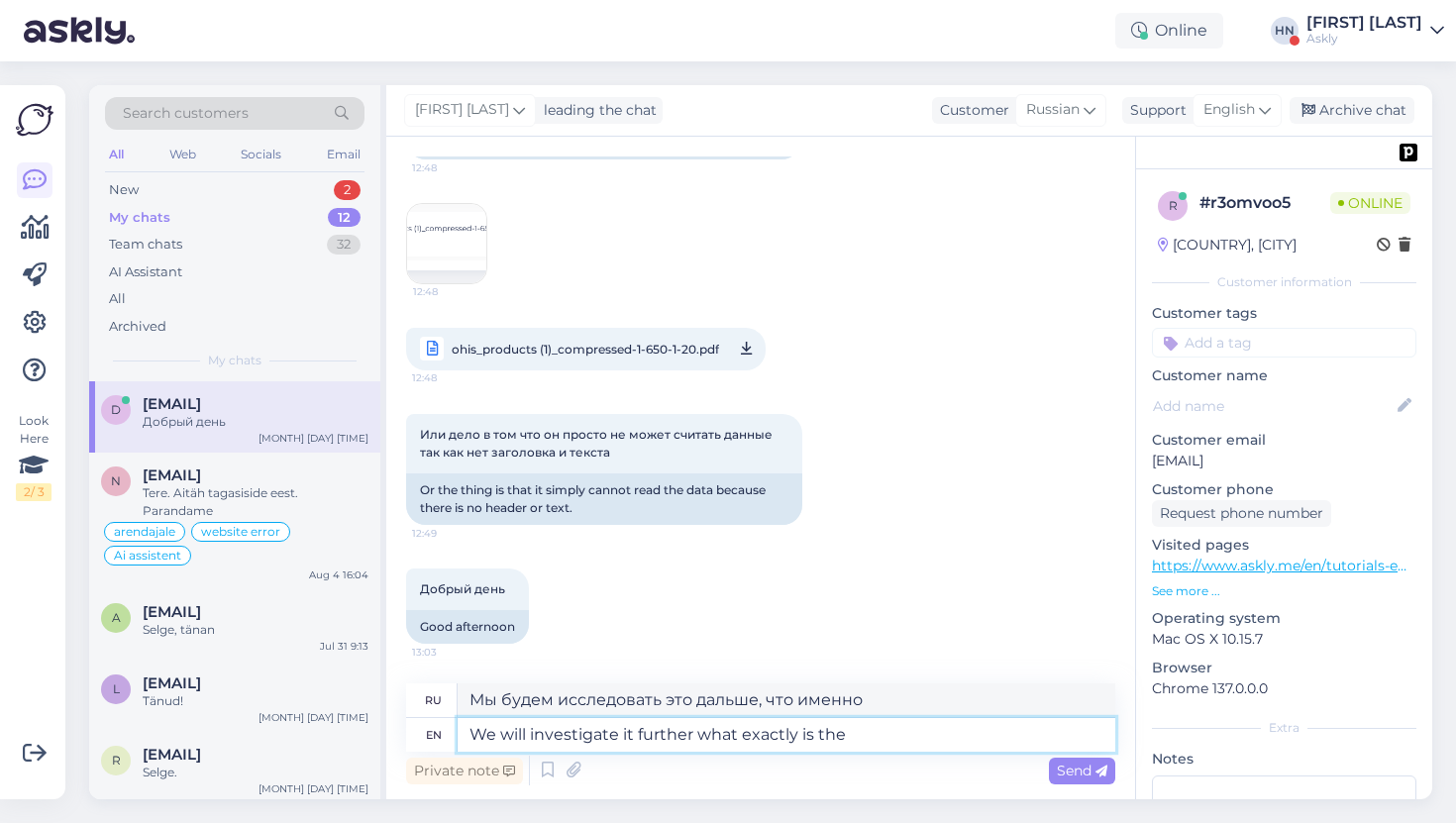 type on "We will investigate it further what exactly is the" 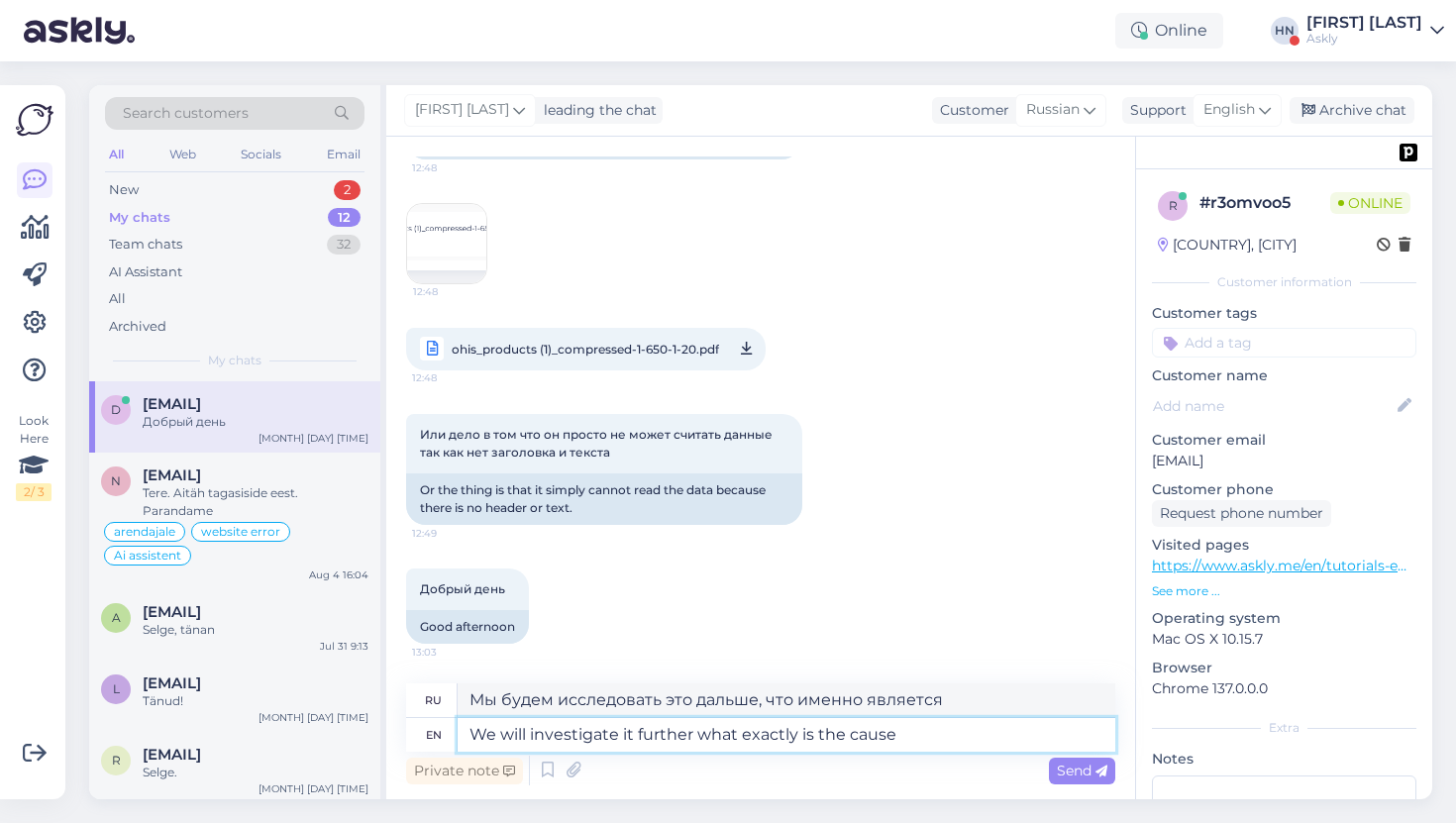 type on "We will investigate it further what exactly is the cause" 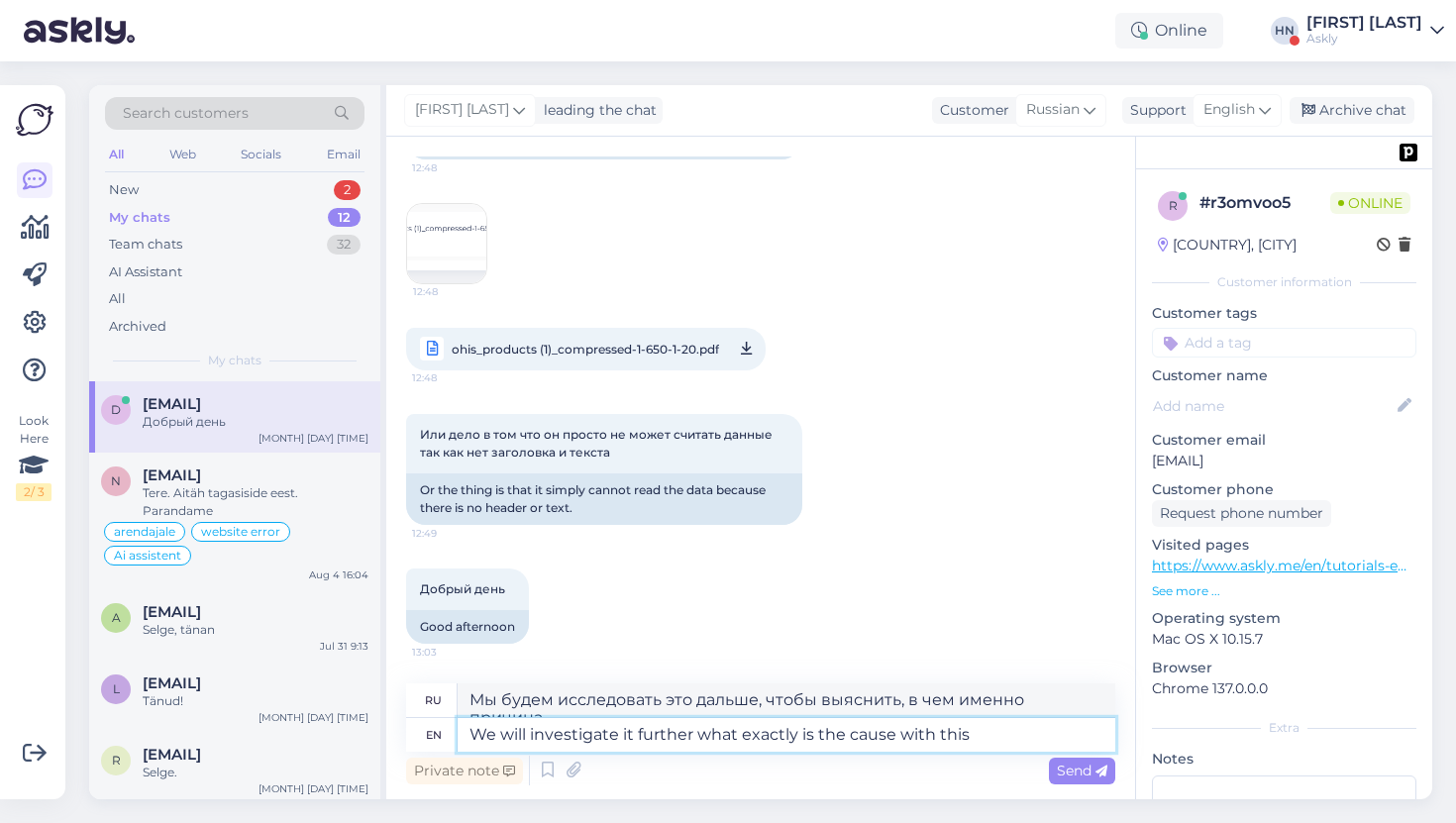 type on "We will investigate it further what exactly is the cause with this a" 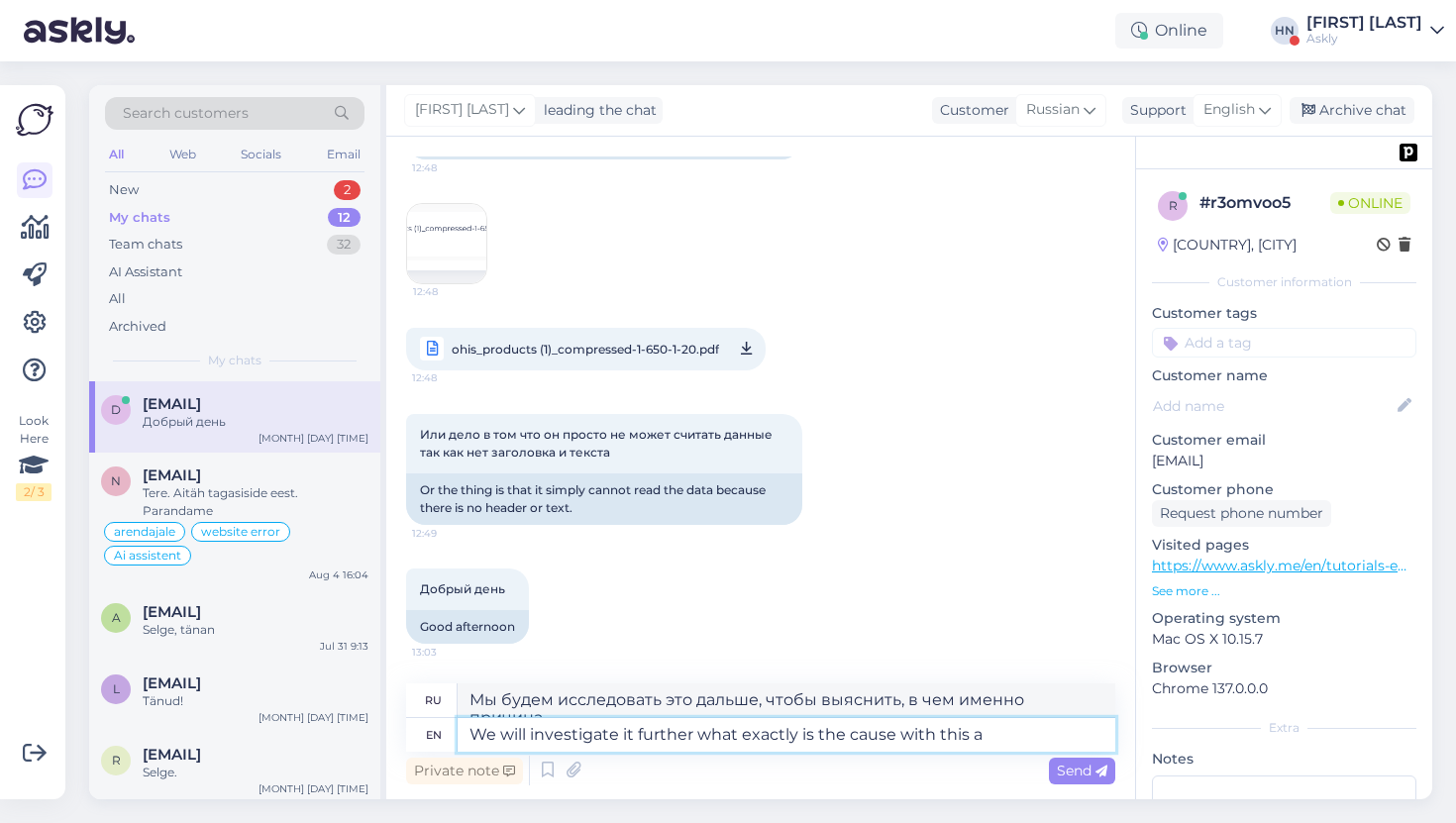 type on "Мы будем исследовать это дальше, что именно является причиной этого." 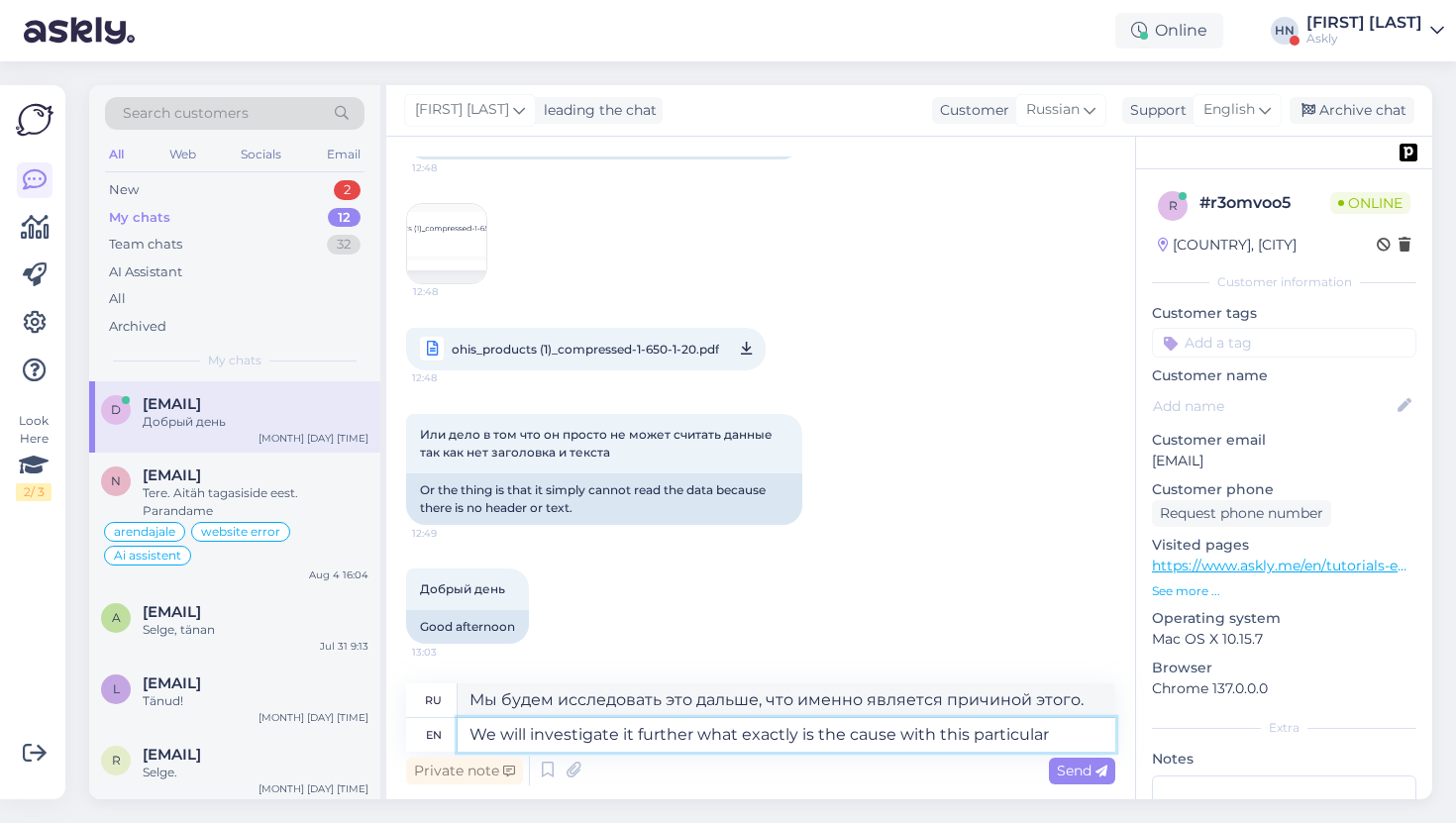 type on "We will investigate it further what exactly is the cause with this particular" 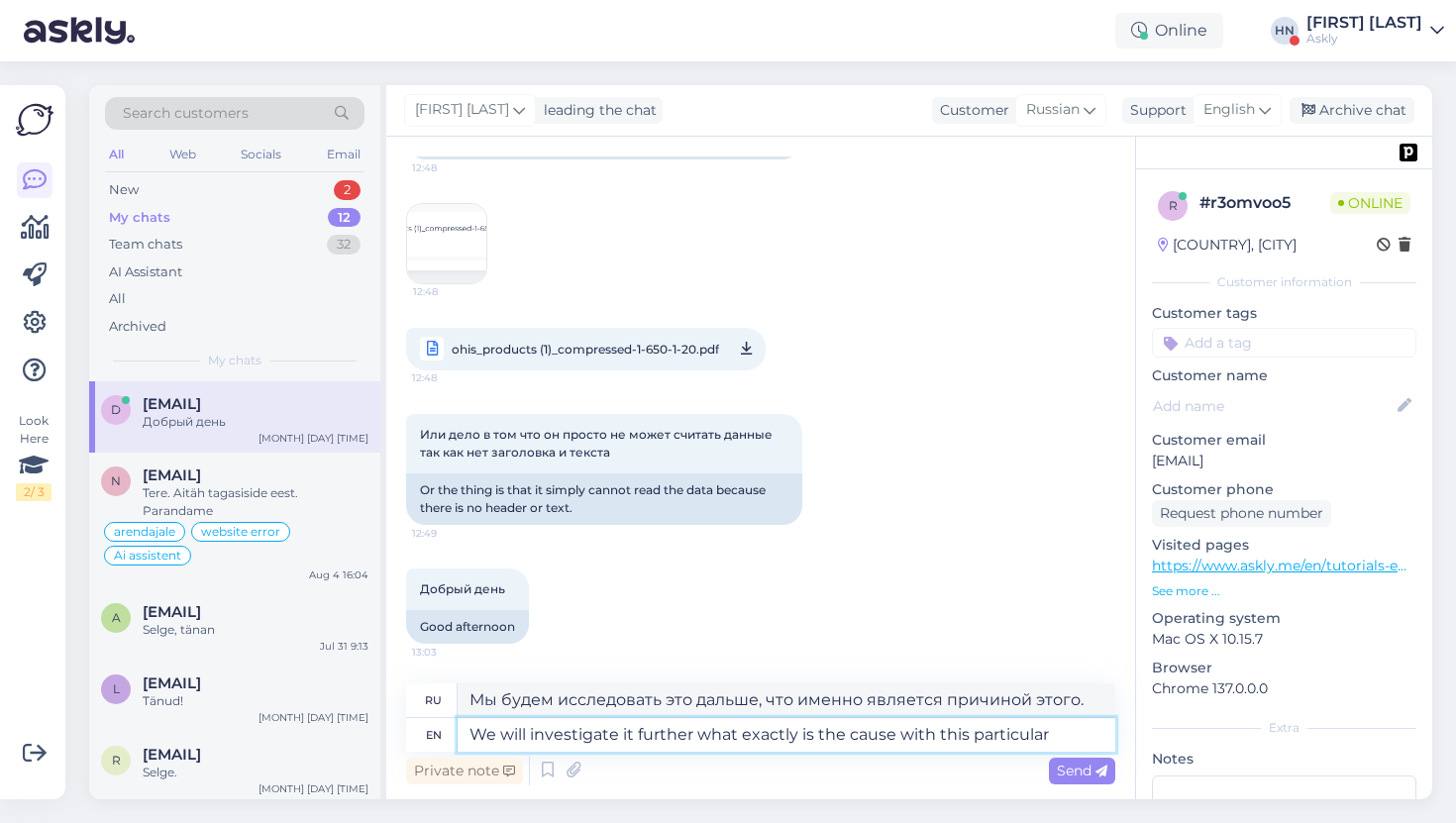 type on "Мы будем исследовать это дальше, что именно является причиной этого конкретного" 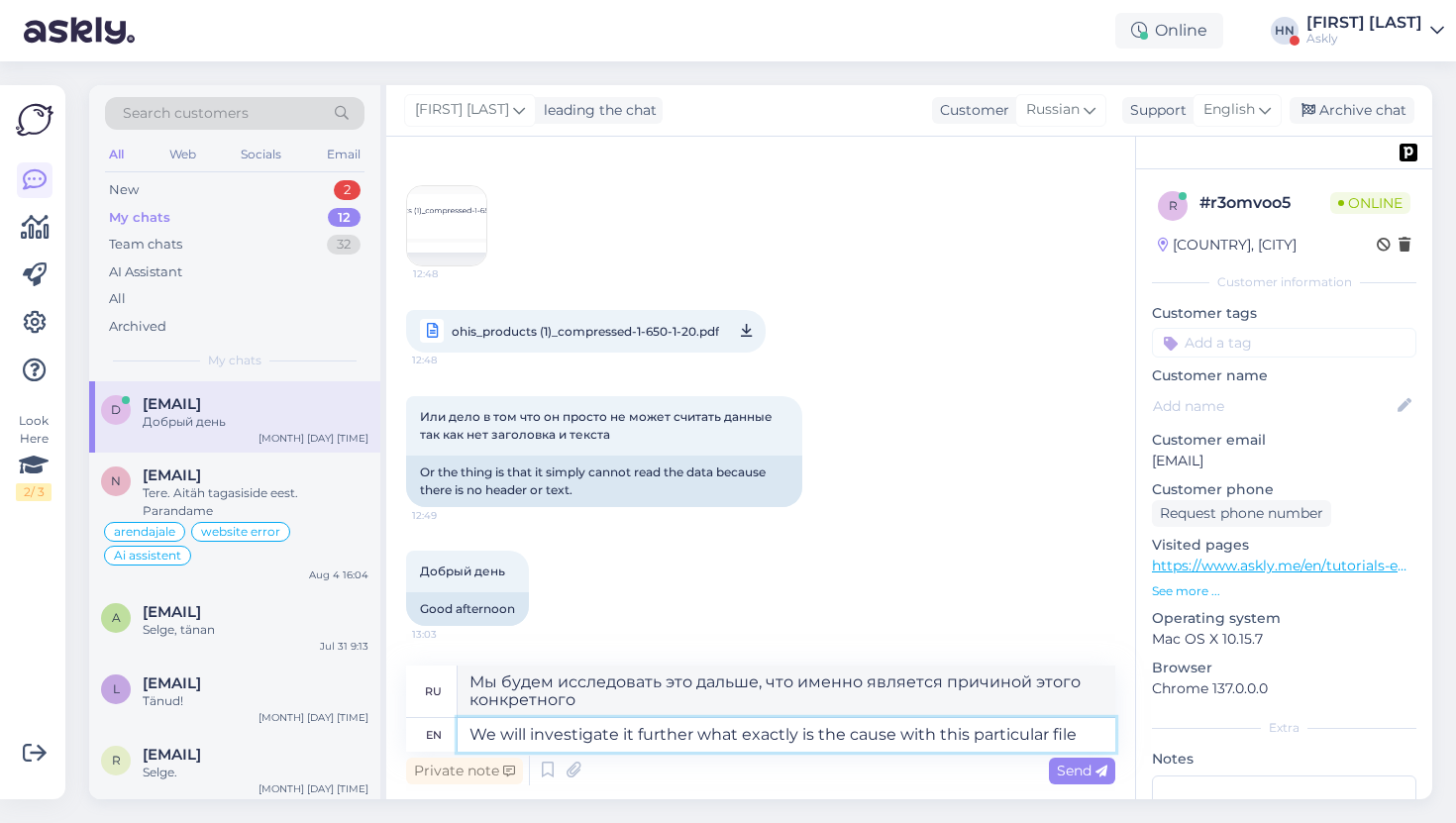 type on "We will investigate it further what exactly is the cause with this particular file t" 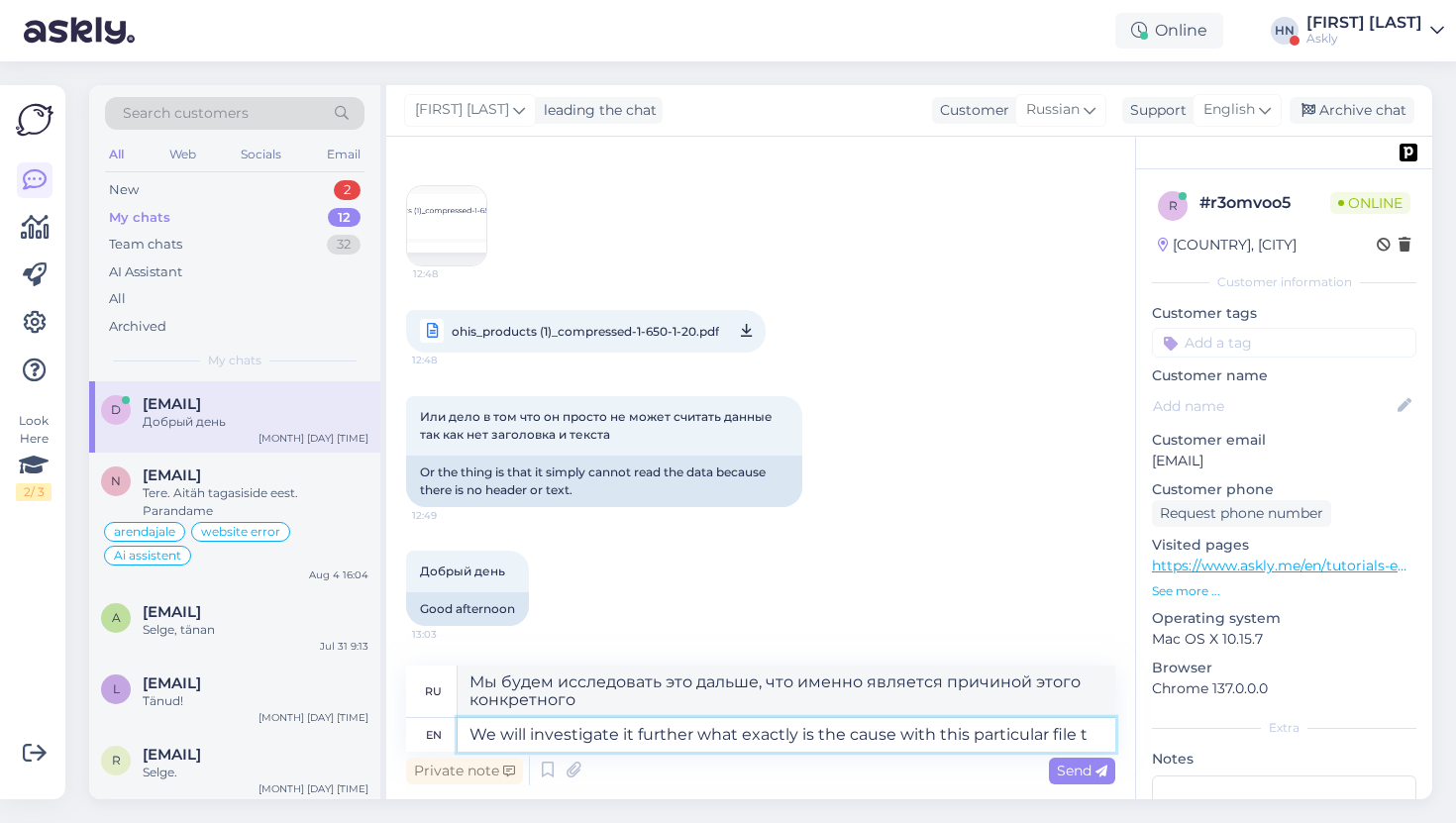 type on "Мы будем исследовать более подробно, что именно является причиной этого конкретного файла." 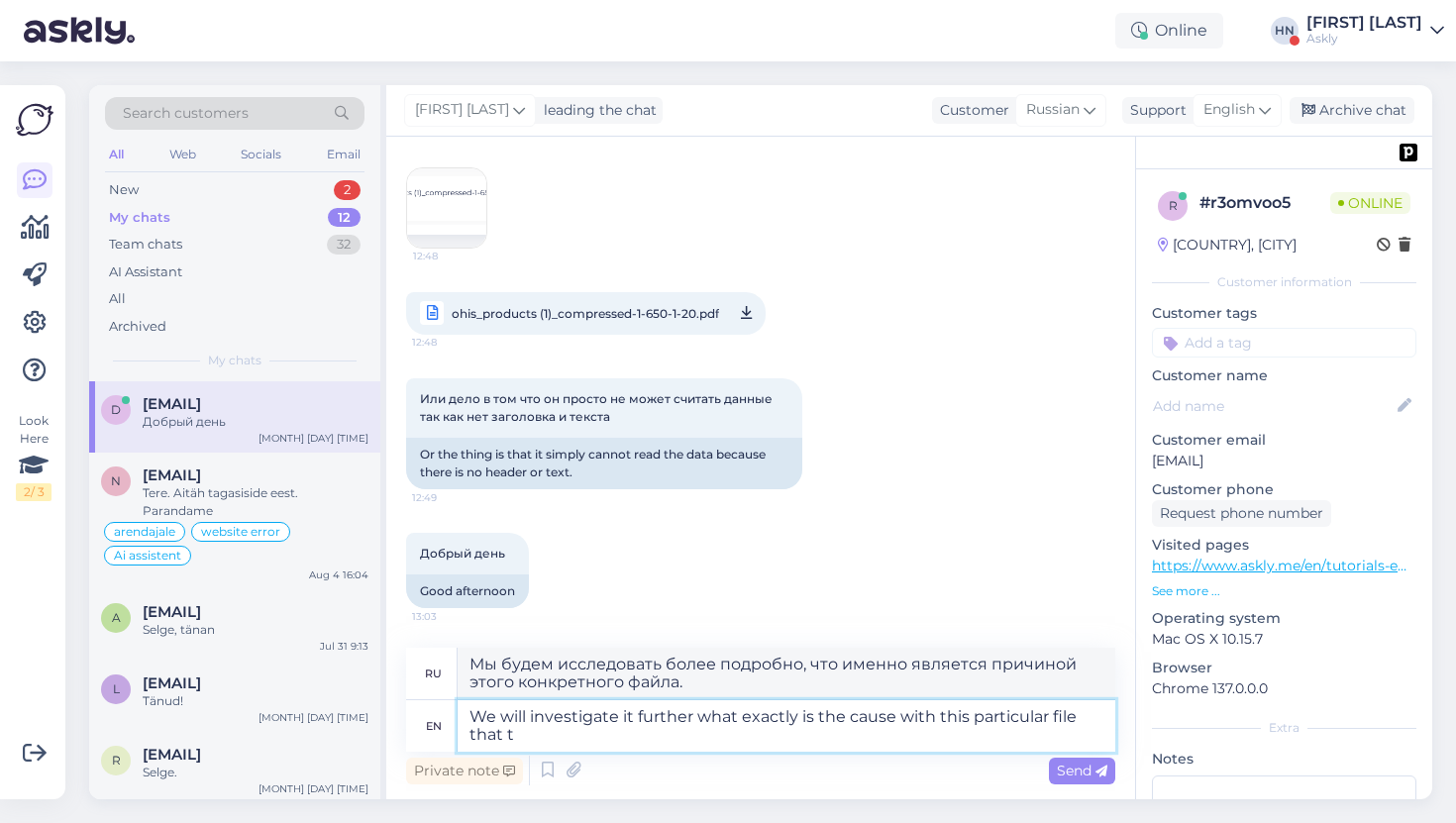 type on "We will investigate it further what exactly is the cause with this particular file that th" 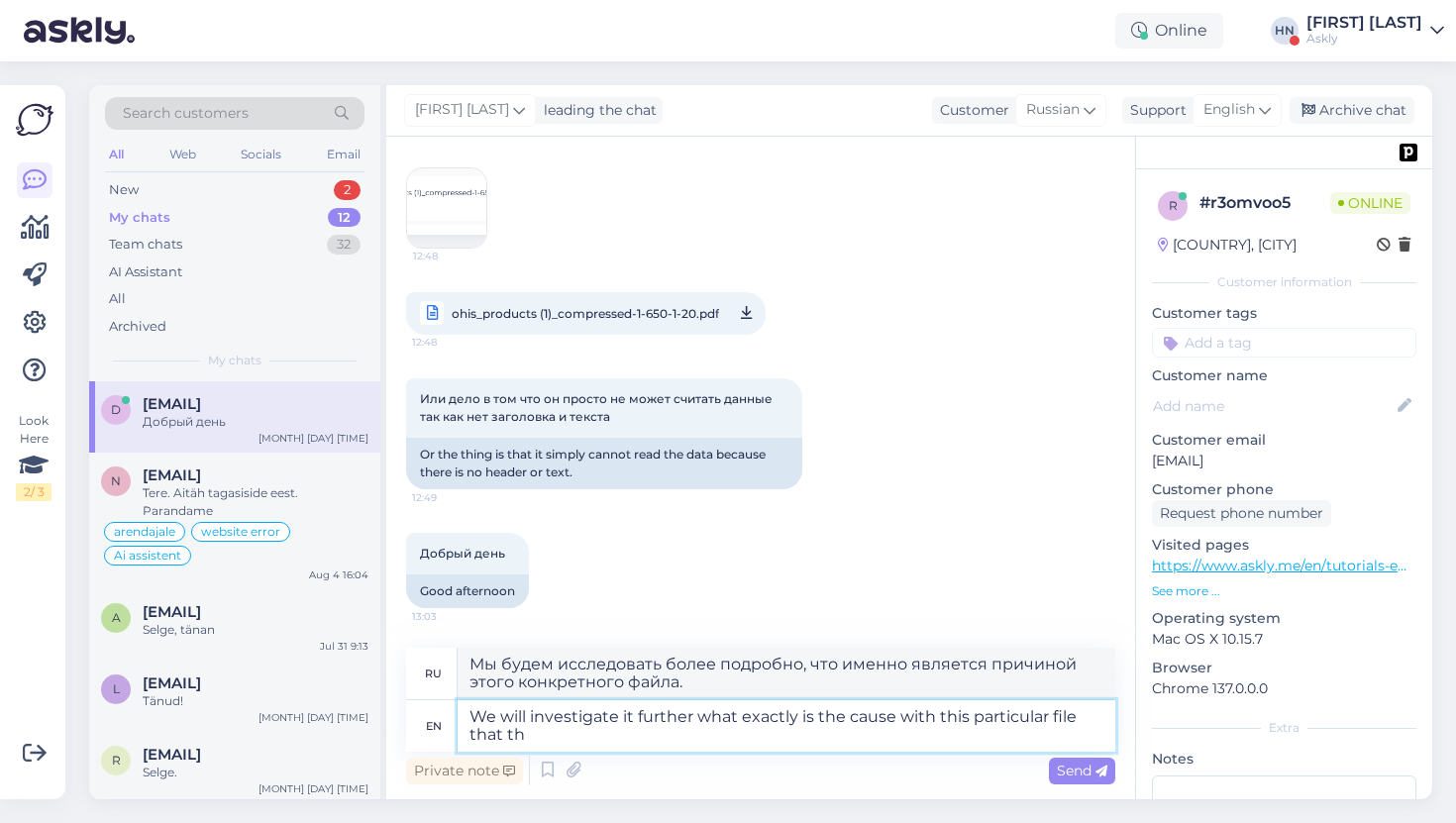 type on "Мы будем исследовать дальше, что именно является причиной этого конкретного файла." 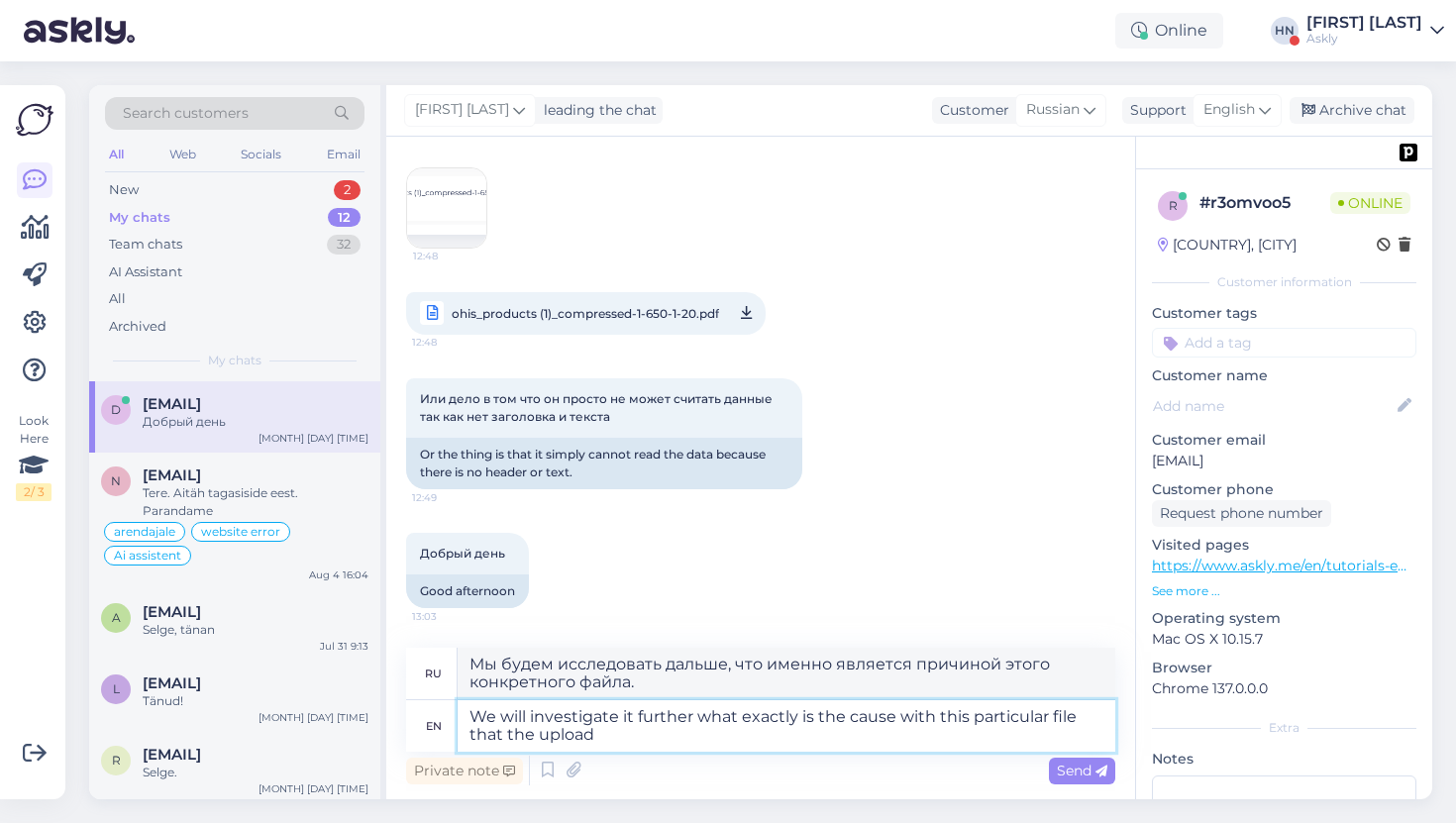 type on "We will investigate it further what exactly is the cause with this particular file that the upload" 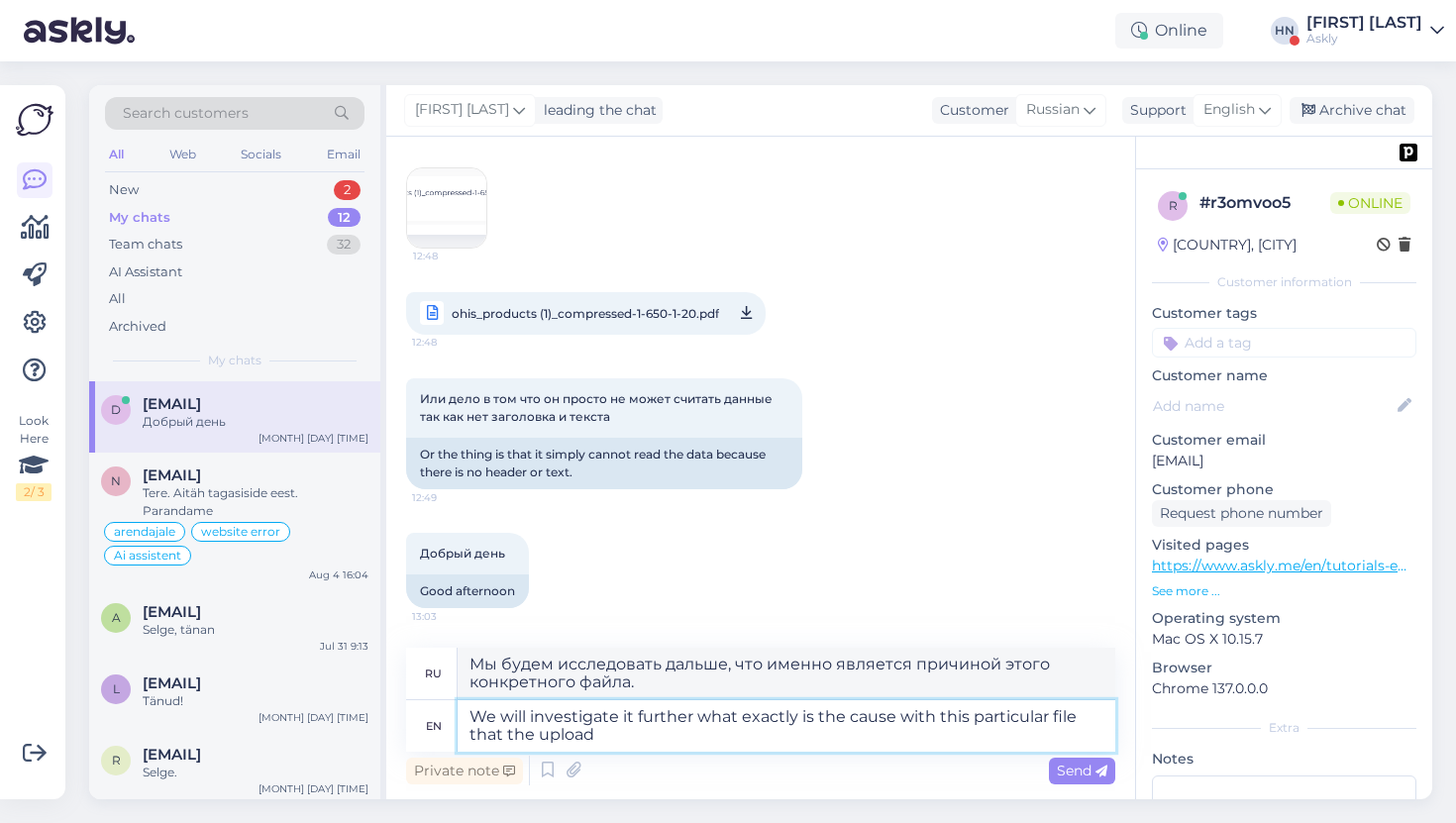 type on "Мы будем исследовать дальше, что именно является причиной сбоя загрузки этого конкретного файла." 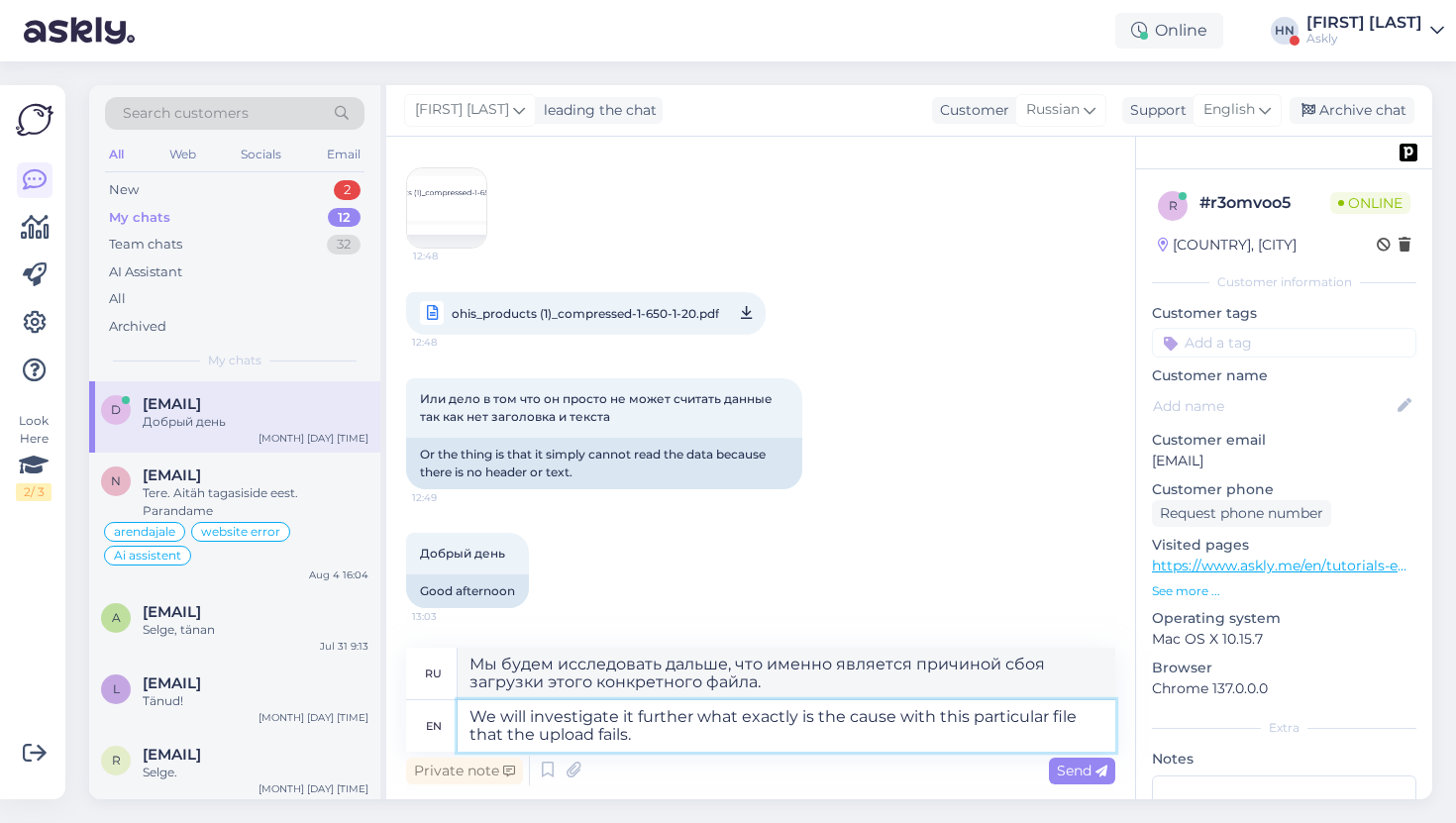 type on "We will investigate it further what exactly is the cause with this particular file that the upload fails." 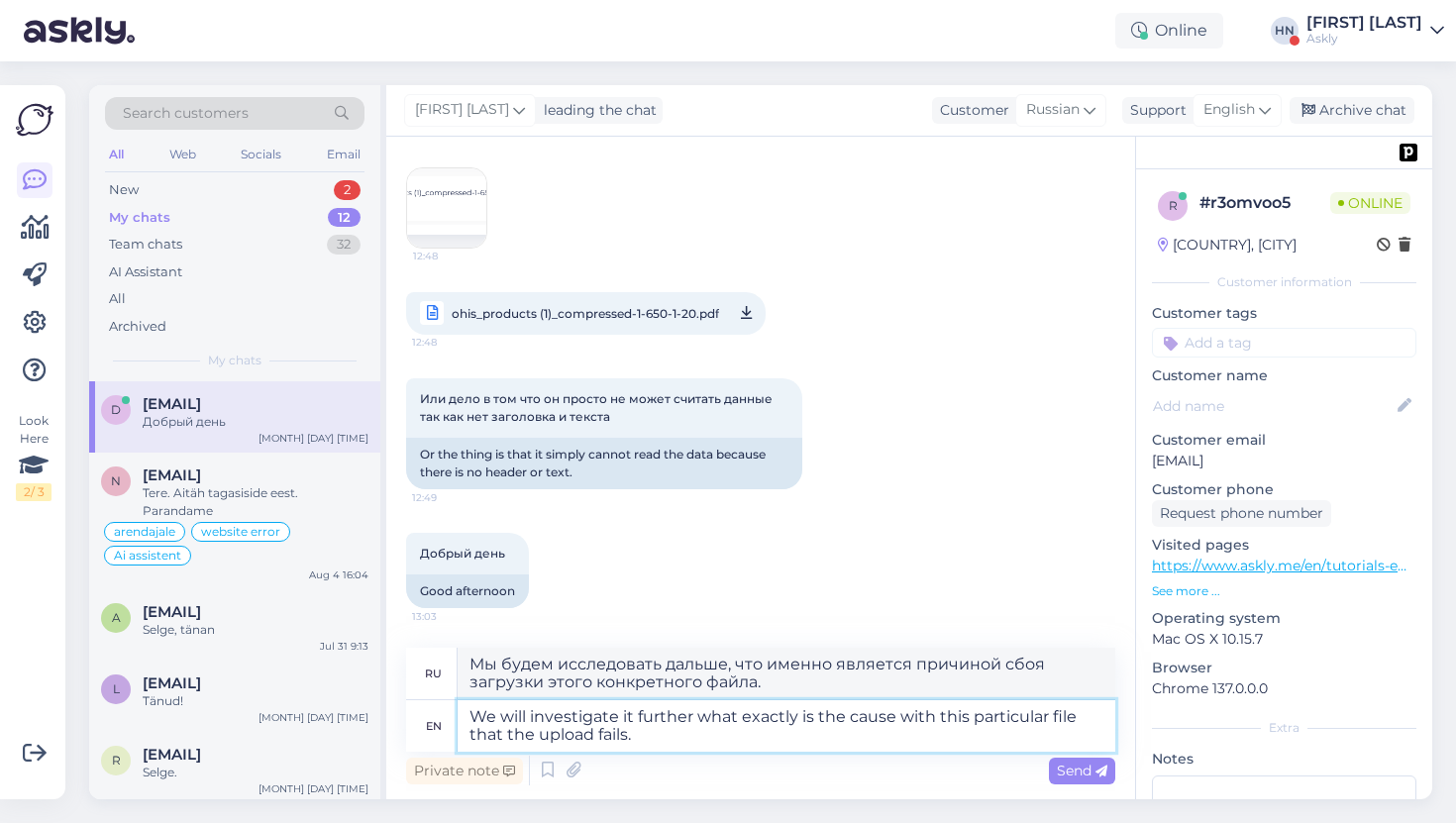 type on "Мы выясним, в чем именно заключается причина сбоя загрузки данного файла." 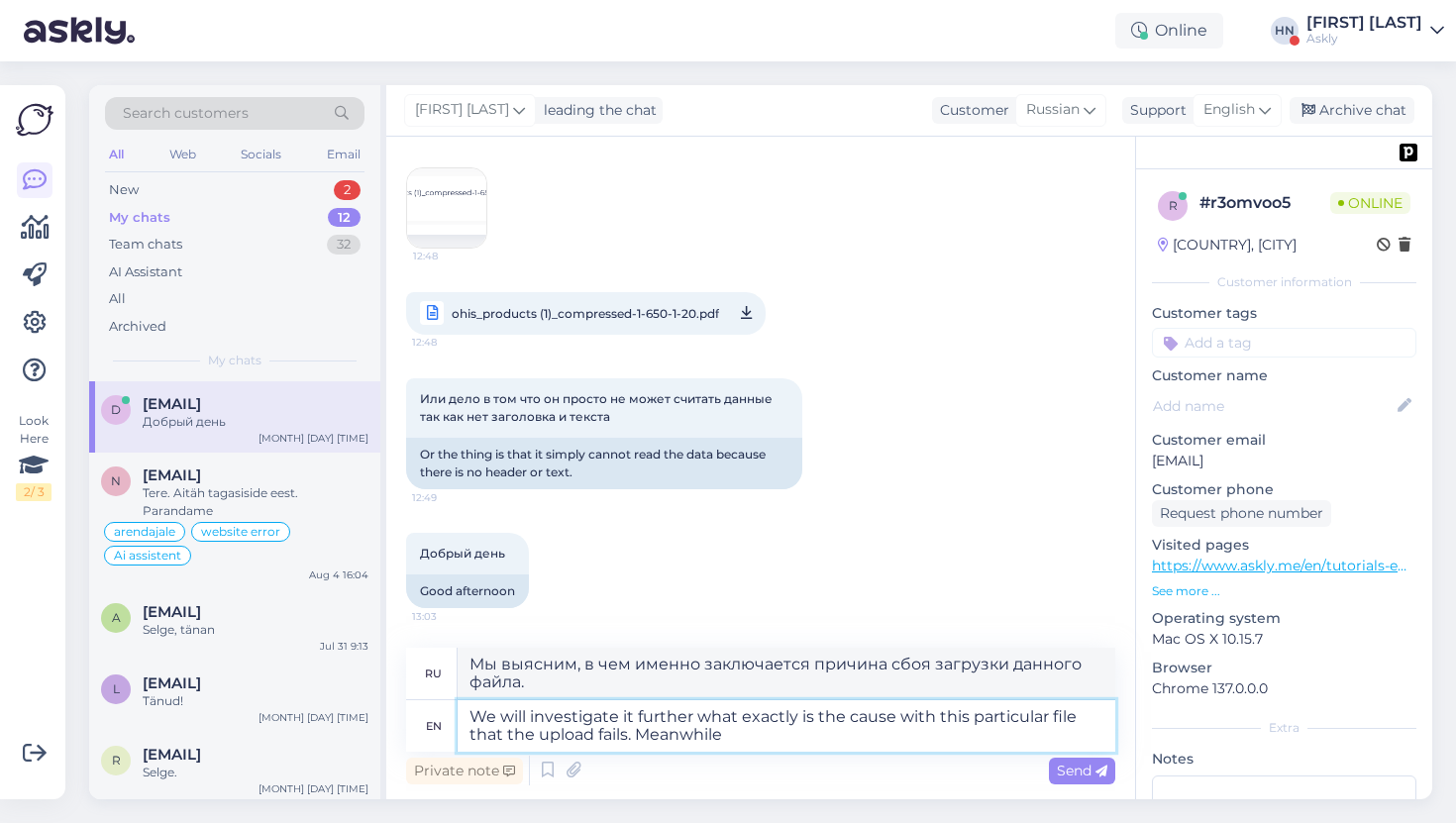type on "We will investigate it further what exactly is the cause with this particular file that the upload fails. Meanwhile" 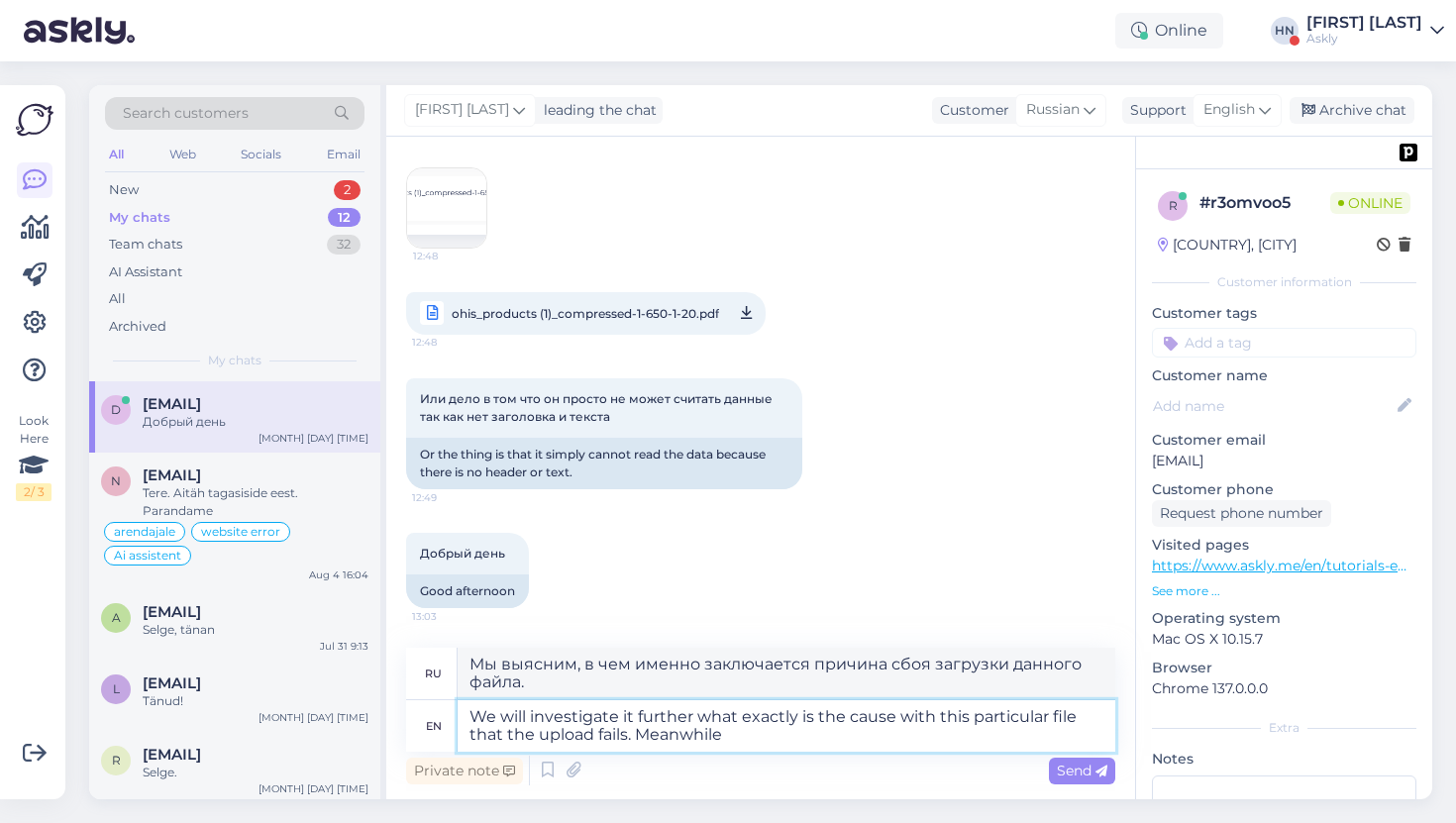 type on "Мы выясним, в чём именно причина сбоя загрузки этого файла." 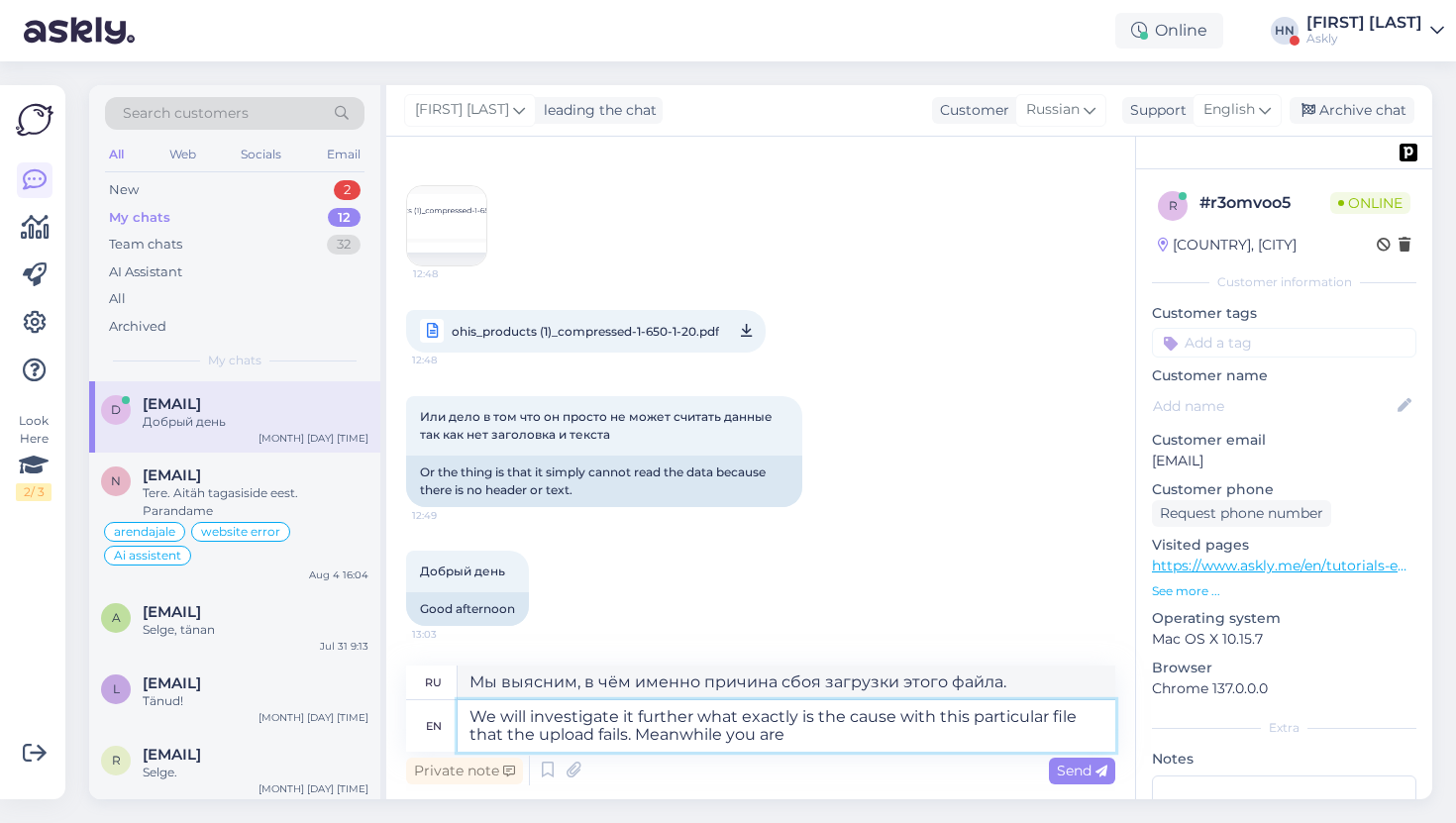type on "We will investigate it further what exactly is the cause with this particular file that the upload fails. Meanwhile you are w" 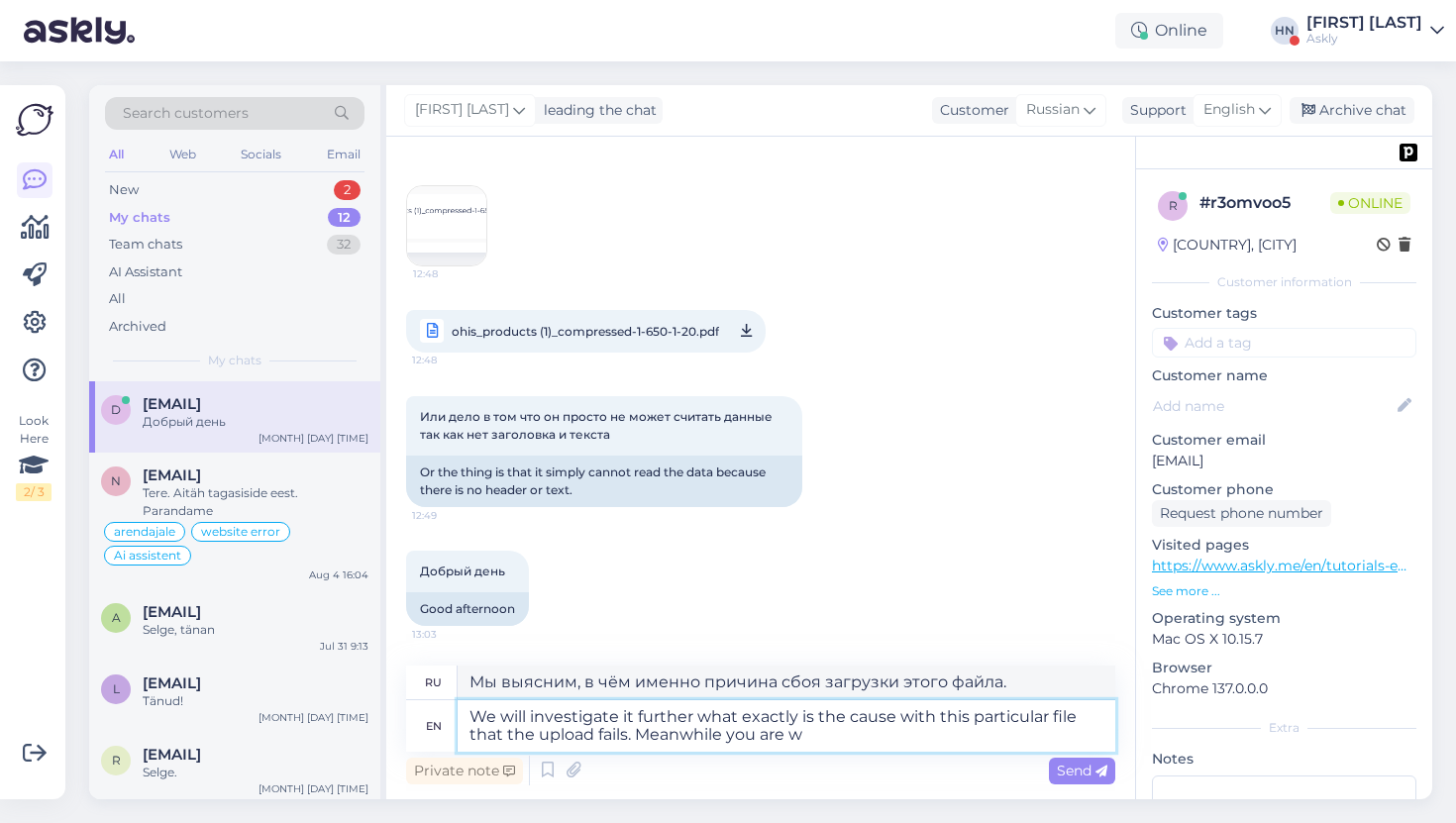 type on "Мы выясним, в чём именно причина сбоя загрузки этого файла. Тем временем вы" 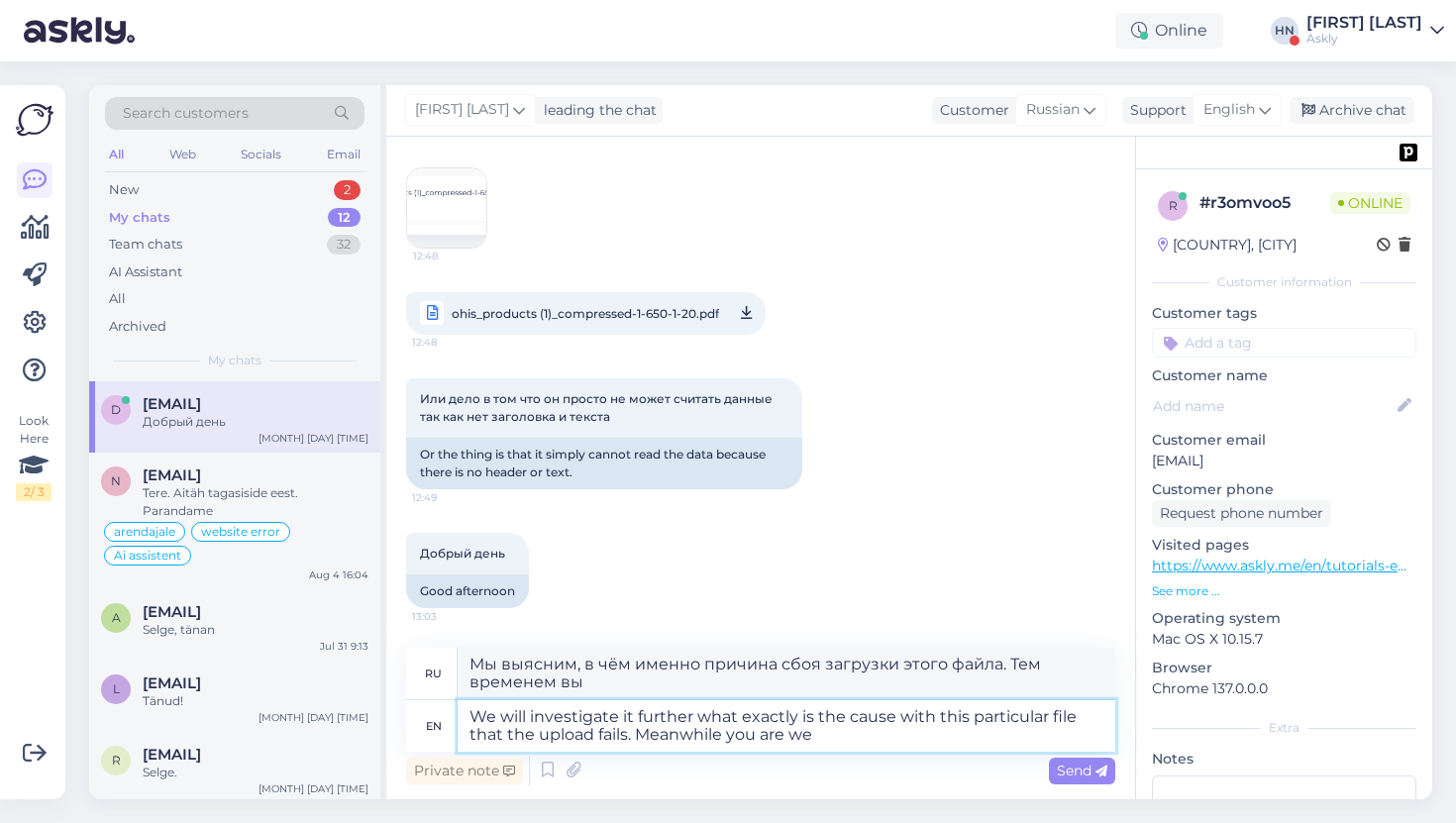 type on "We will investigate it further what exactly is the cause with this particular file that the upload fails. Meanwhile you are wel" 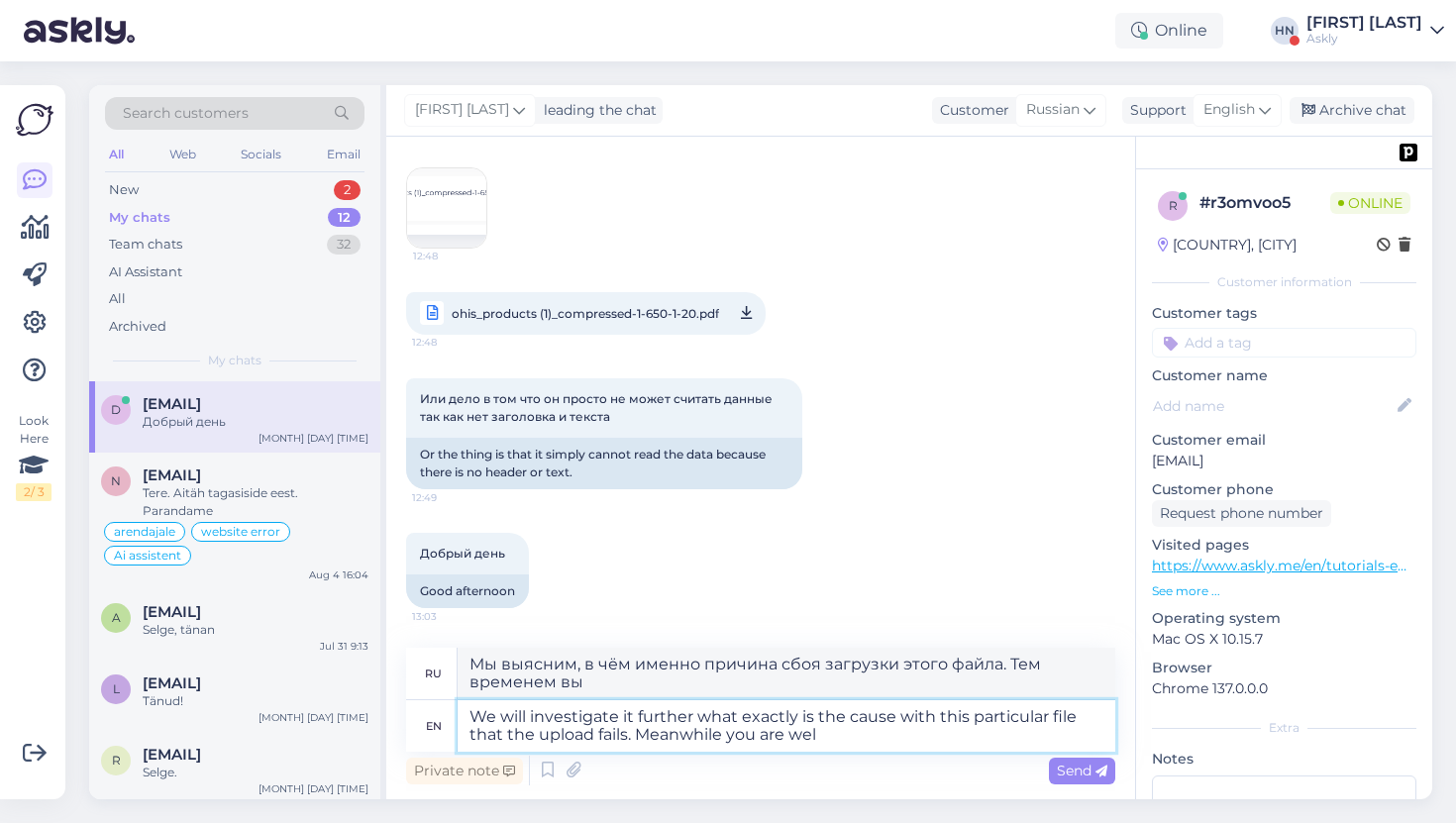 type on "Мы выясним, в чём именно причина сбоя загрузки этого файла. Тем временем вы…" 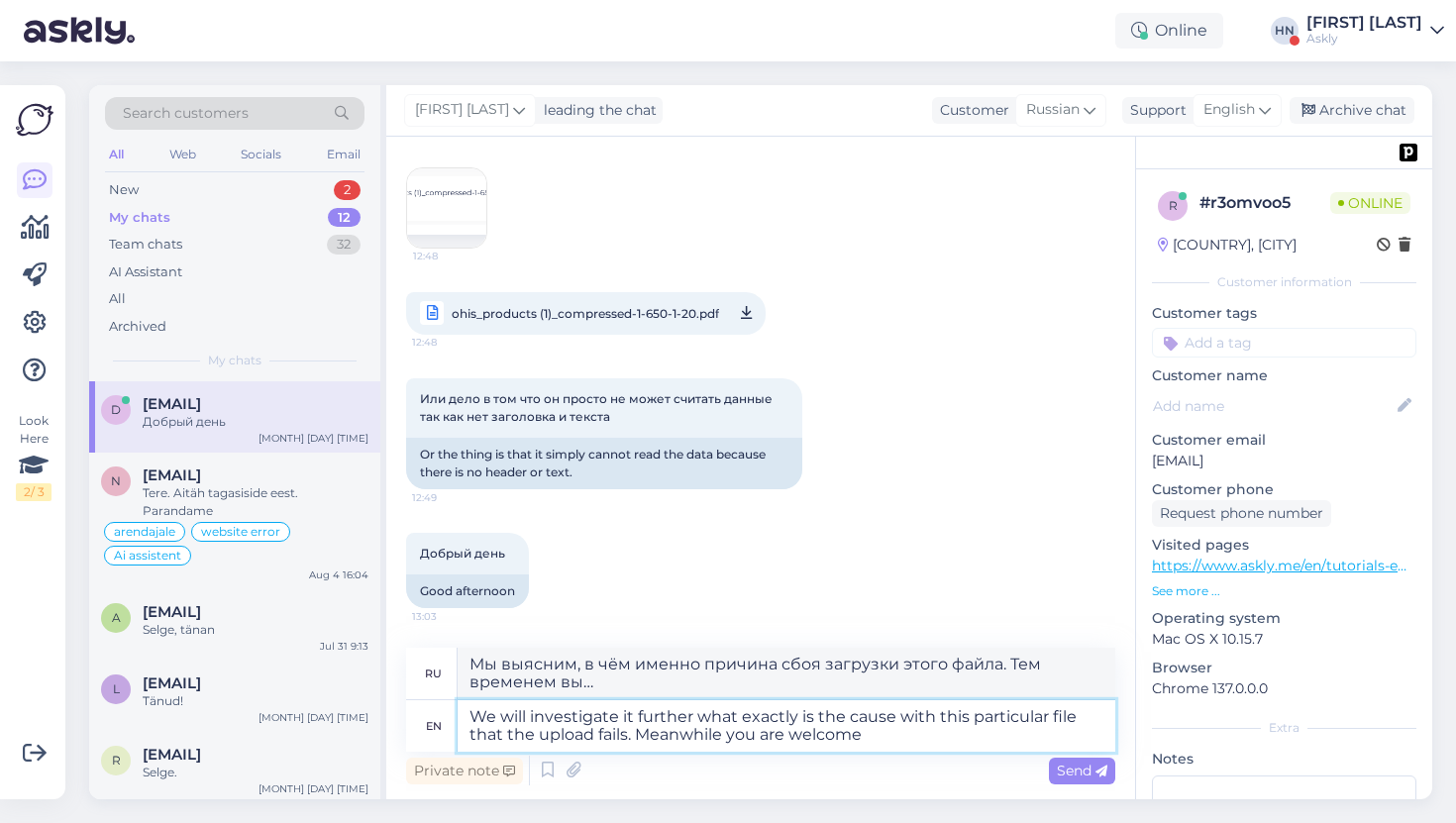 type on "We will investigate it further what exactly is the cause with this particular file that the upload fails. Meanwhile you are welcome to try" 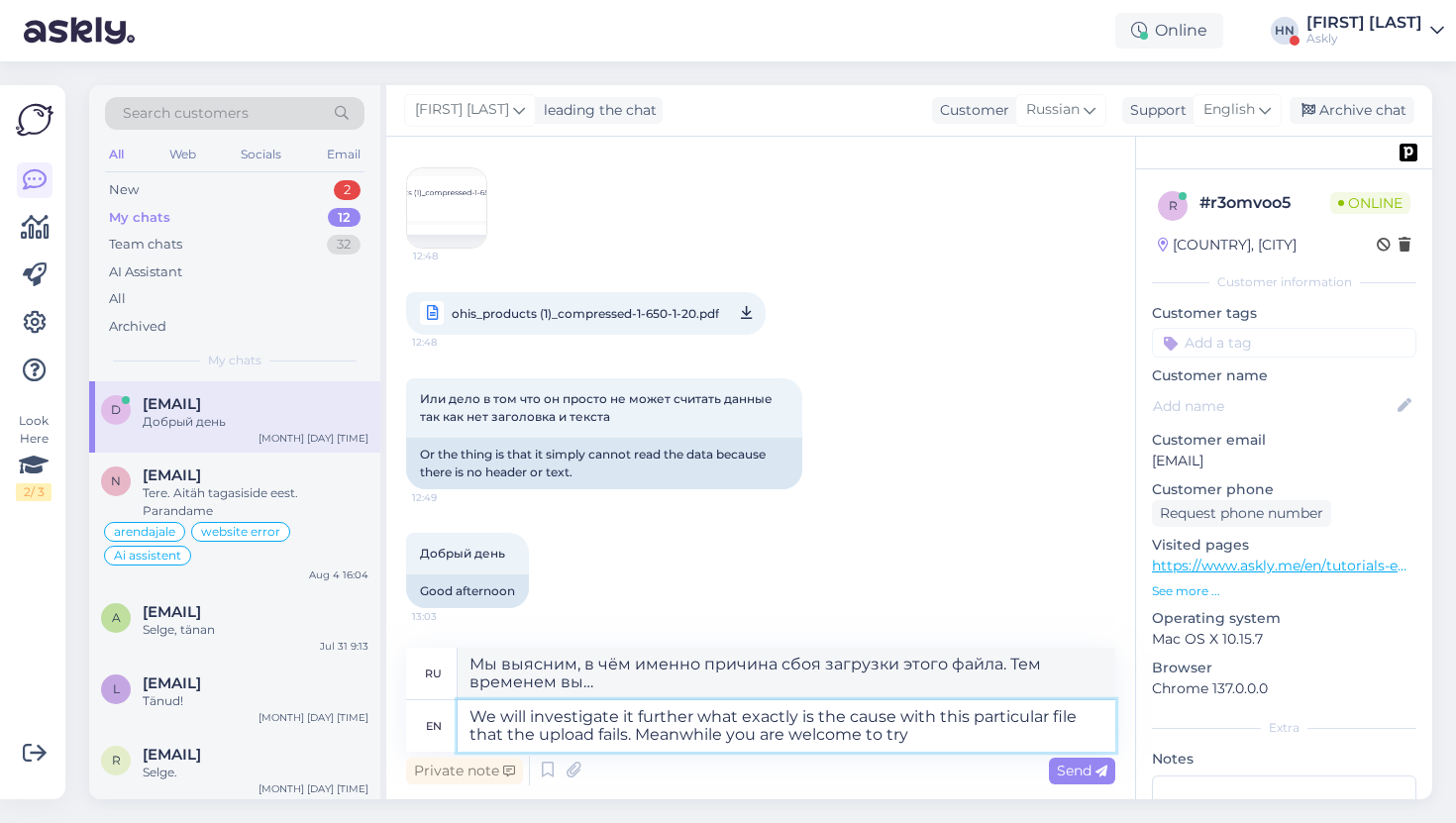 type on "Мы выясним, в чём именно причина сбоя загрузки этого файла. А пока, пожалуйста," 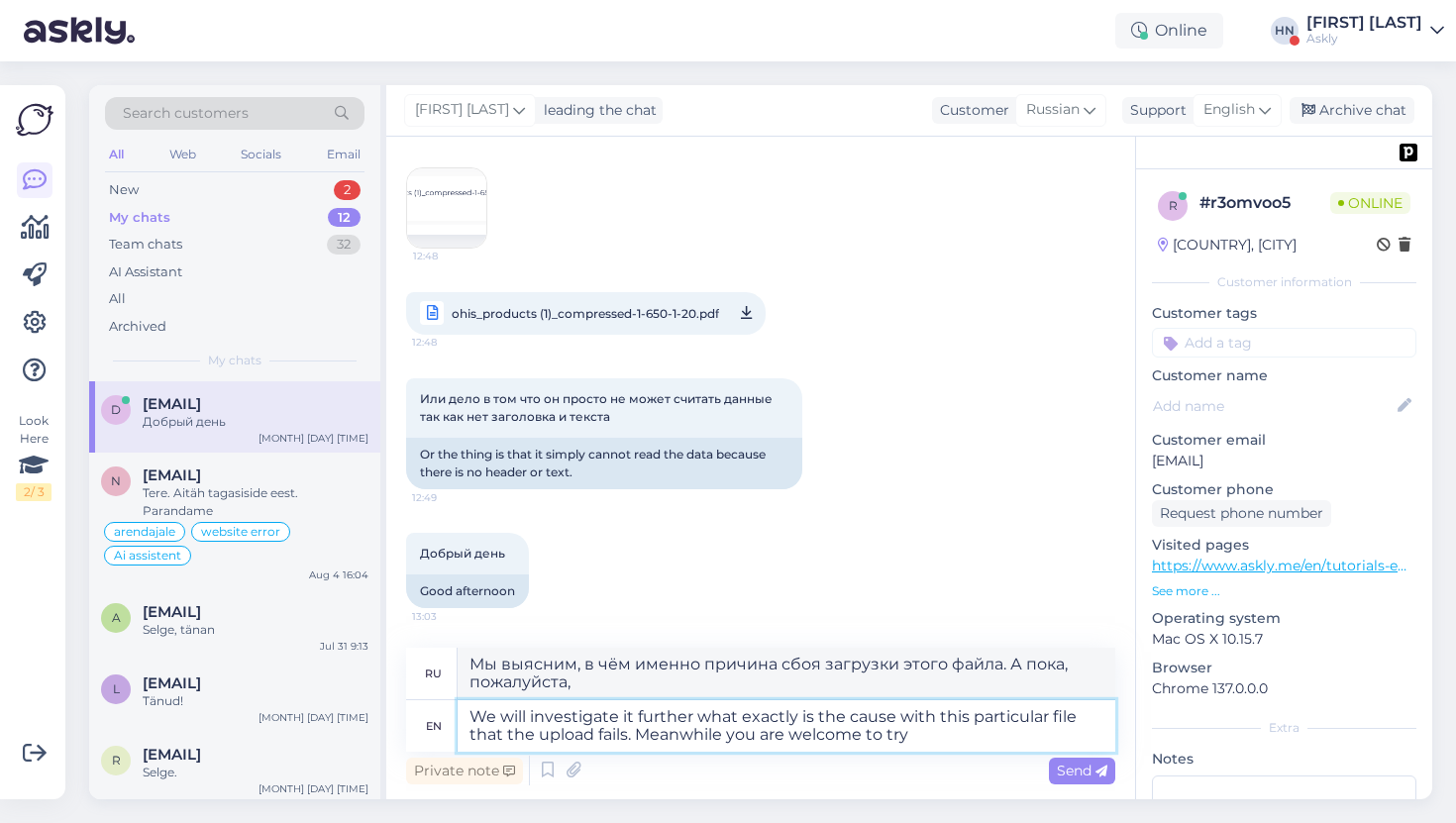 type on "We will investigate it further what exactly is the cause with this particular file that the upload fails. Meanwhile you are welcome to try" 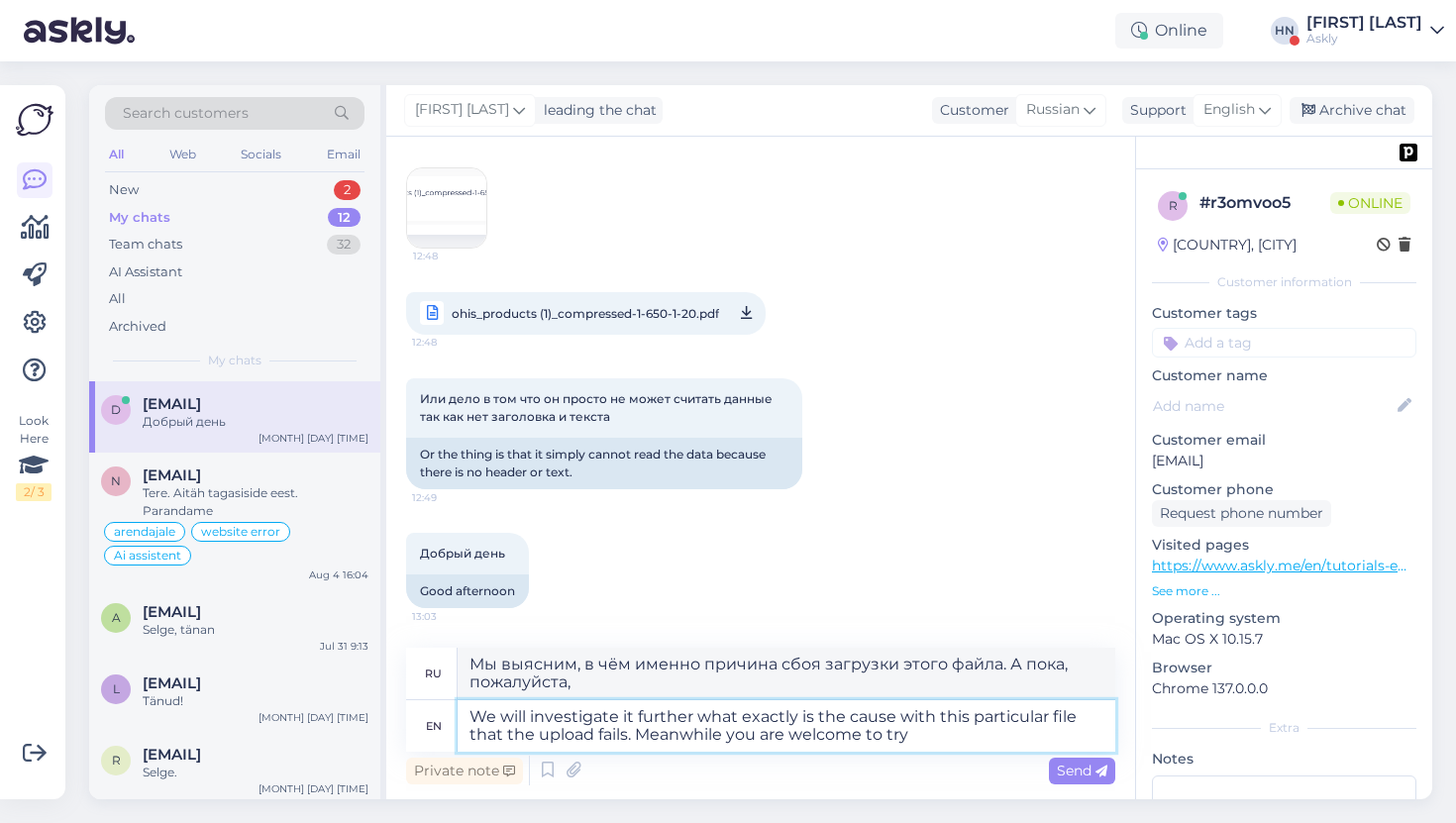 type on "Мы выясним, в чём именно причина сбоя загрузки этого файла. А пока вы можете попробовать" 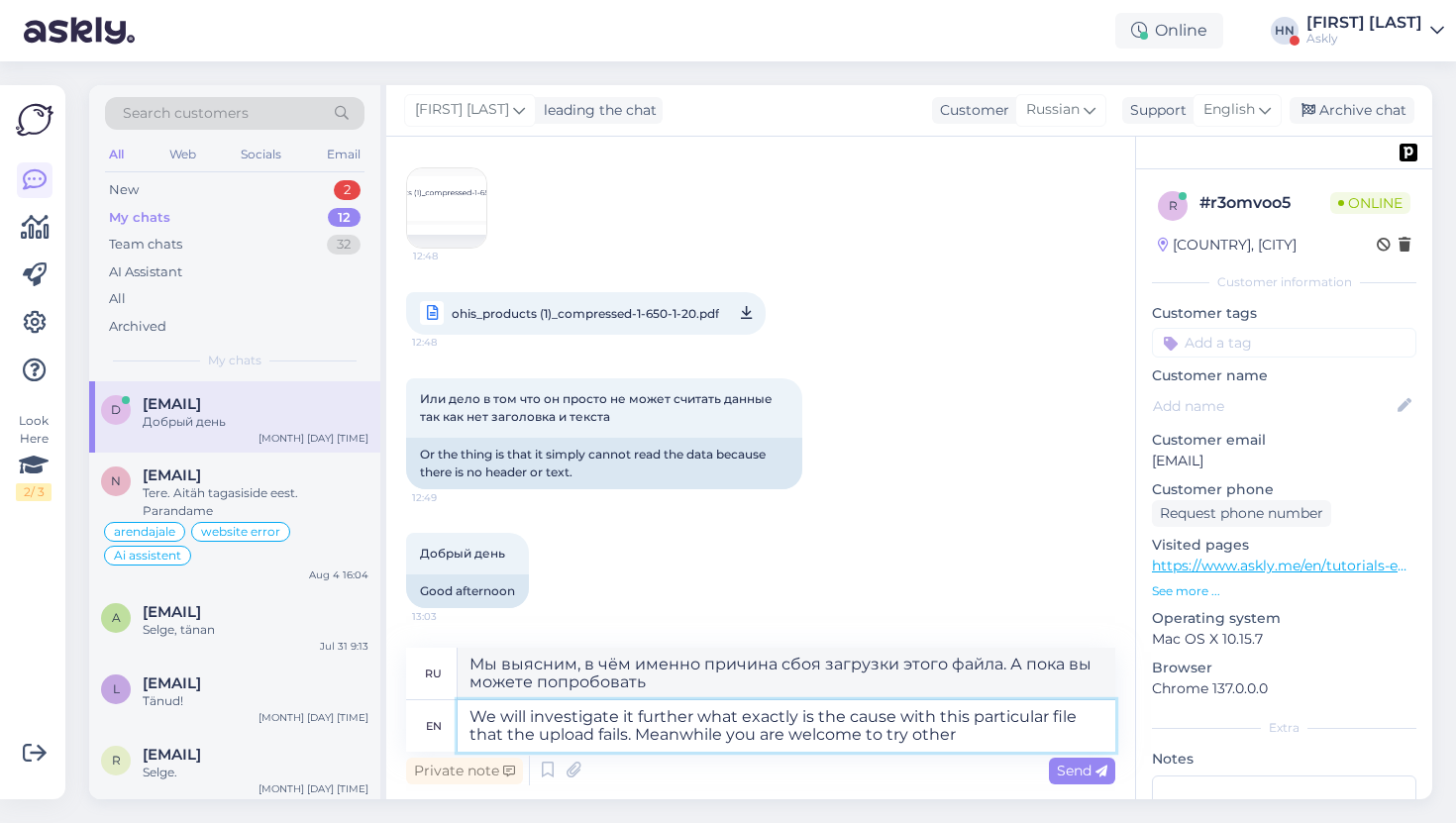 type on "We will investigate it further what exactly is the cause with this particular file that the upload fails. Meanwhile you are welcome to try other" 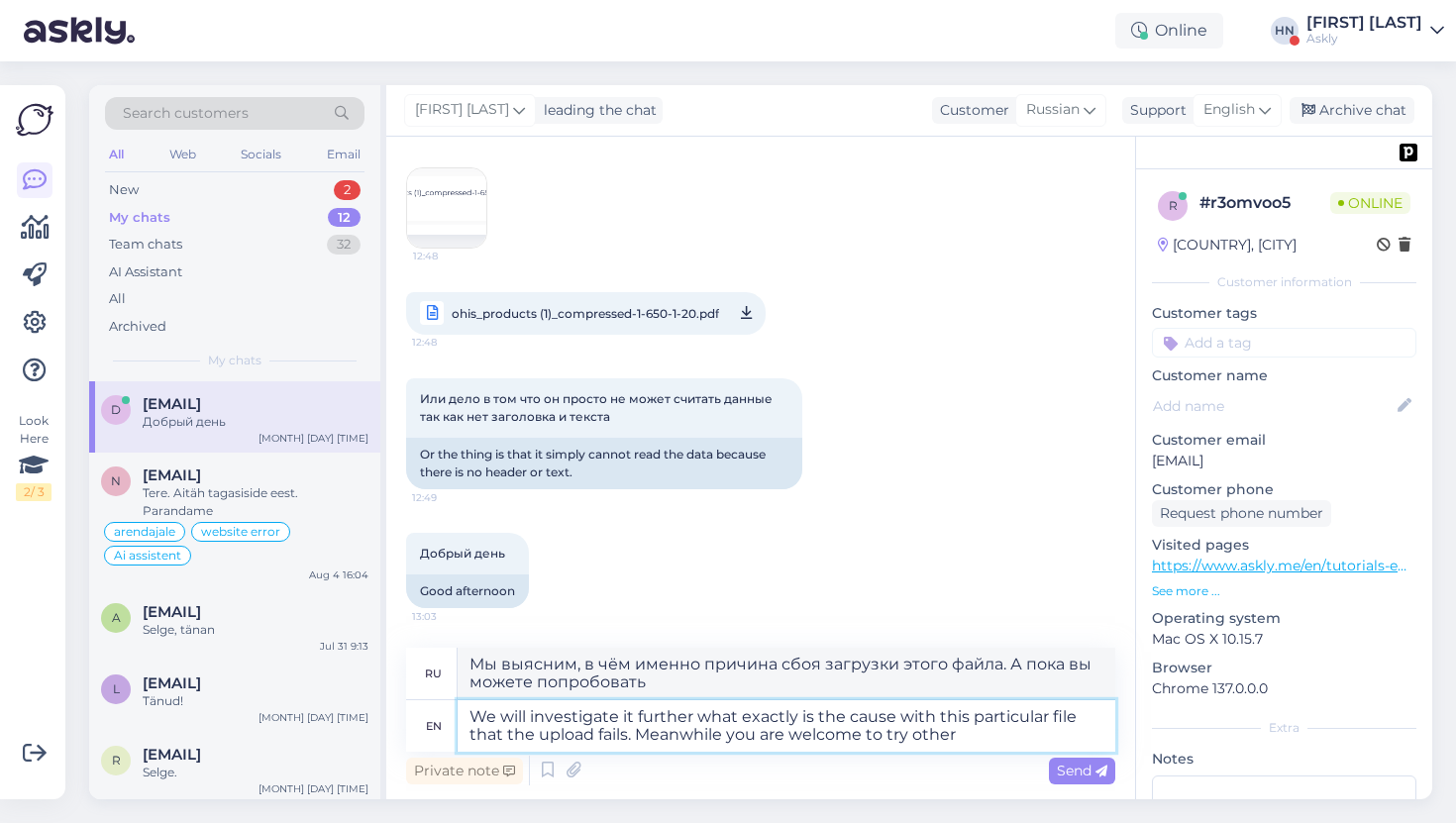 type on "Мы выясним, в чём именно причина сбоя загрузки этого файла. Тем временем вы можете попробовать другие варианты." 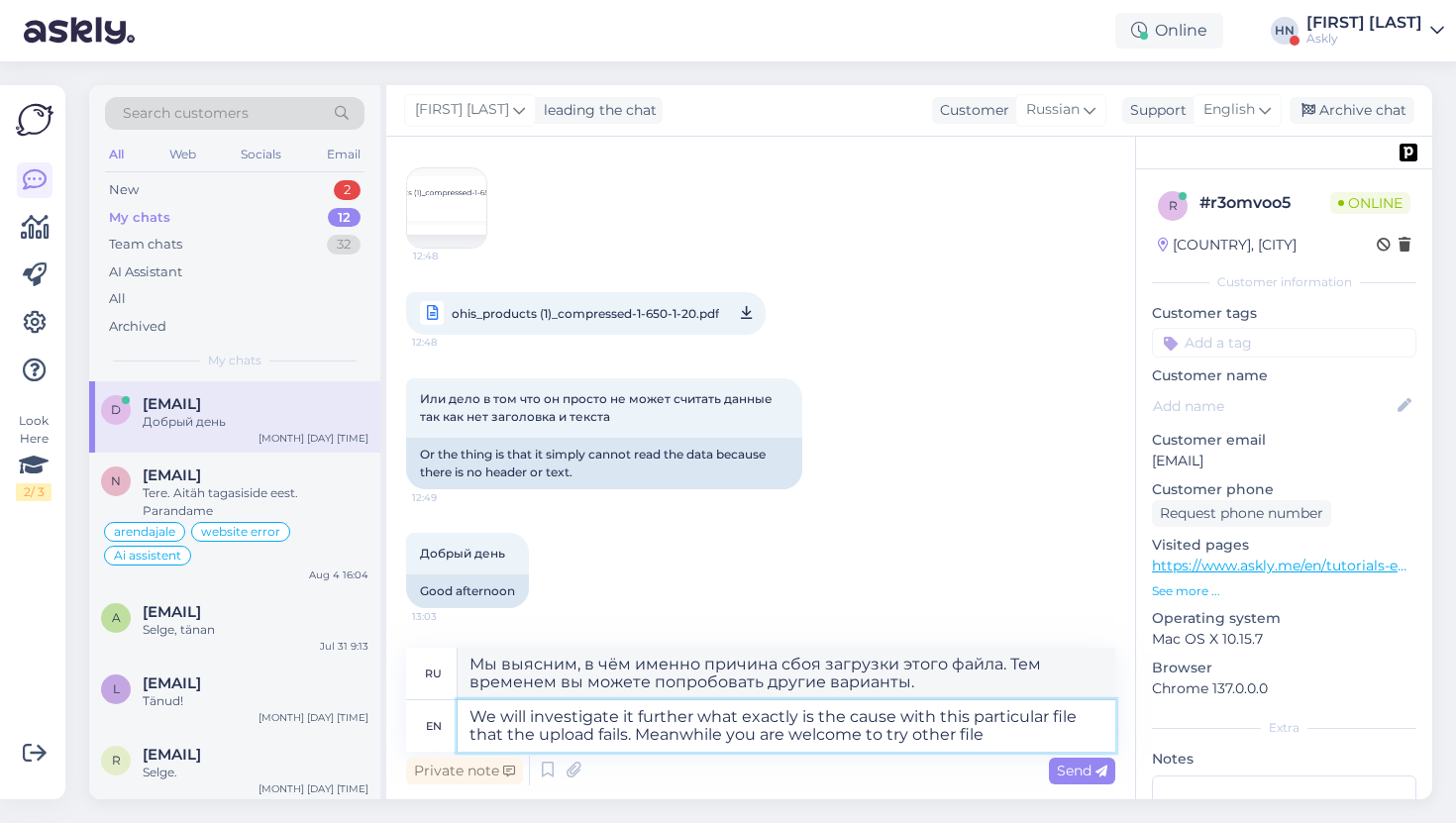 type on "We will investigate it further what exactly is the cause with this particular file that the upload fails. Meanwhile you are welcome to try other files" 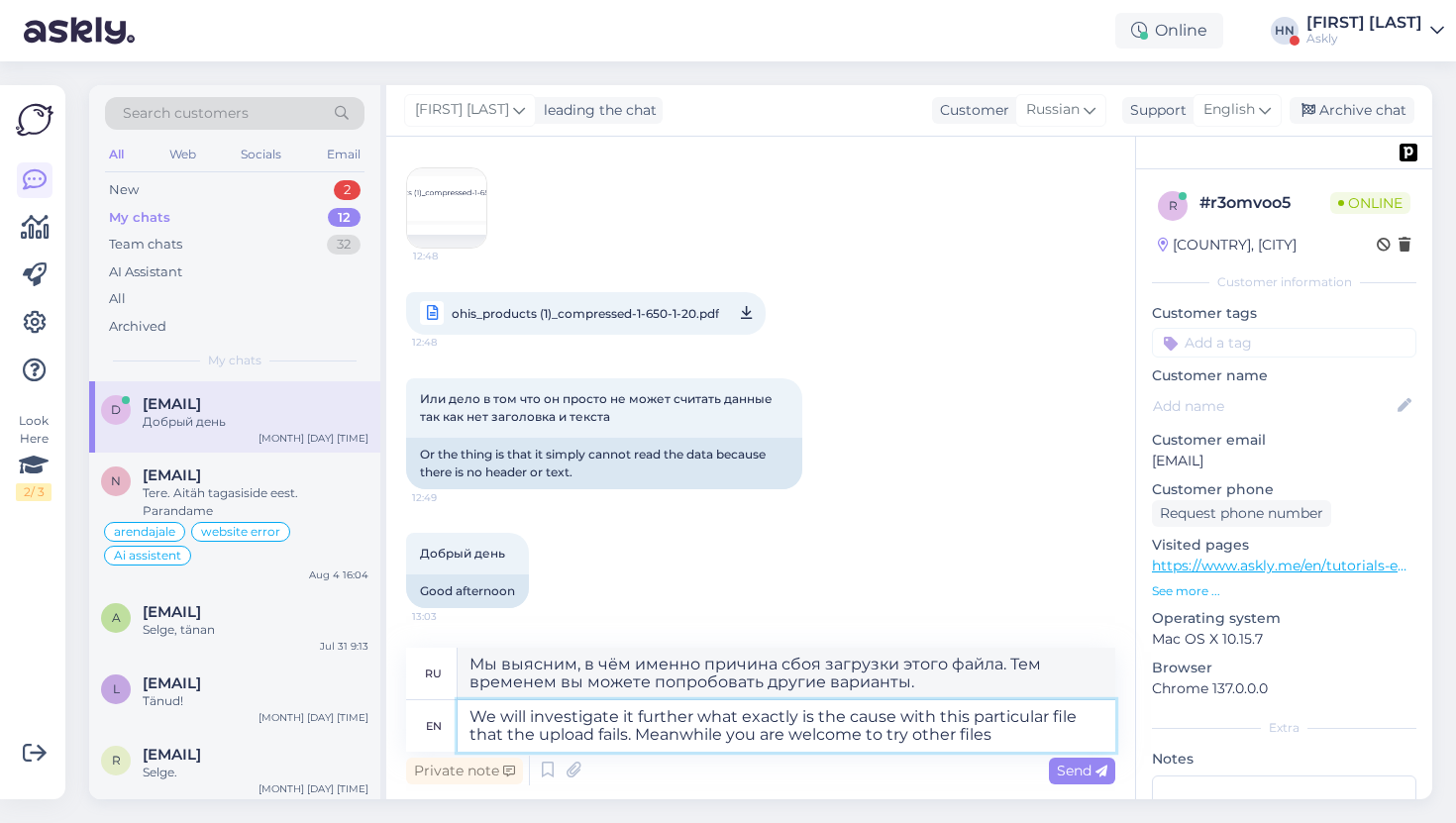 type on "Мы выясним, почему именно этот файл не загружается. Тем временем вы можете попробовать другие файлы." 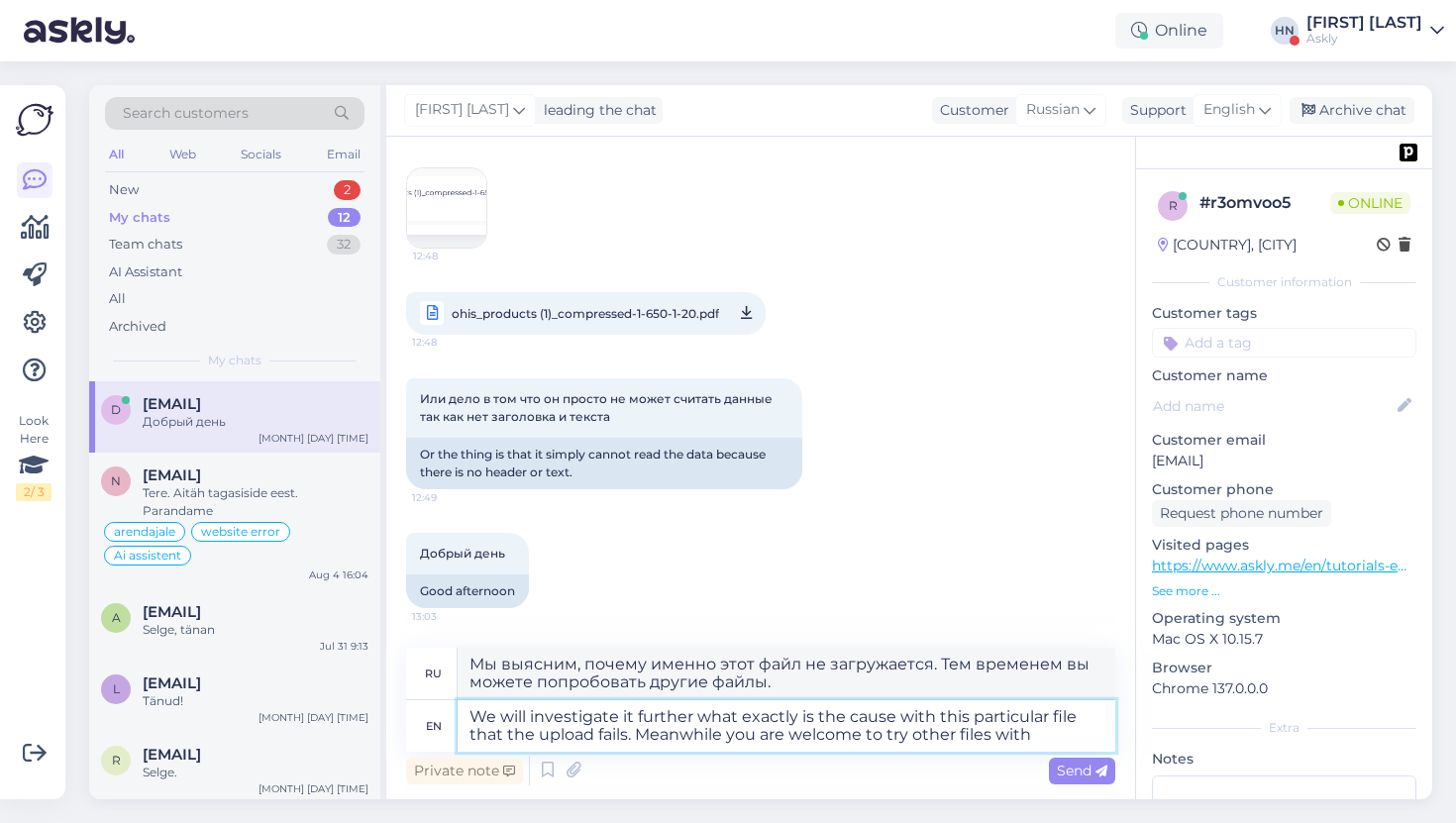 type on "We will investigate it further what exactly is the cause with this particular file that the upload fails. Meanwhile you are welcome to try other files with m" 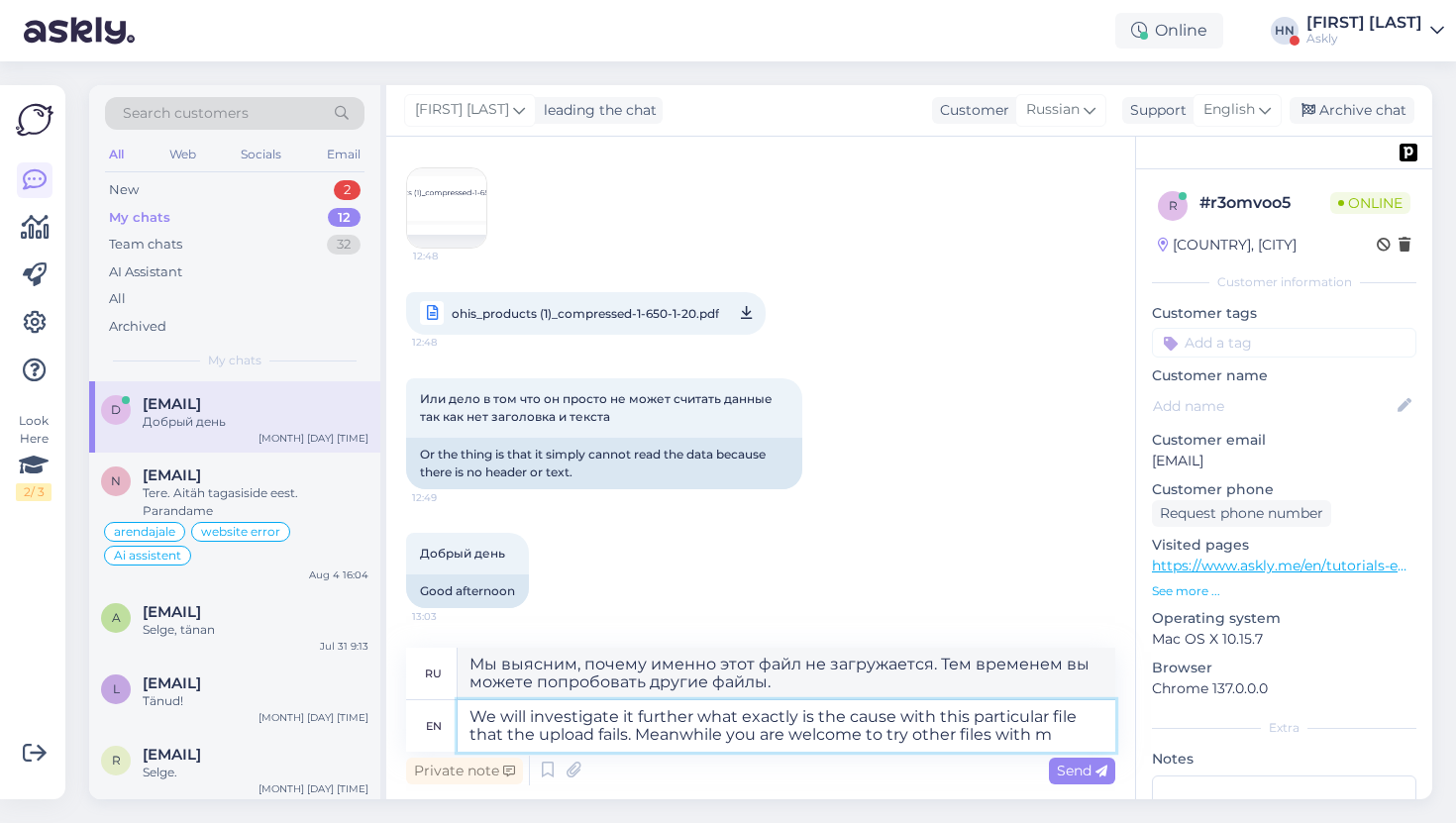 type on "Мы выясним, почему именно этот файл не загружается. Тем временем вы можете попробовать другие файлы с" 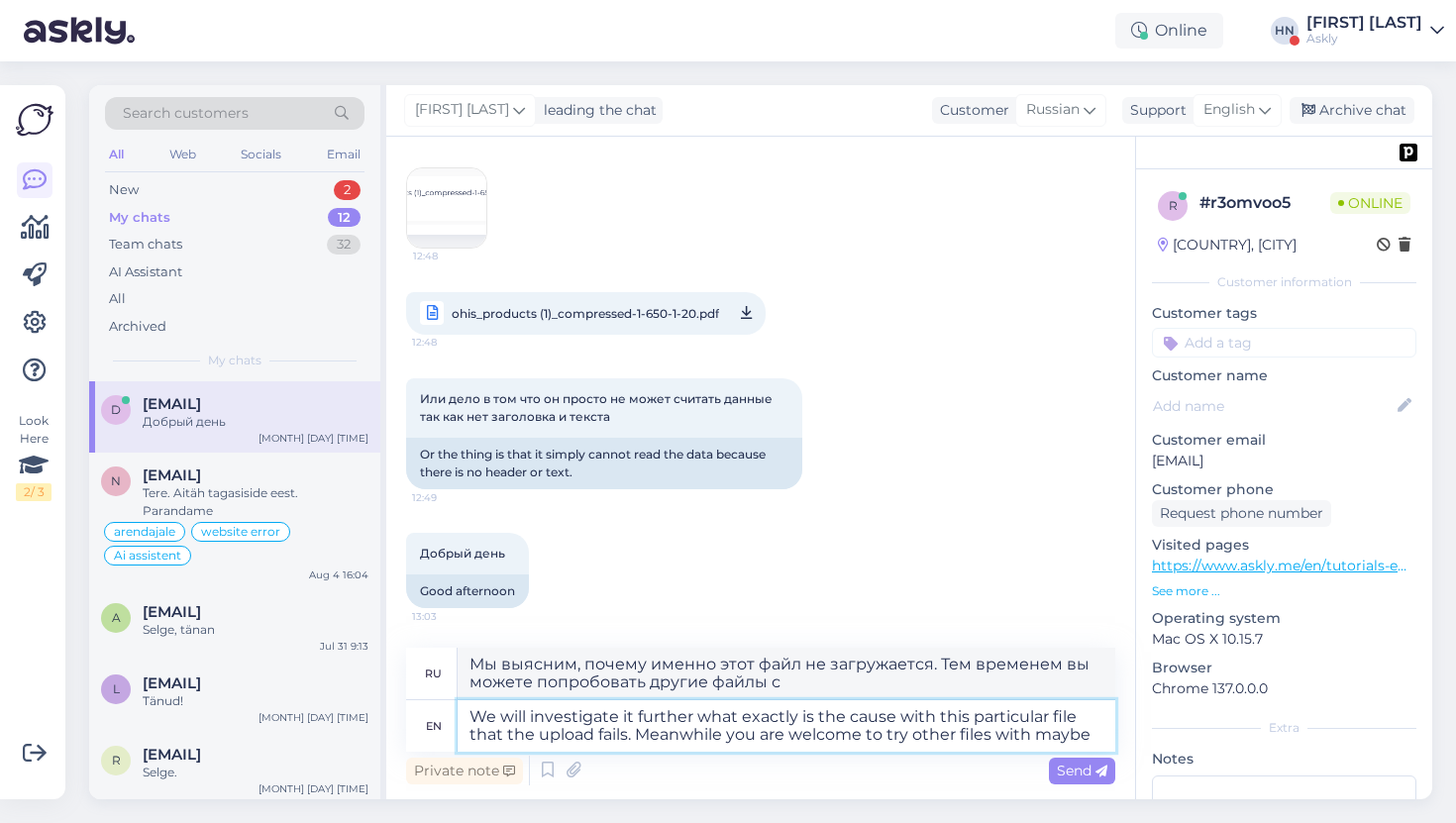 type on "We will investigate it further what exactly is the cause with this particular file that the upload fails. Meanwhile you are welcome to try other files with maybe m" 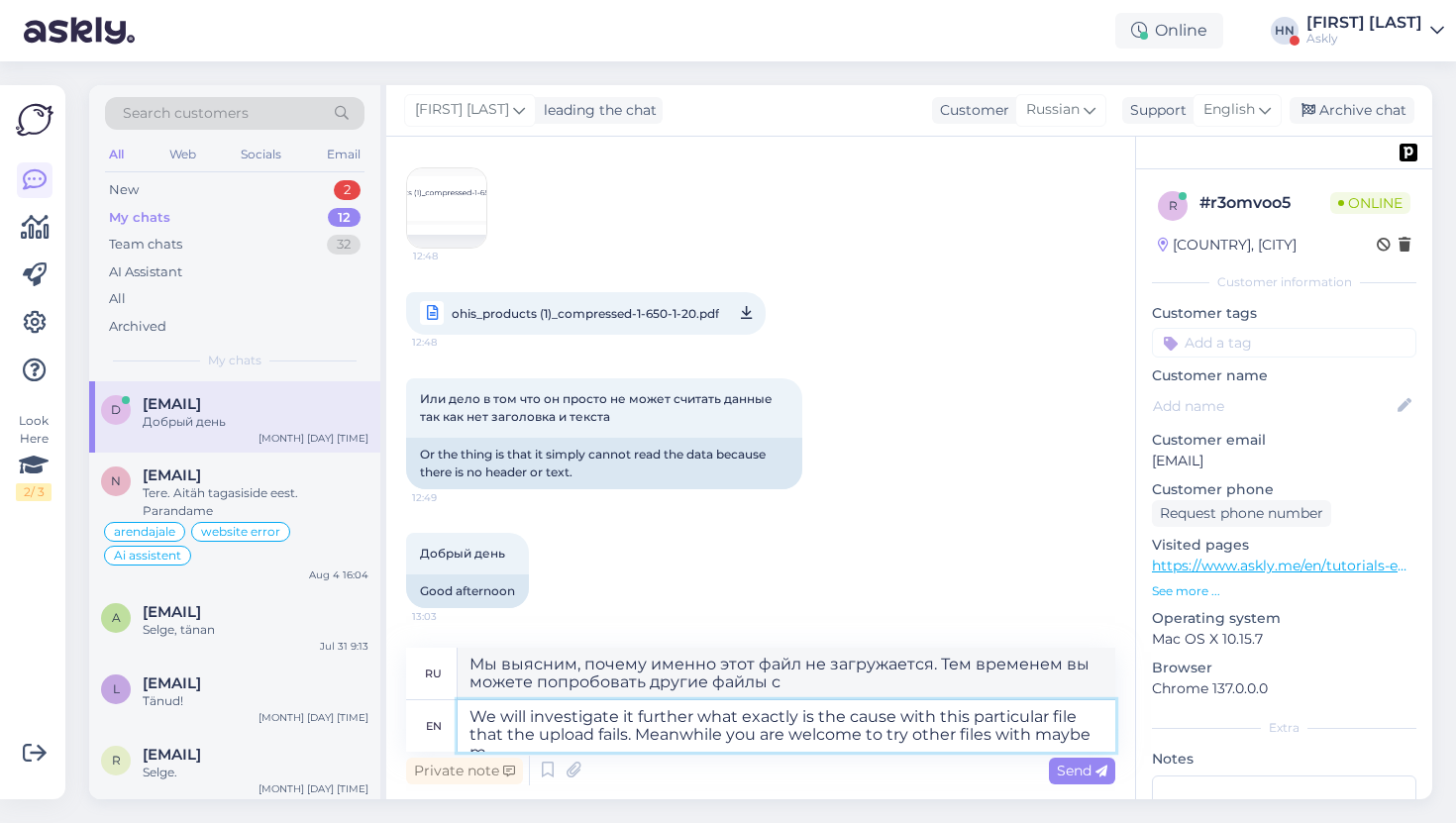 type on "Мы выясним, почему именно этот файл не загружается. Тем временем вы можете попробовать другие файлы, возможно," 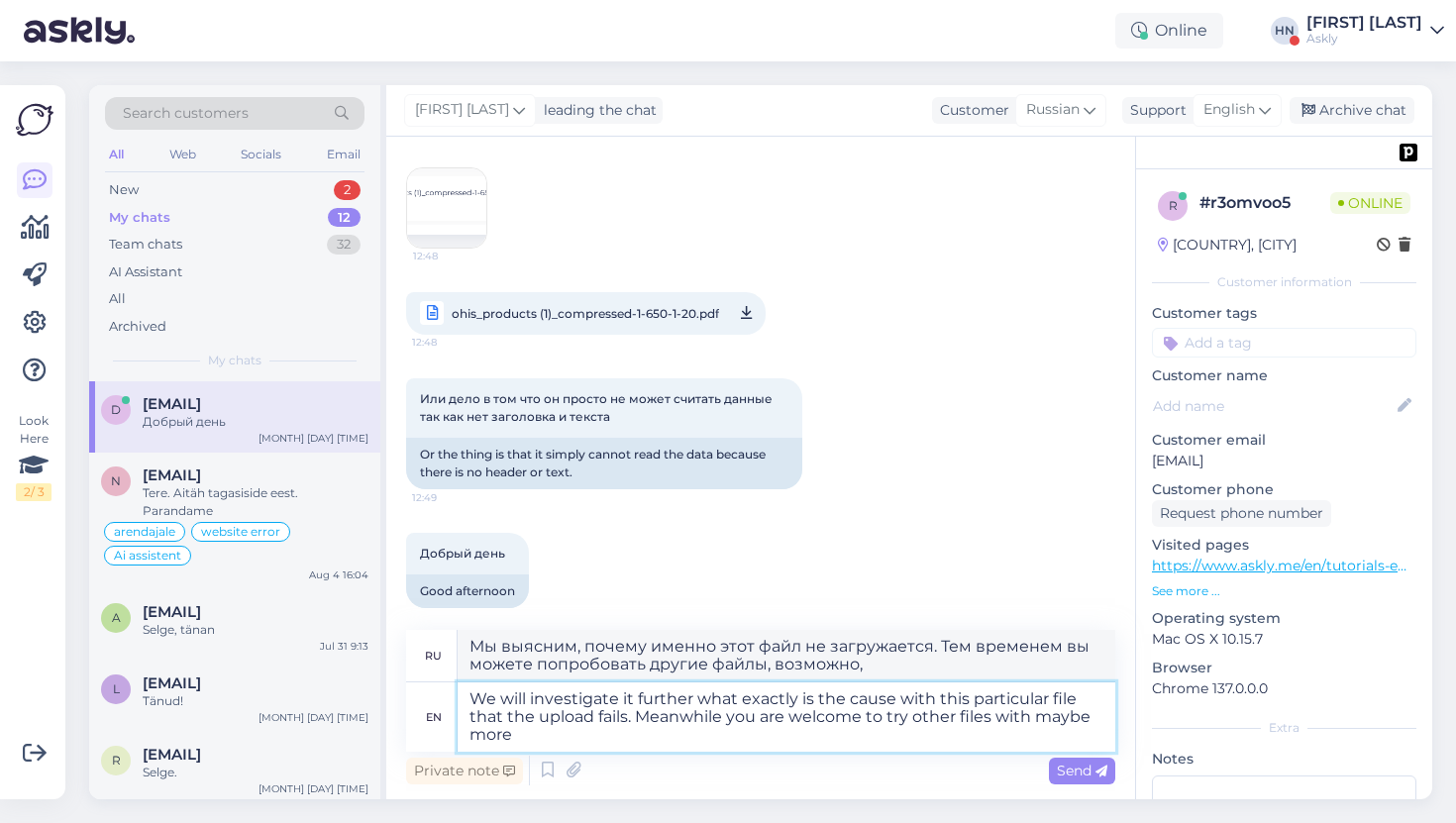 type on "We will investigate it further what exactly is the cause with this particular file that the upload fails. Meanwhile you are welcome to try other files with maybe more" 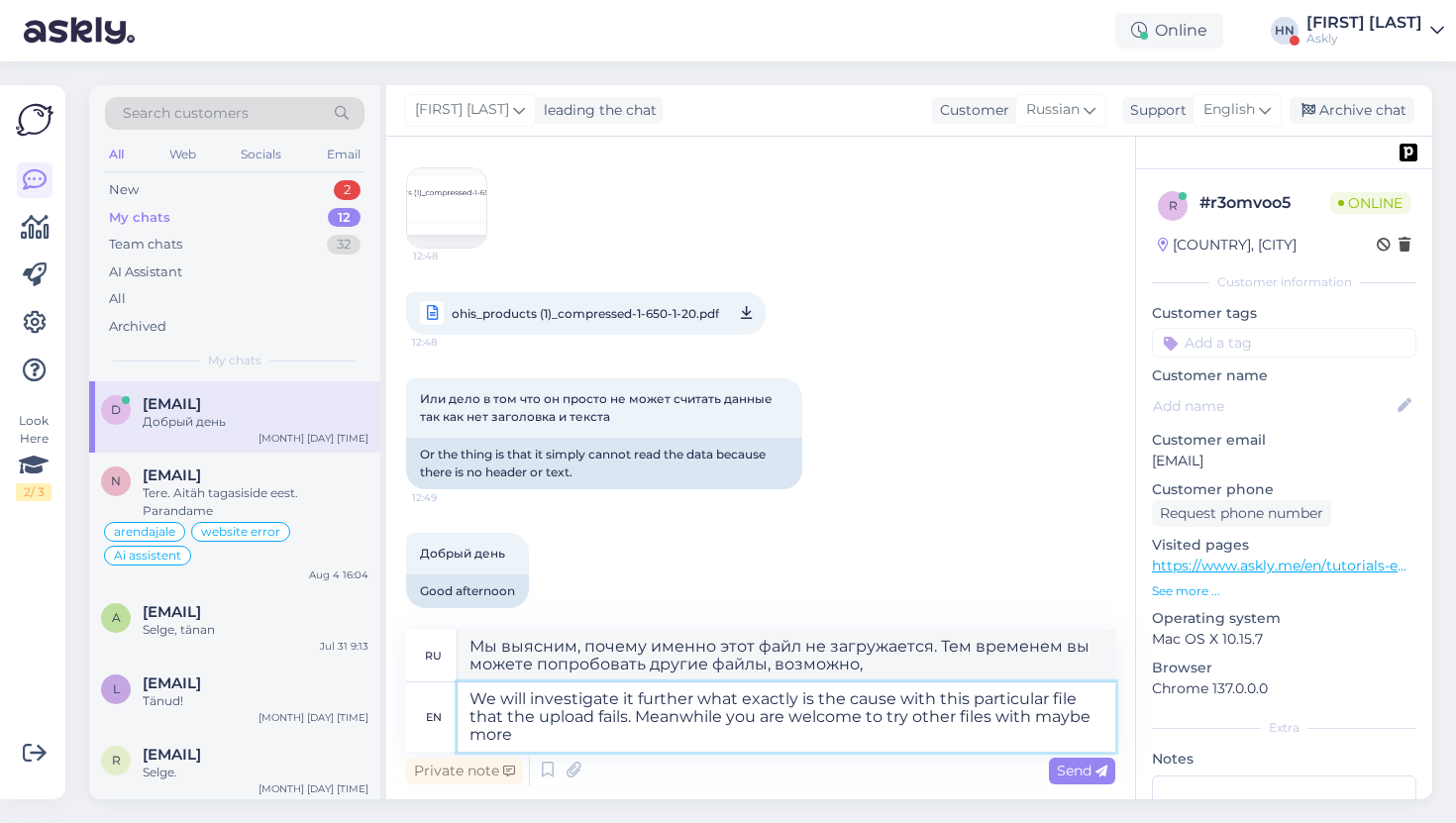 type on "Мы выясним, почему именно этот файл не загружается. Тем временем вы можете попробовать другие файлы, возможно, с более высоким разрешением." 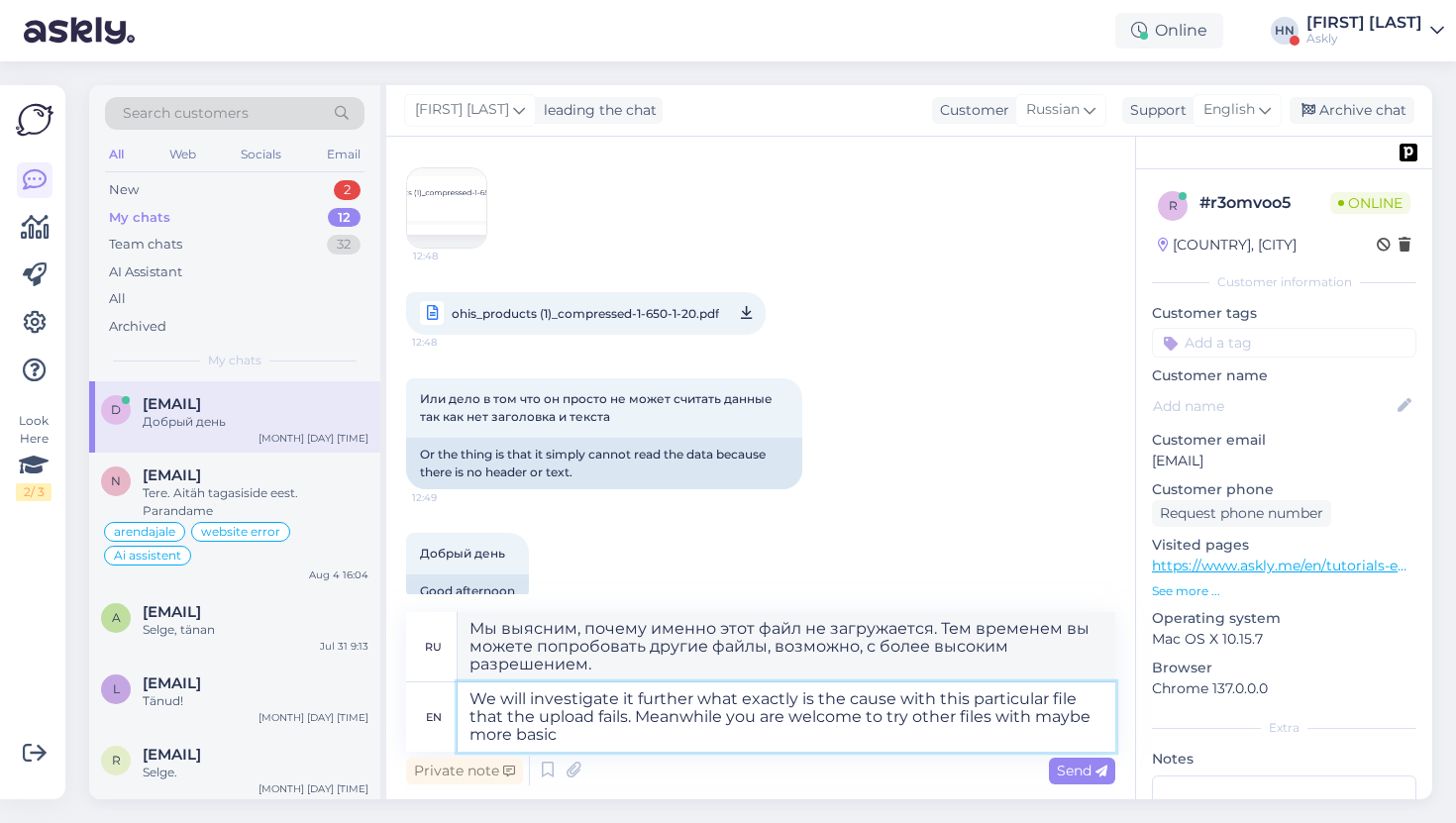 type on "We will investigate it further what exactly is the cause with this particular file that the upload fails. Meanwhile you are welcome to try other files with maybe more basic" 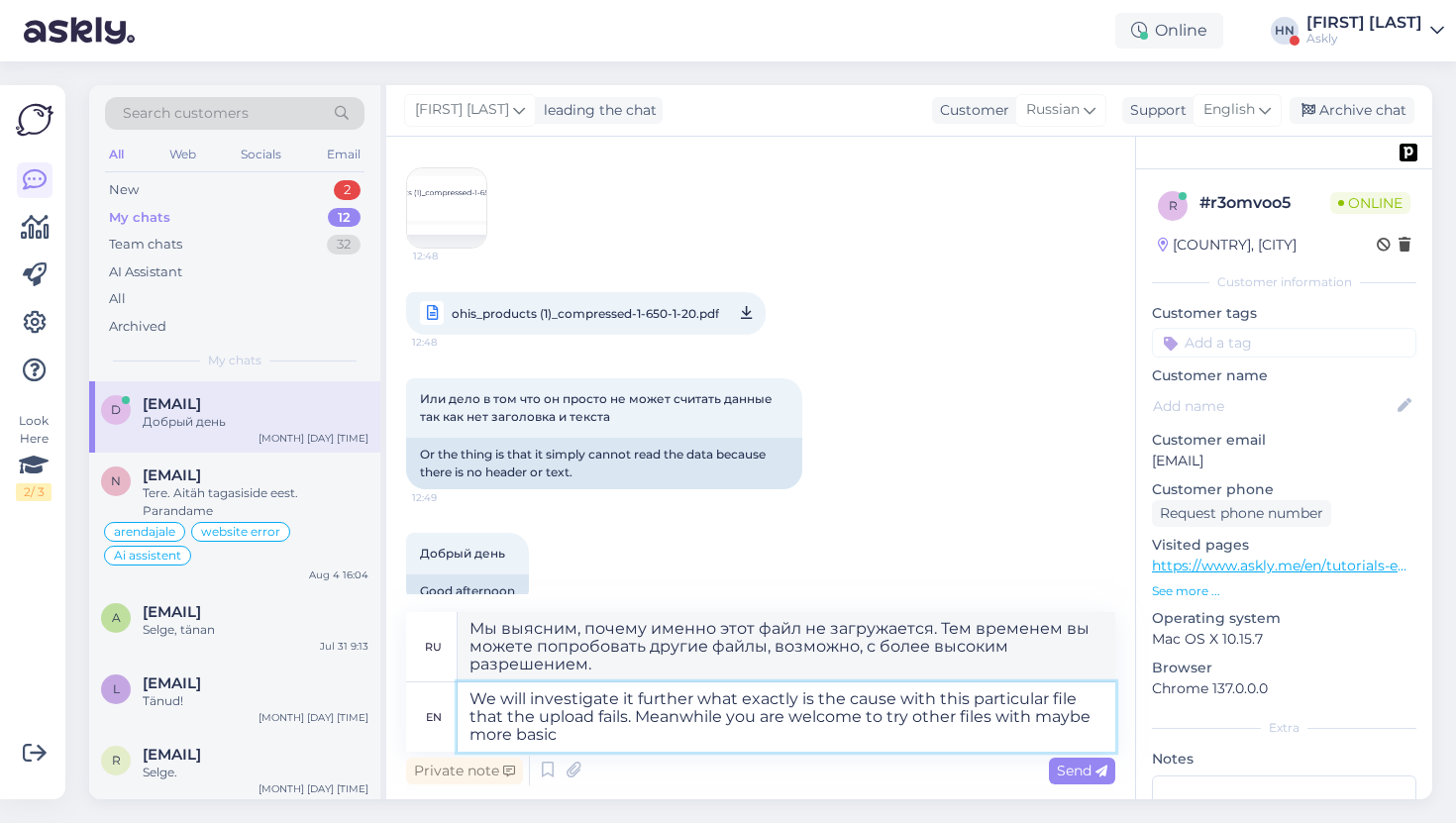 type on "Мы выясним, почему именно этот файл не загружается. Тем временем вы можете попробовать другие файлы с более простой и понятной структурой." 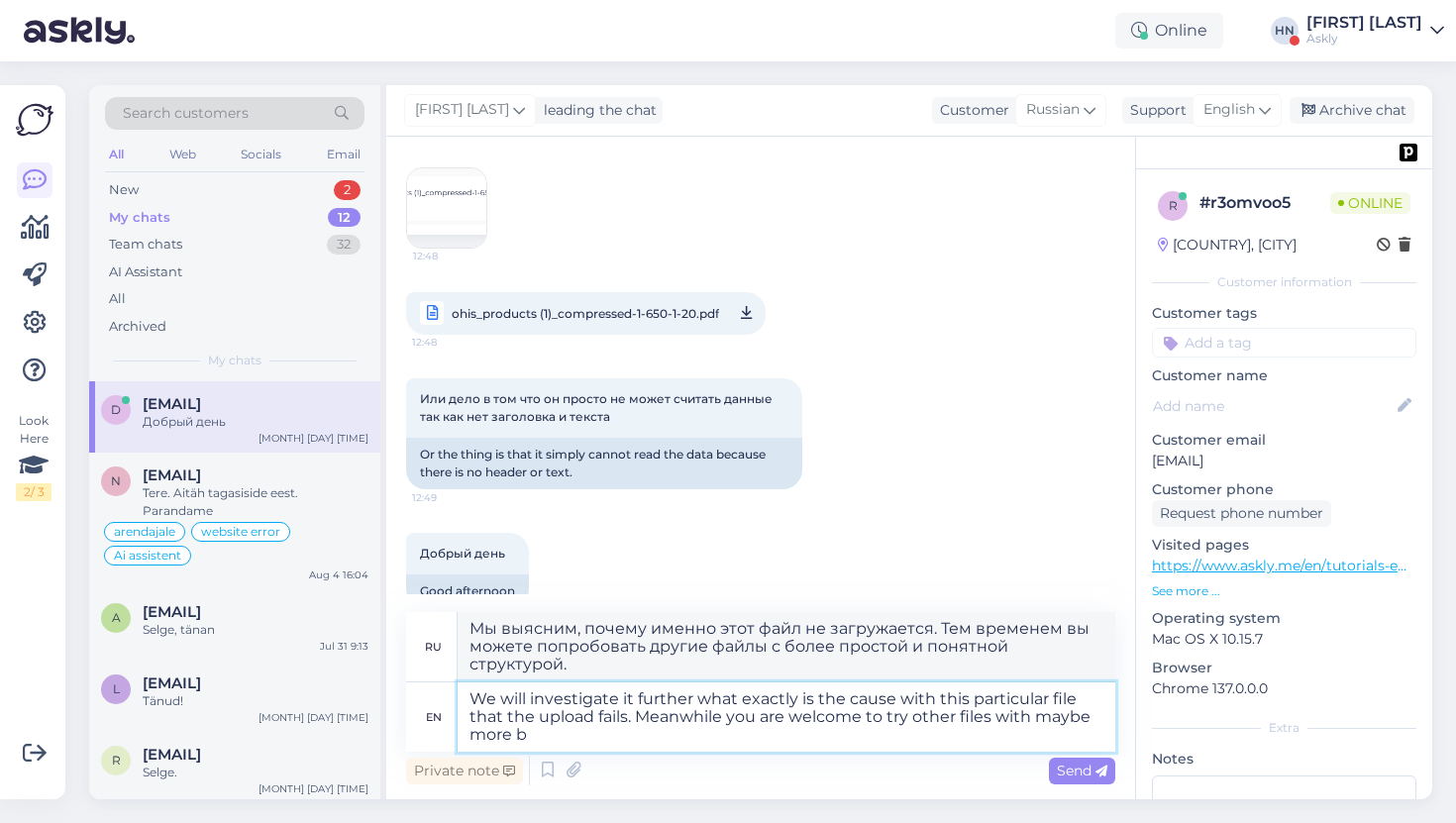 type on "We will investigate it further what exactly is the cause with this particular file that the upload fails. Meanwhile you are welcome to try other files with maybe more" 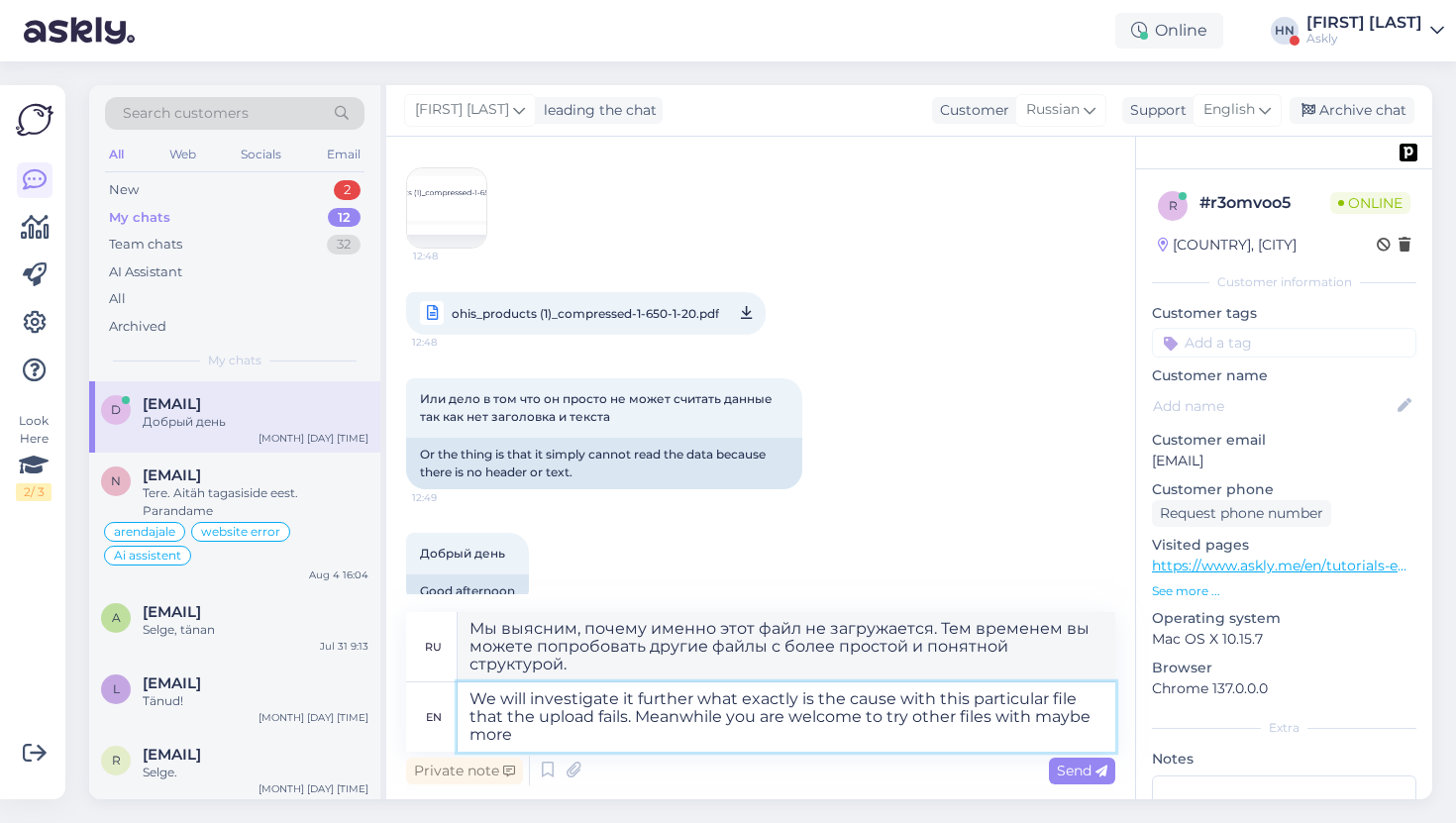 type on "Мы выясним, почему именно этот файл не загружается. Тем временем вы можете попробовать другие файлы, возможно, с более высоким разрешением." 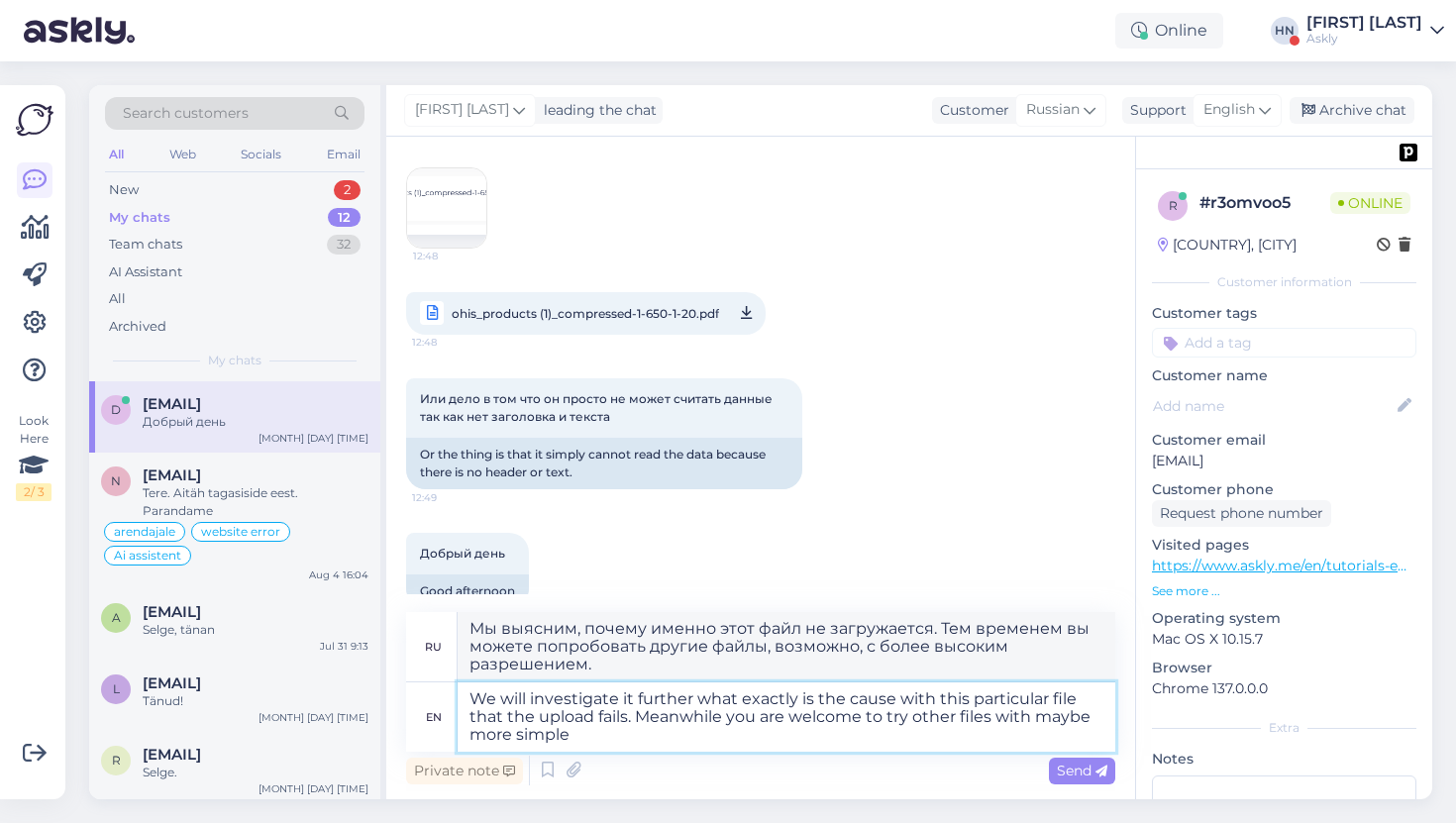 type on "We will investigate it further what exactly is the cause with this particular file that the upload fails. Meanwhile you are welcome to try other files with maybe more simple s" 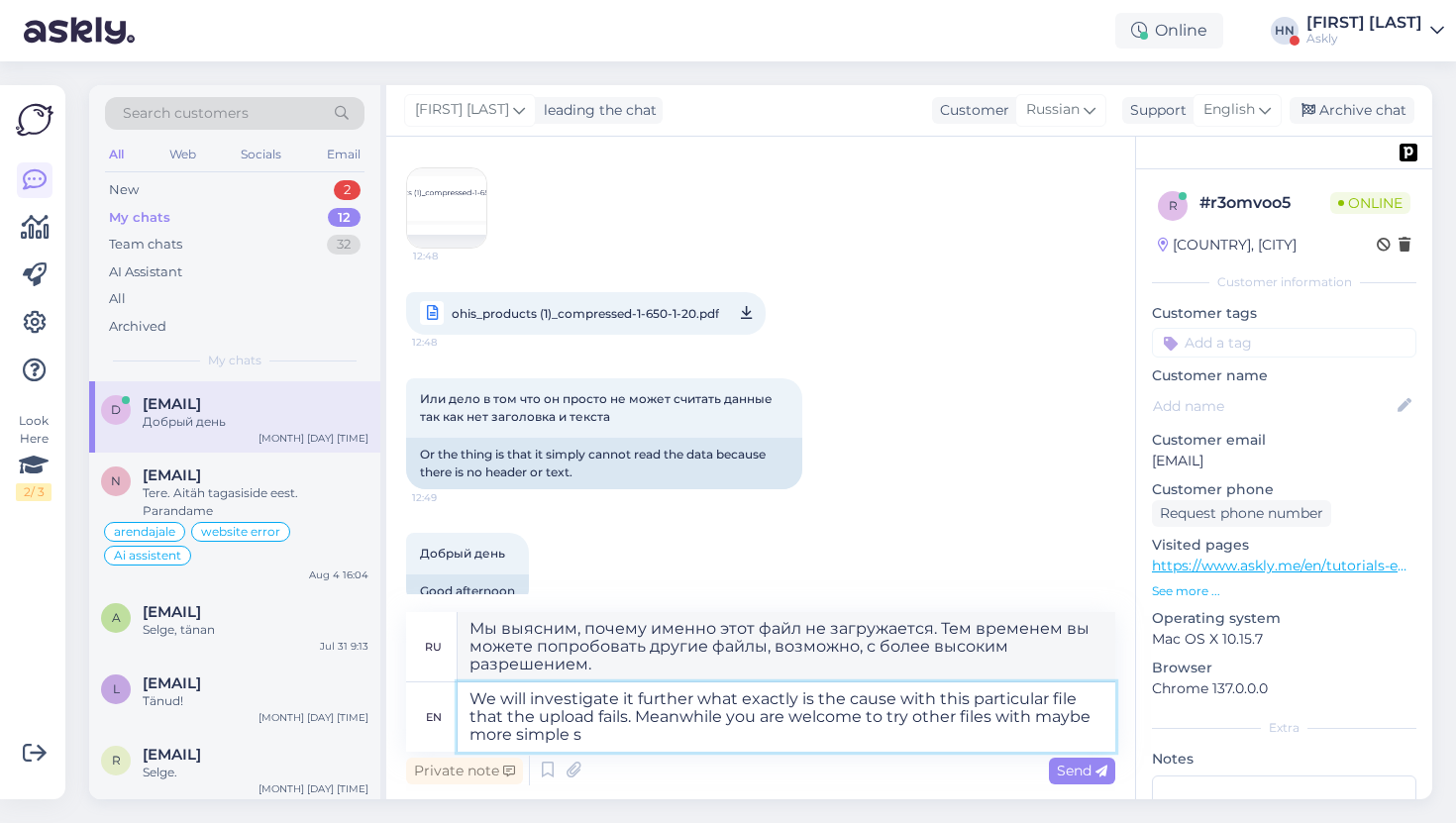 type on "Мы выясним, в чём именно причина сбоя загрузки этого файла. Тем временем вы можете попробовать другие файлы, возможно, более простые." 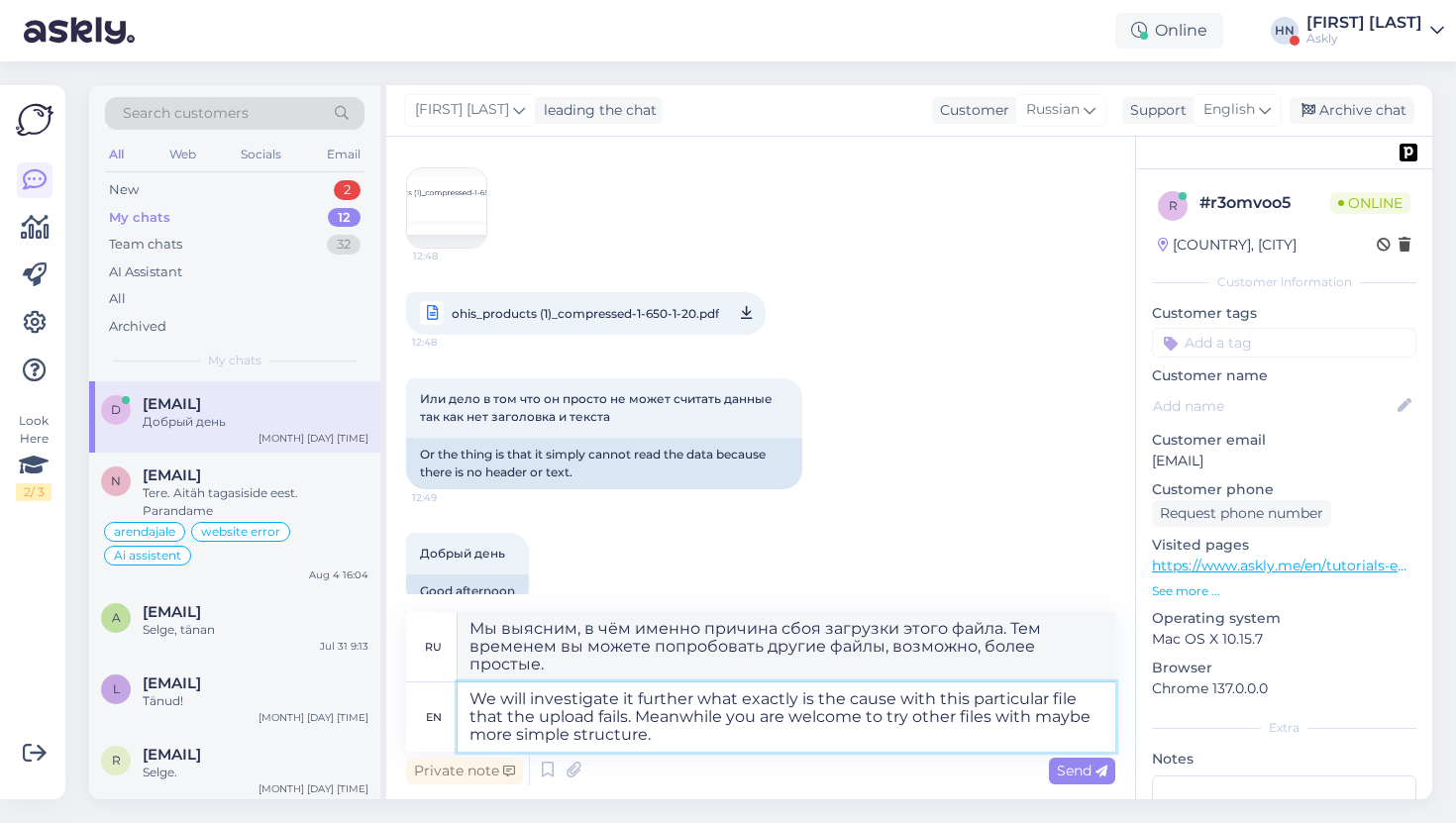 type on "We will investigate it further what exactly is the cause with this particular file that the upload fails. Meanwhile you are welcome to try other files with maybe more simple structure." 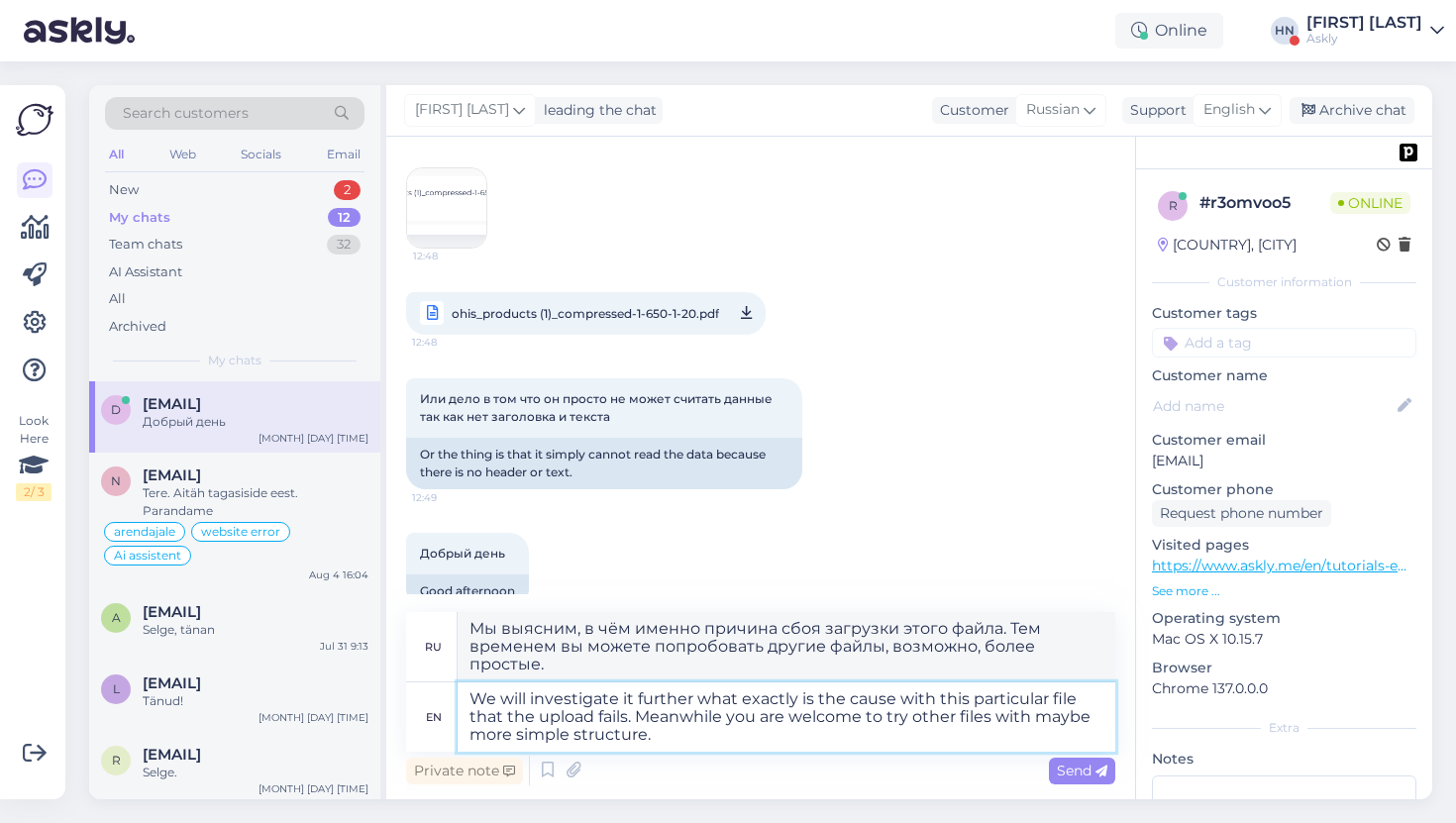 type on "Мы выясним, почему именно этот файл не загружается. Тем временем вы можете попробовать другие файлы с более простой структурой." 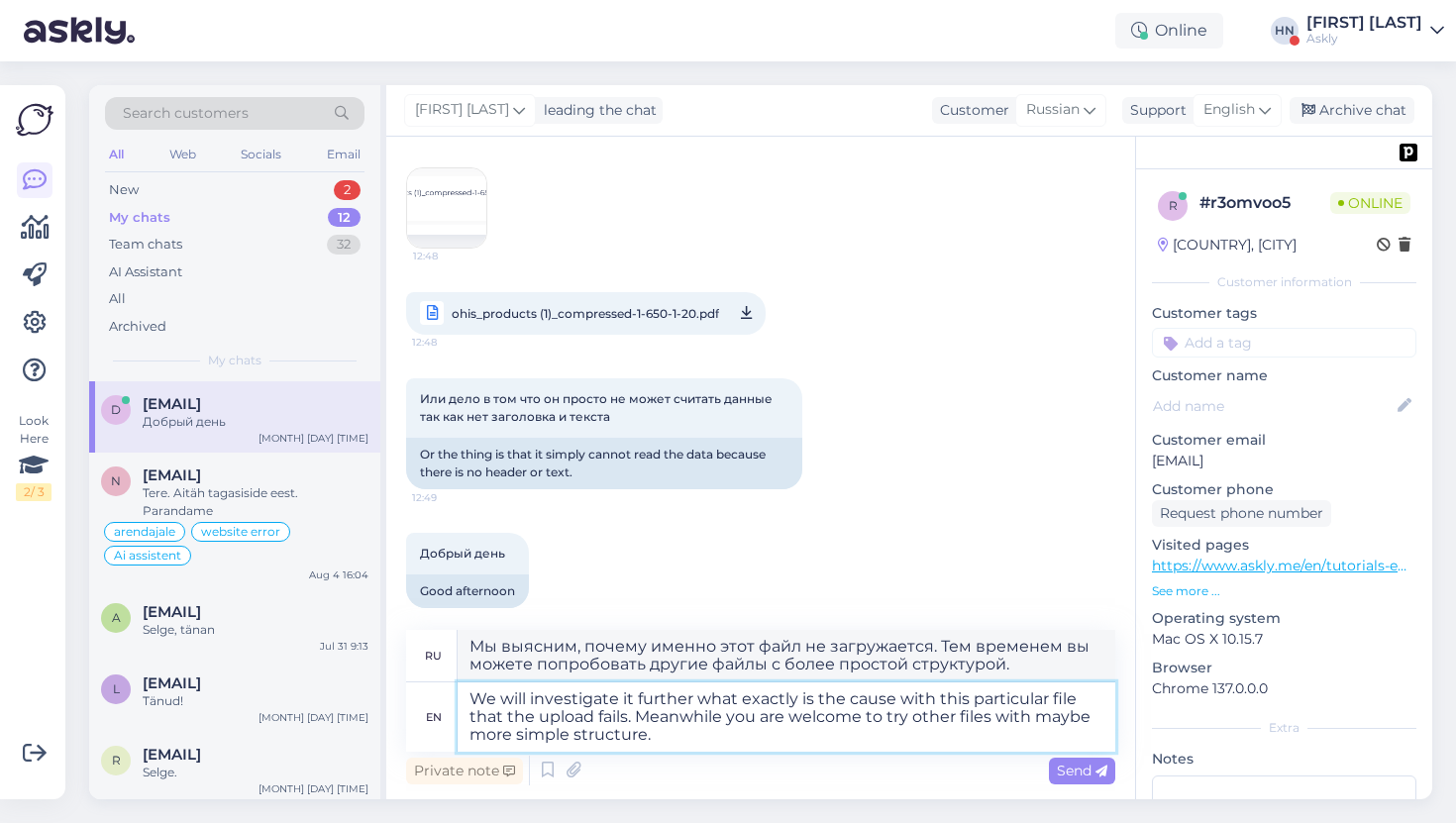 click on "We will investigate it further what exactly is the cause with this particular file that the upload fails. Meanwhile you are welcome to try other files with maybe more simple structure." at bounding box center [786, 717] 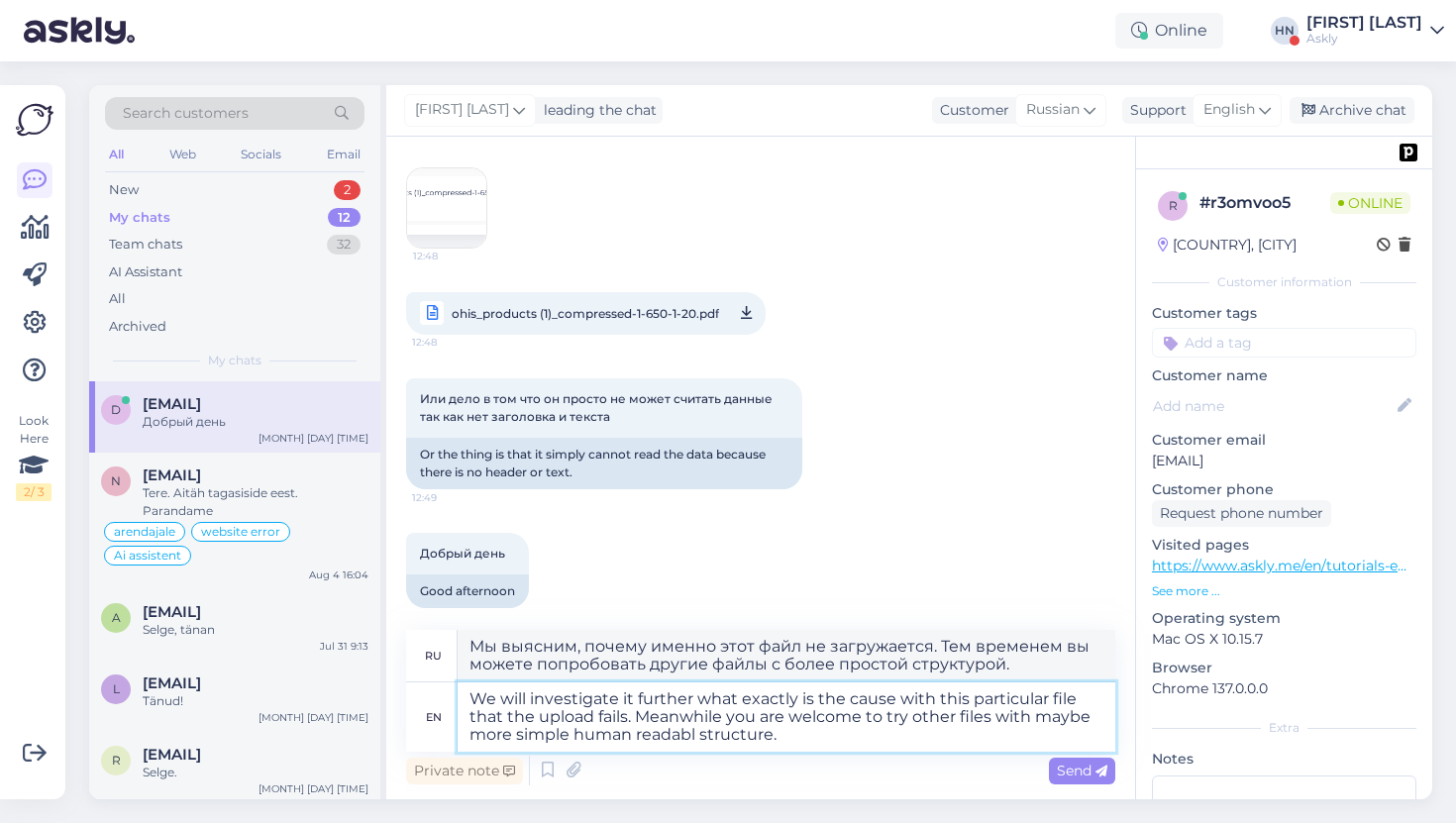 type on "We will investigate it further what exactly is the cause with this particular file that the upload fails. Meanwhile you are welcome to try other files with maybe more simple human readable structure." 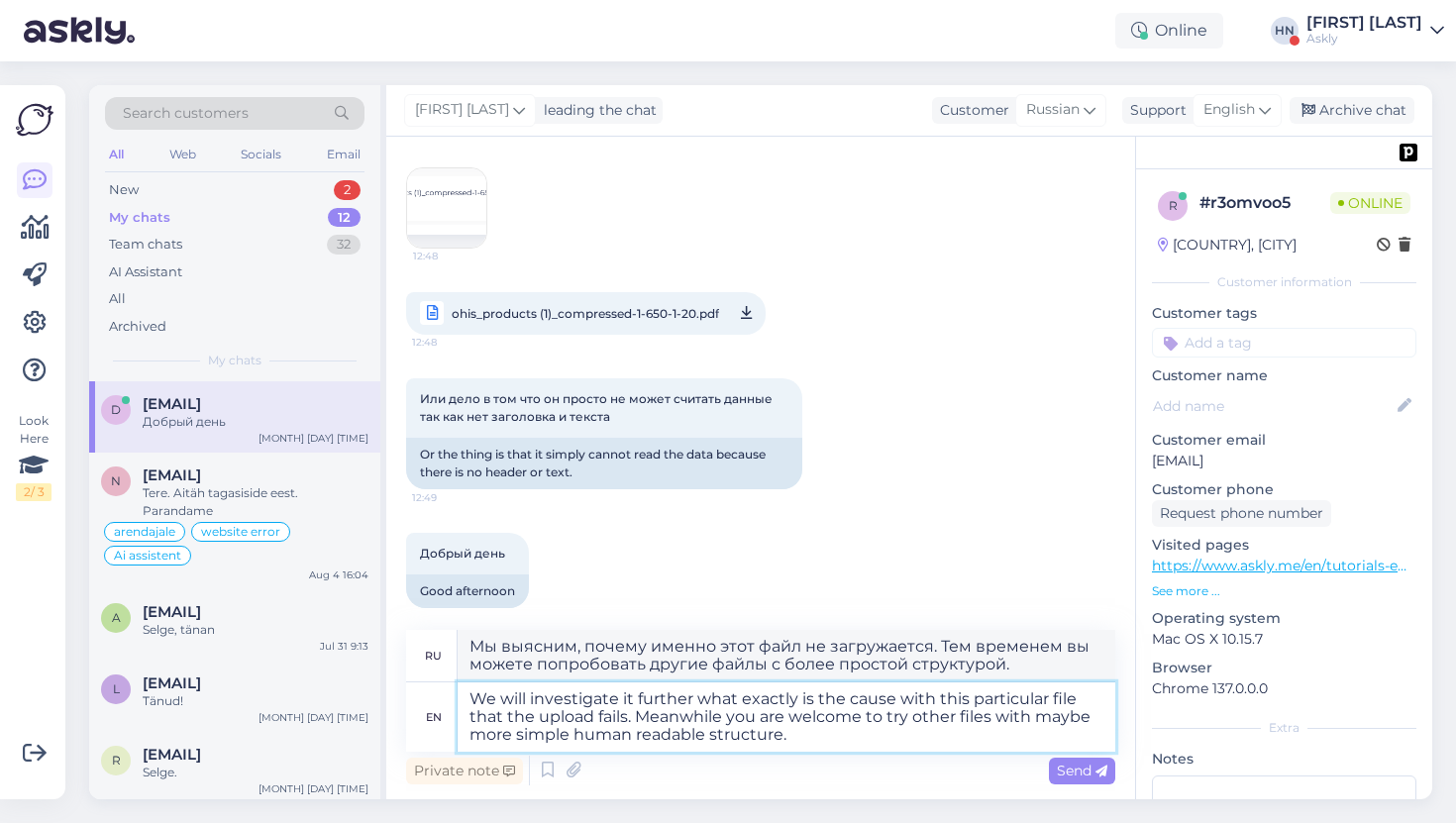 type on "Мы выясним, почему именно этот файл не загружается. Тем временем вы можете попробовать другие файлы с более простой и понятной структурой." 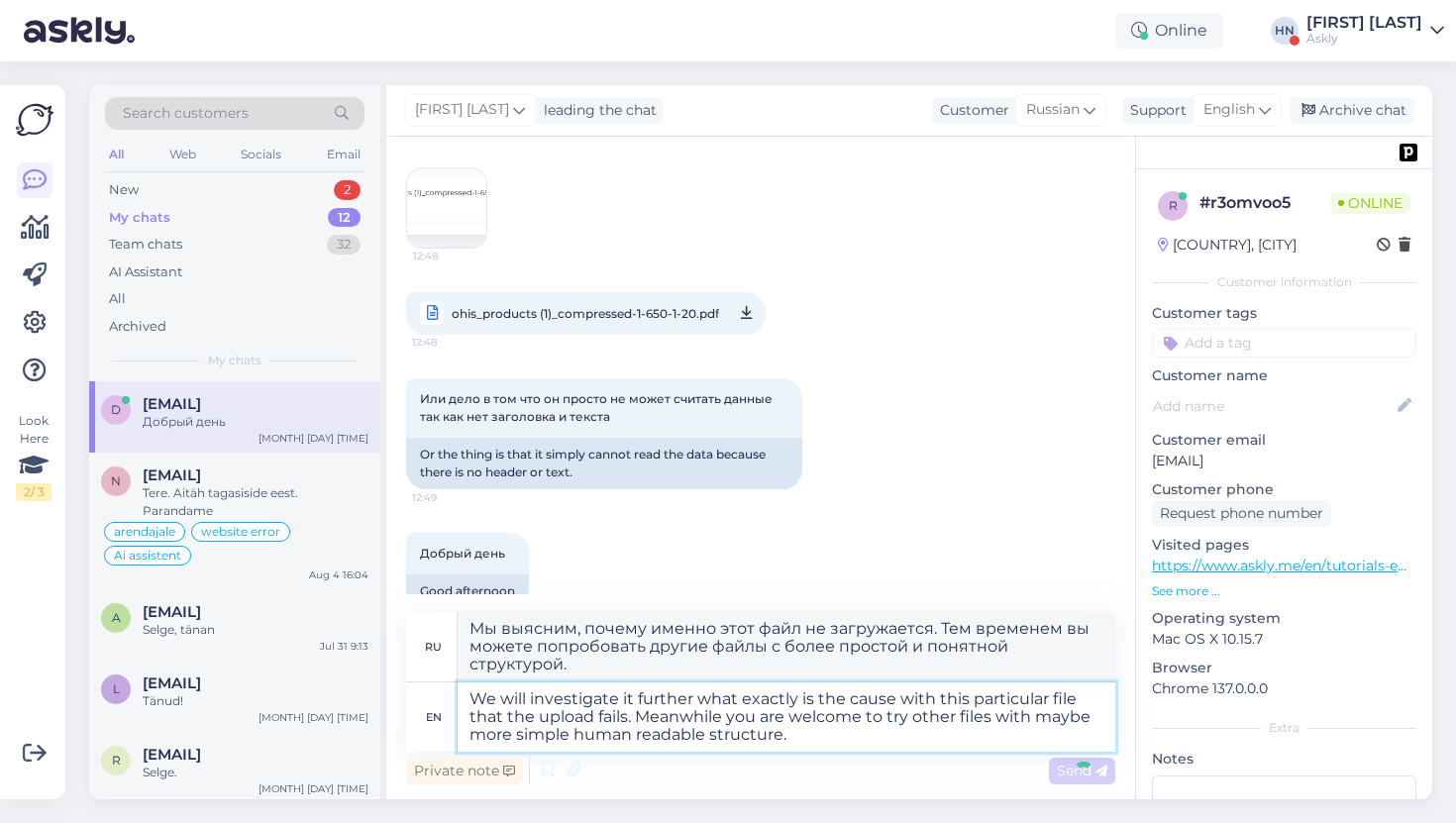 type 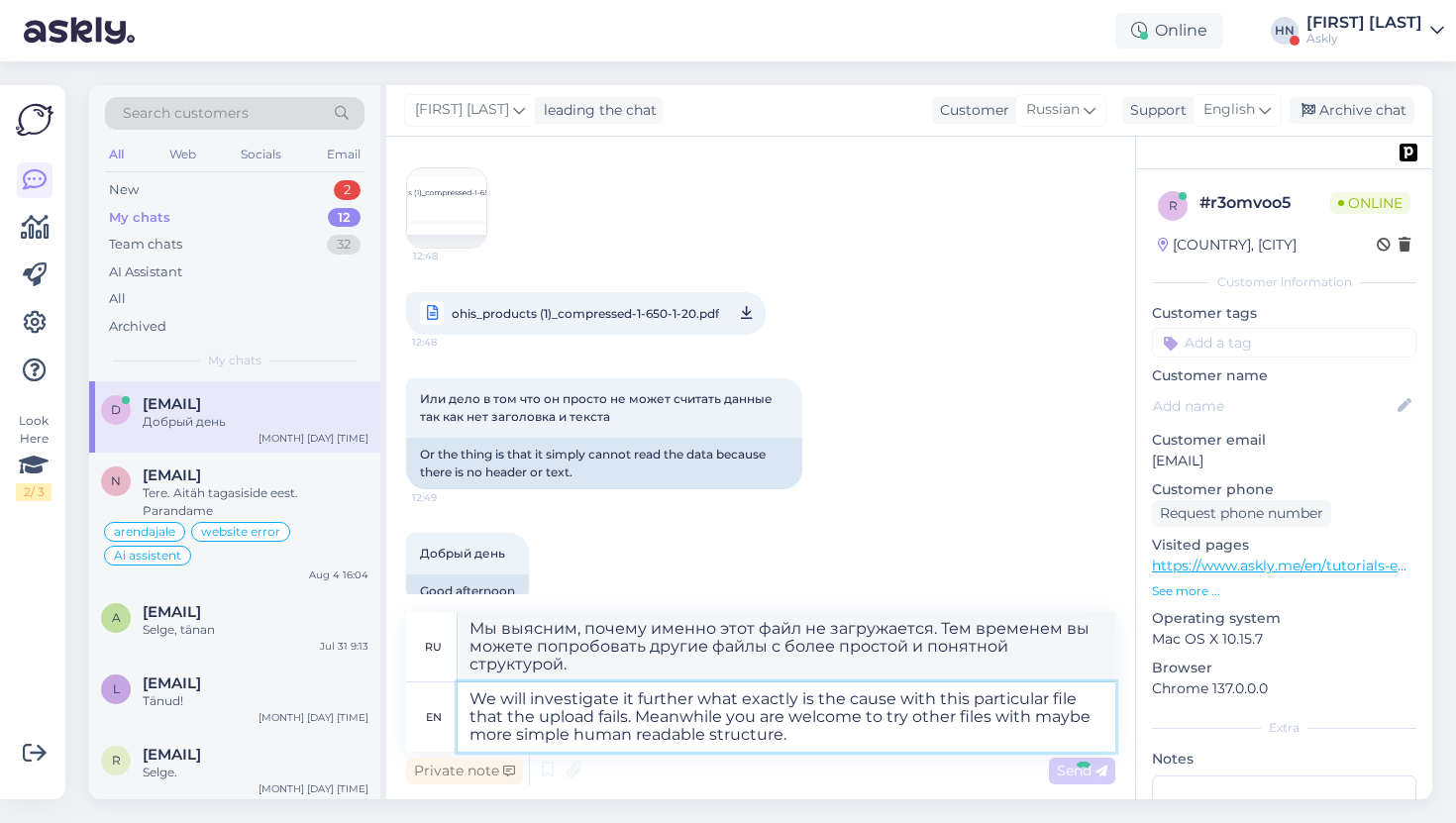 type 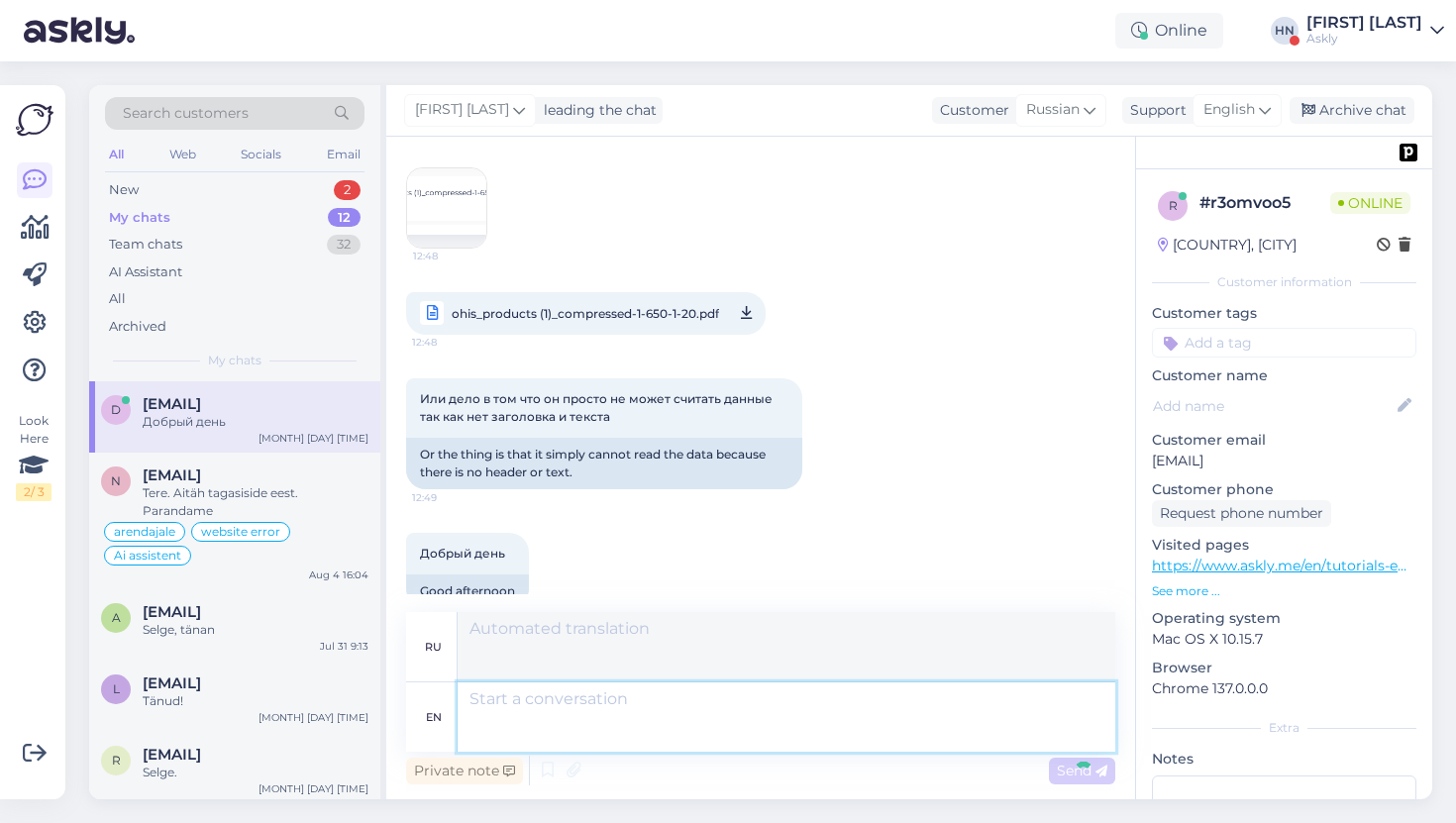 scroll, scrollTop: 8315, scrollLeft: 0, axis: vertical 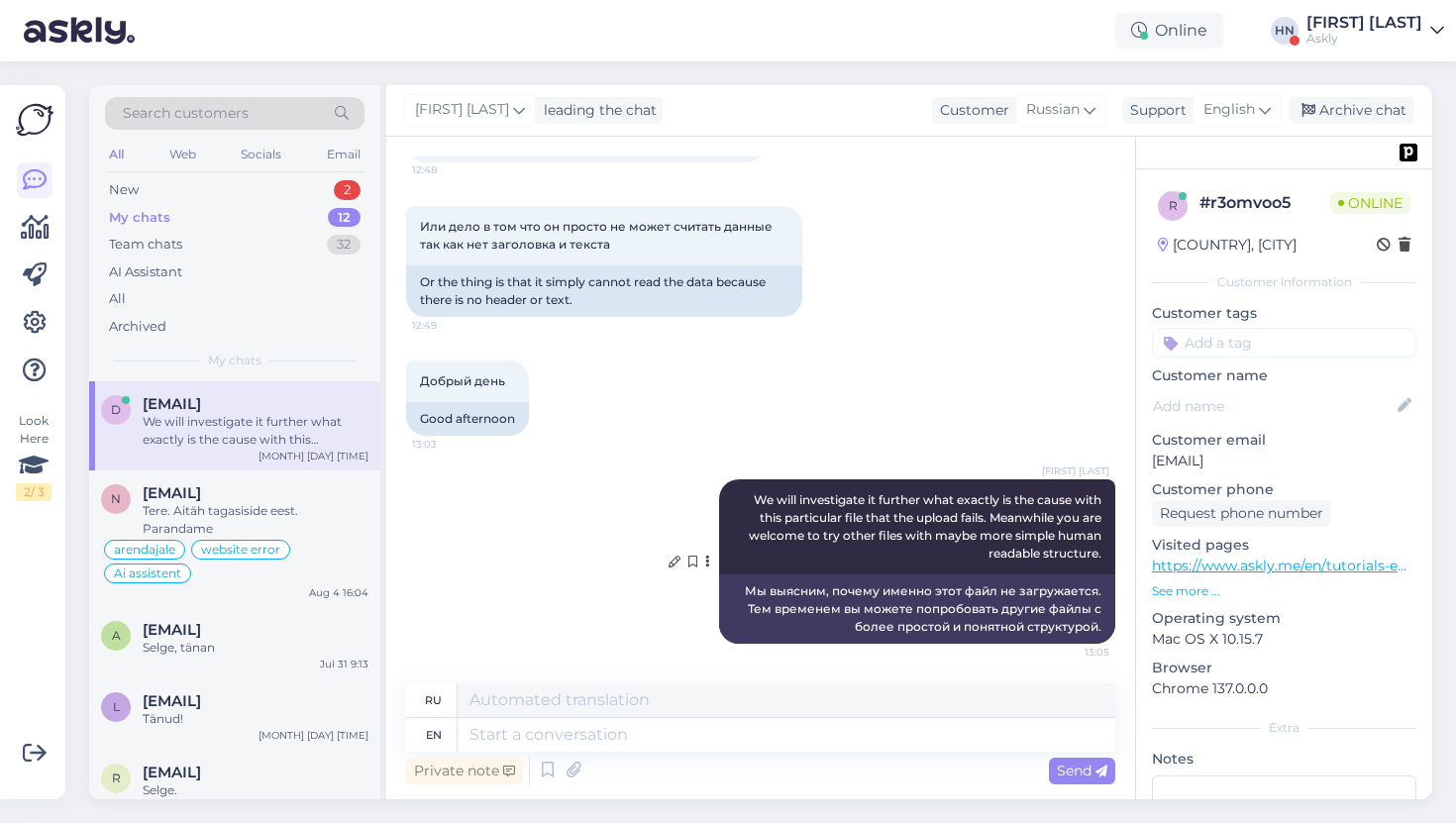 click on "Мы выясним, почему именно этот файл не загружается. Тем временем вы можете попробовать другие файлы с более простой и понятной структурой." at bounding box center [917, 609] 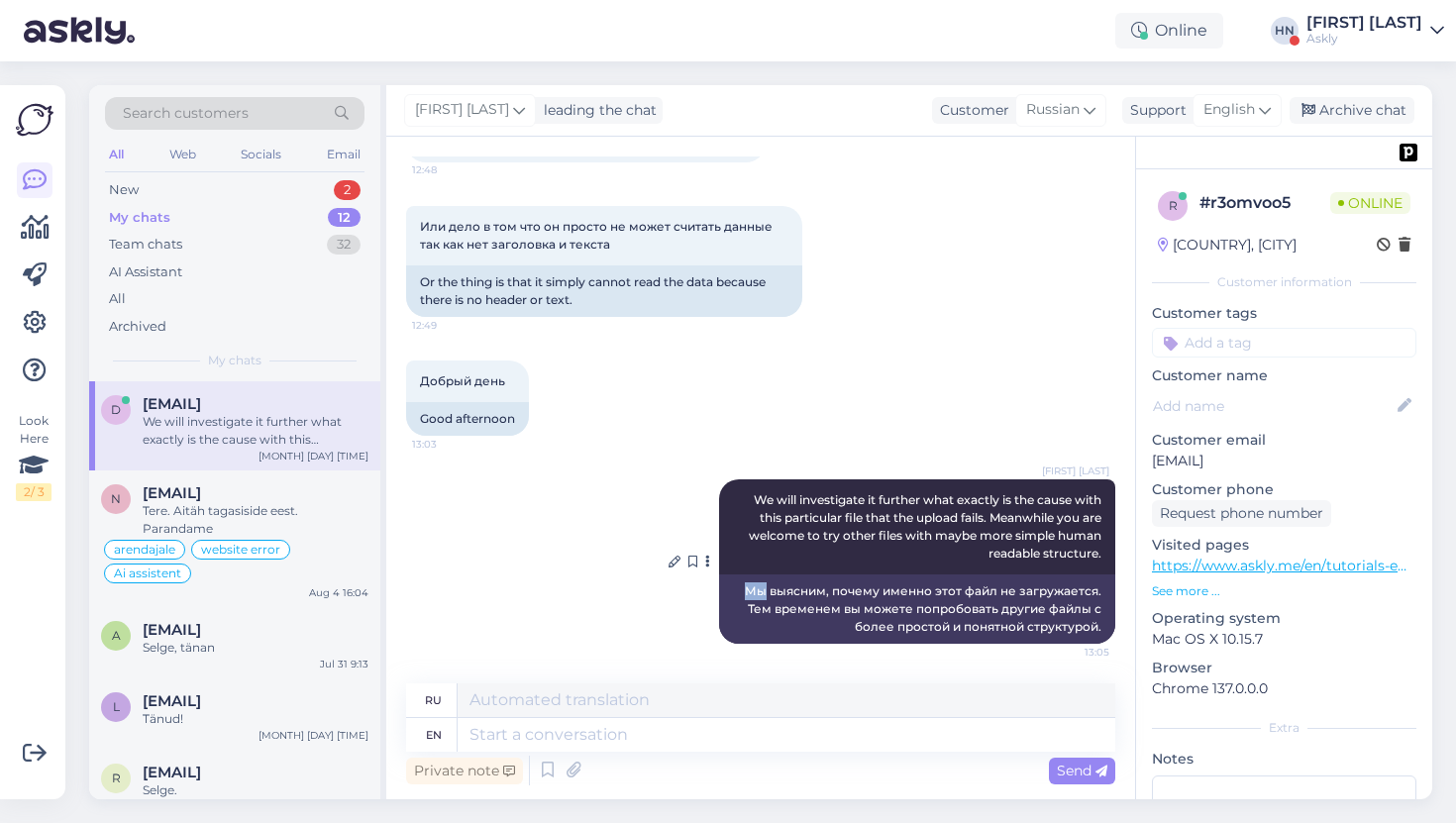 click on "Мы выясним, почему именно этот файл не загружается. Тем временем вы можете попробовать другие файлы с более простой и понятной структурой." at bounding box center [917, 609] 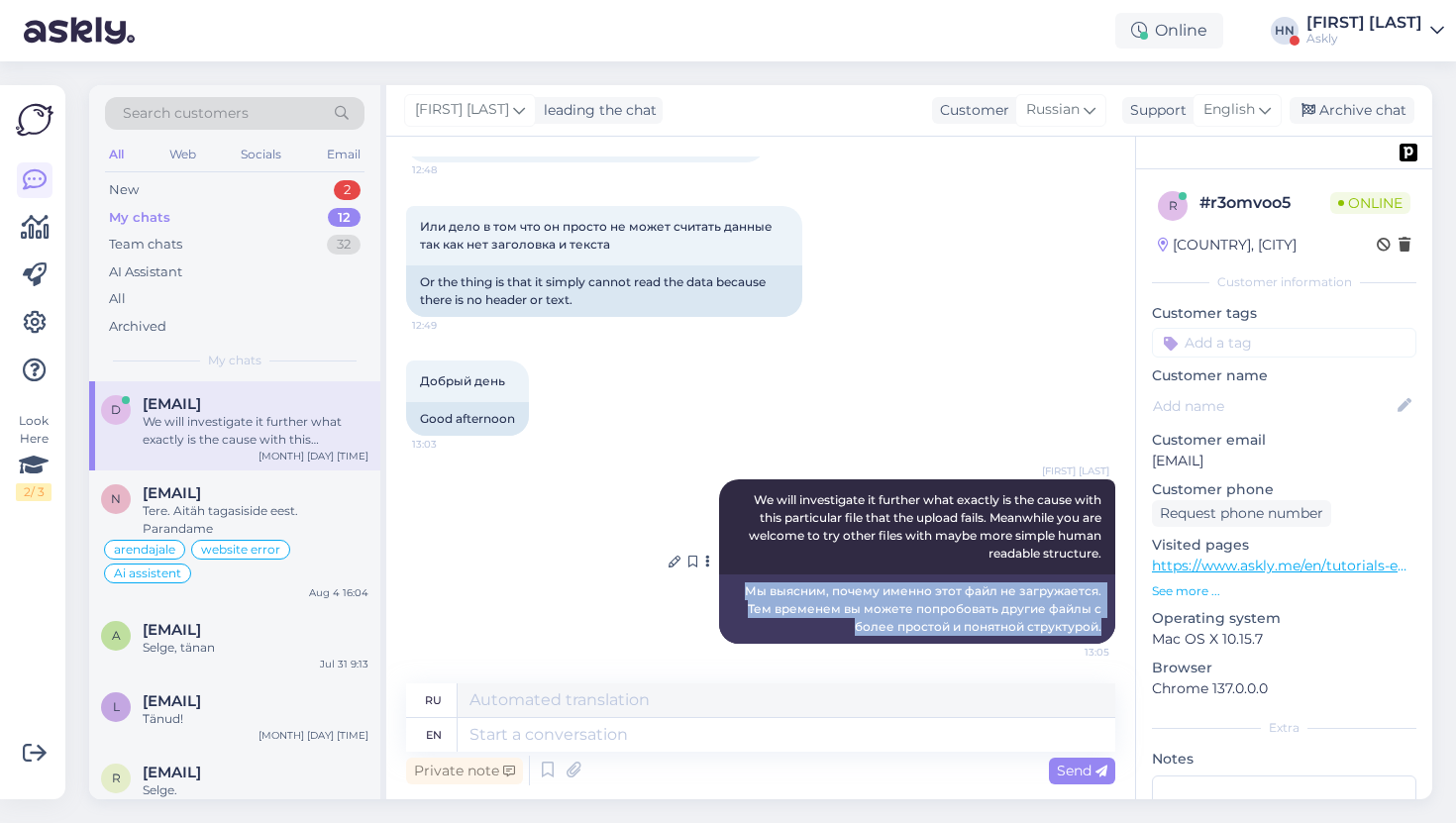 click on "Мы выясним, почему именно этот файл не загружается. Тем временем вы можете попробовать другие файлы с более простой и понятной структурой." at bounding box center (917, 609) 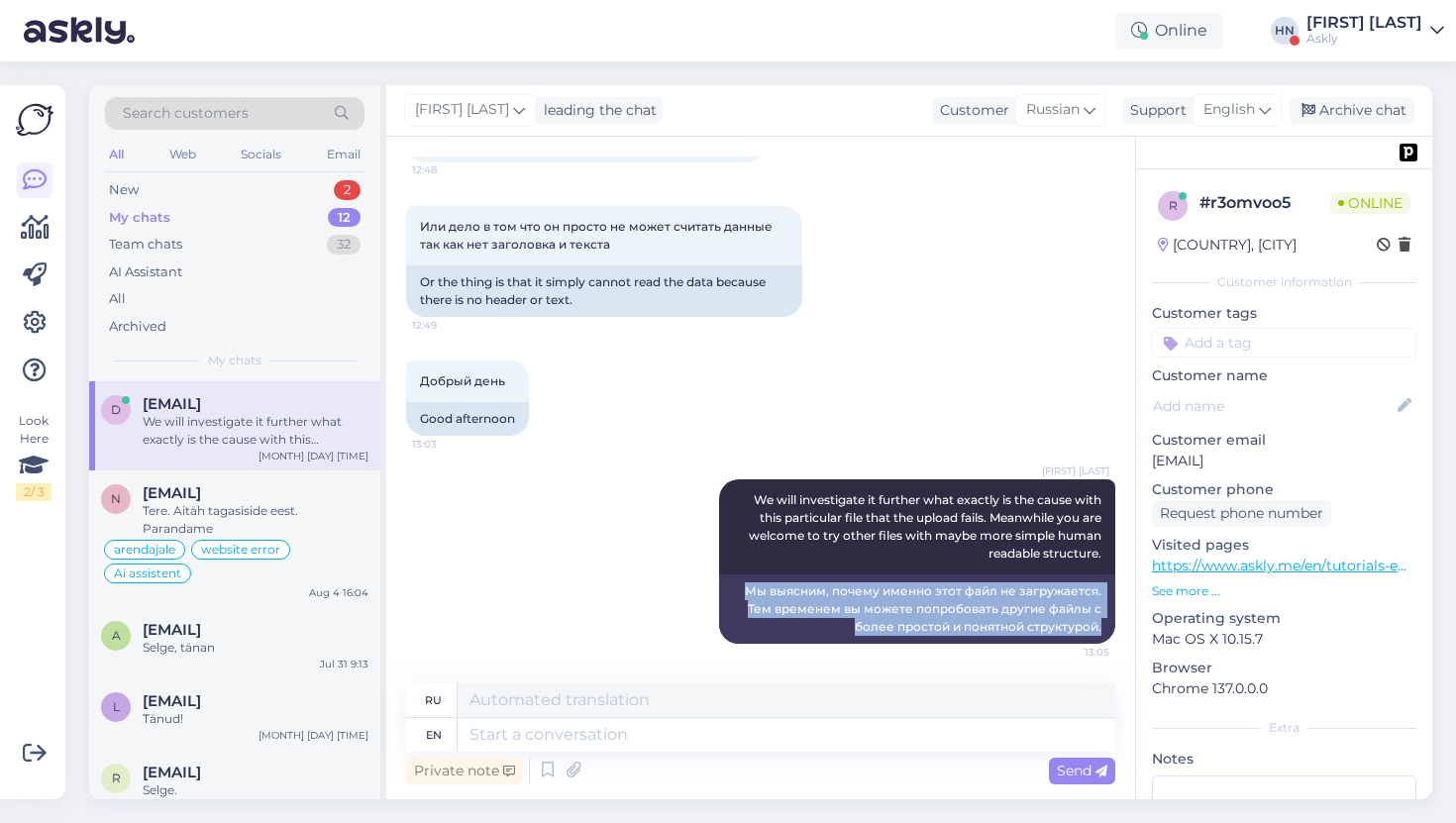 click on "[FIRST] [LAST] We will investigate it further what exactly is the cause with this particular file that the upload fails. Meanwhile you are welcome to try other files with maybe more simple human readable structure. [TIME] Мы выясним, почему именно этот файл не загружается. Тем временем вы можете попробовать другие файлы с более простой и понятной структурой." at bounding box center [761, 562] 